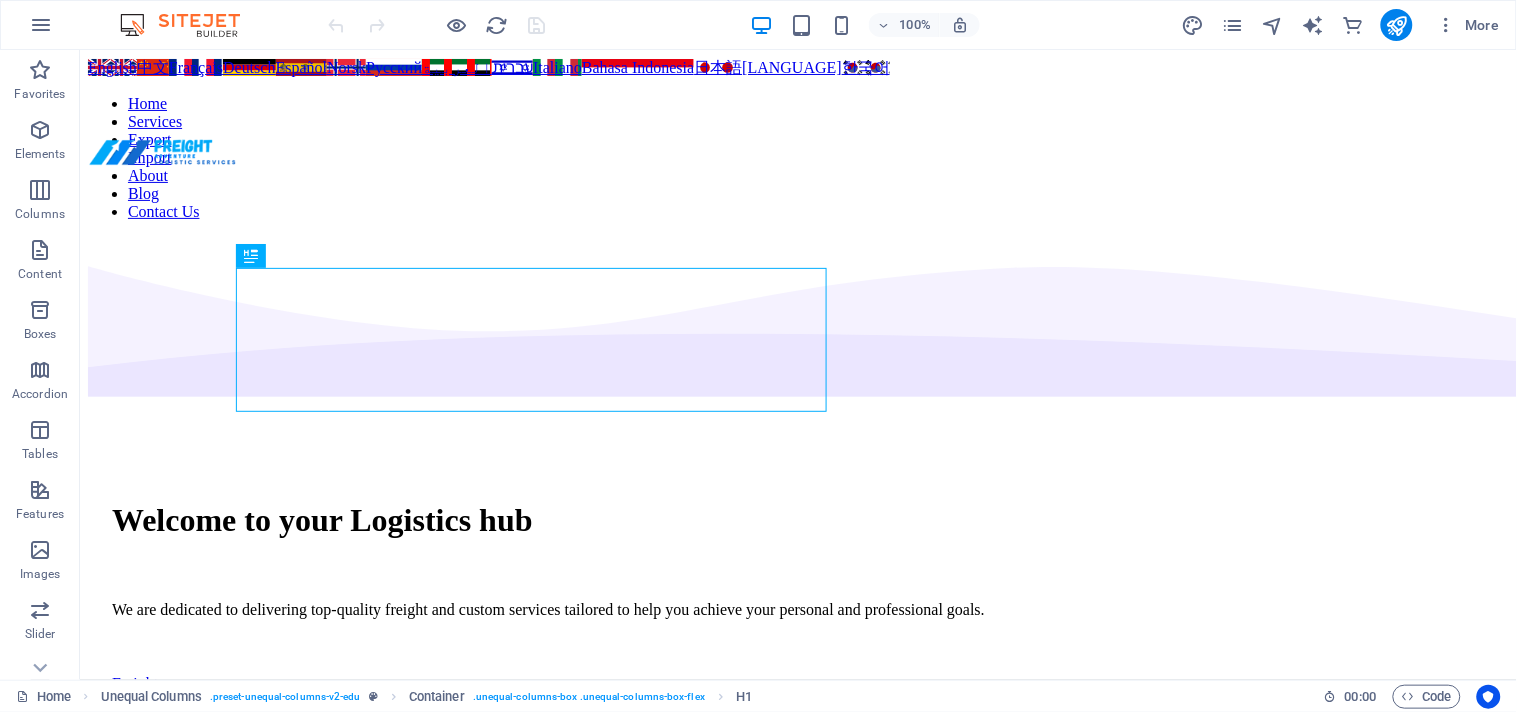scroll, scrollTop: 0, scrollLeft: 0, axis: both 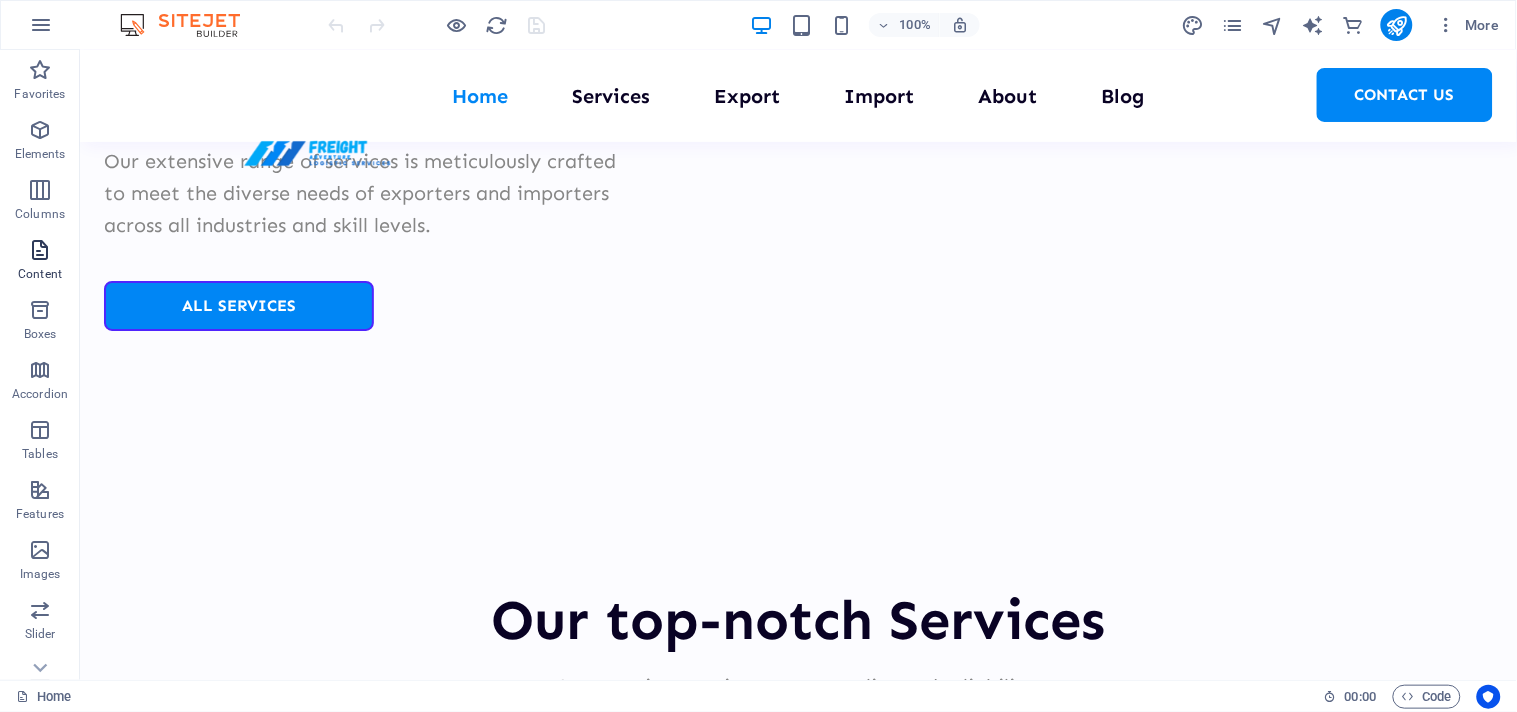 click at bounding box center (40, 250) 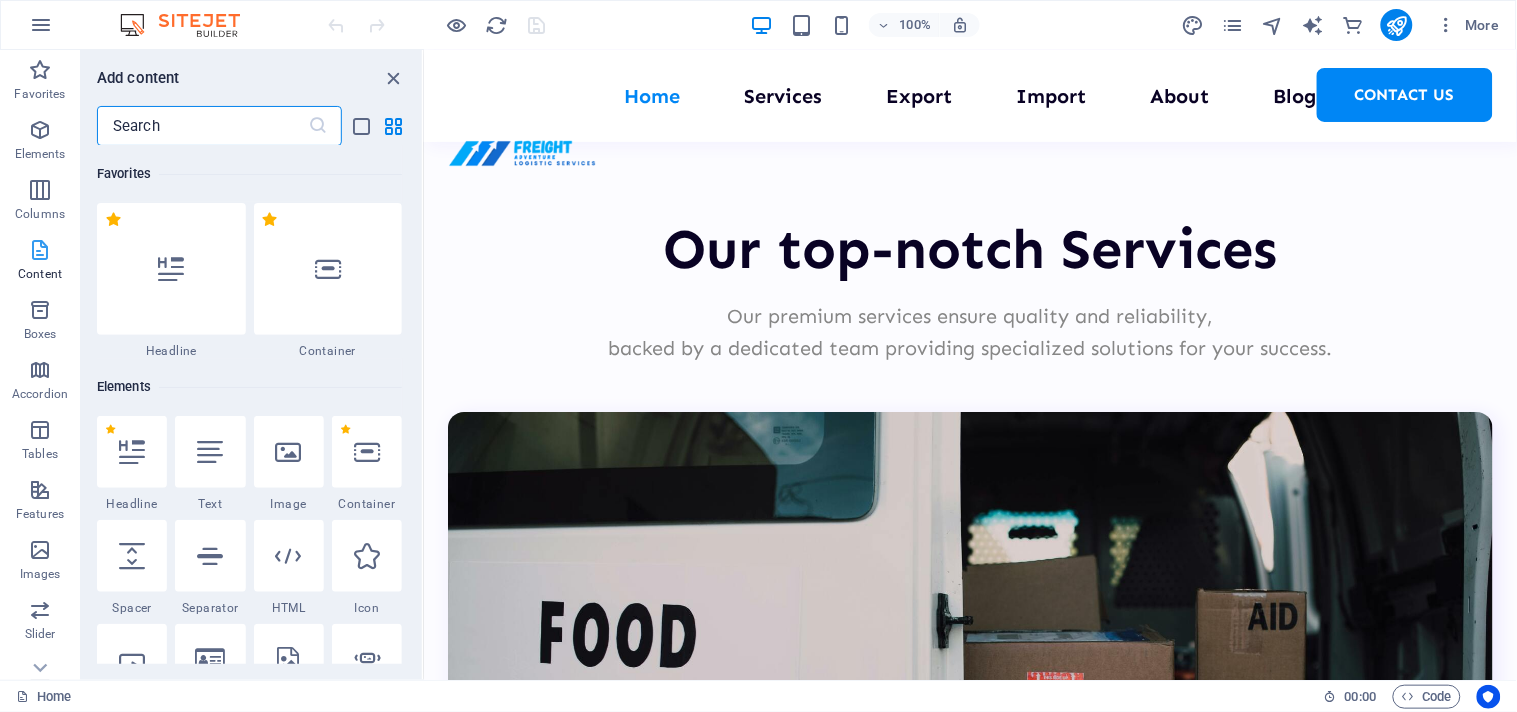 scroll, scrollTop: 11786, scrollLeft: 0, axis: vertical 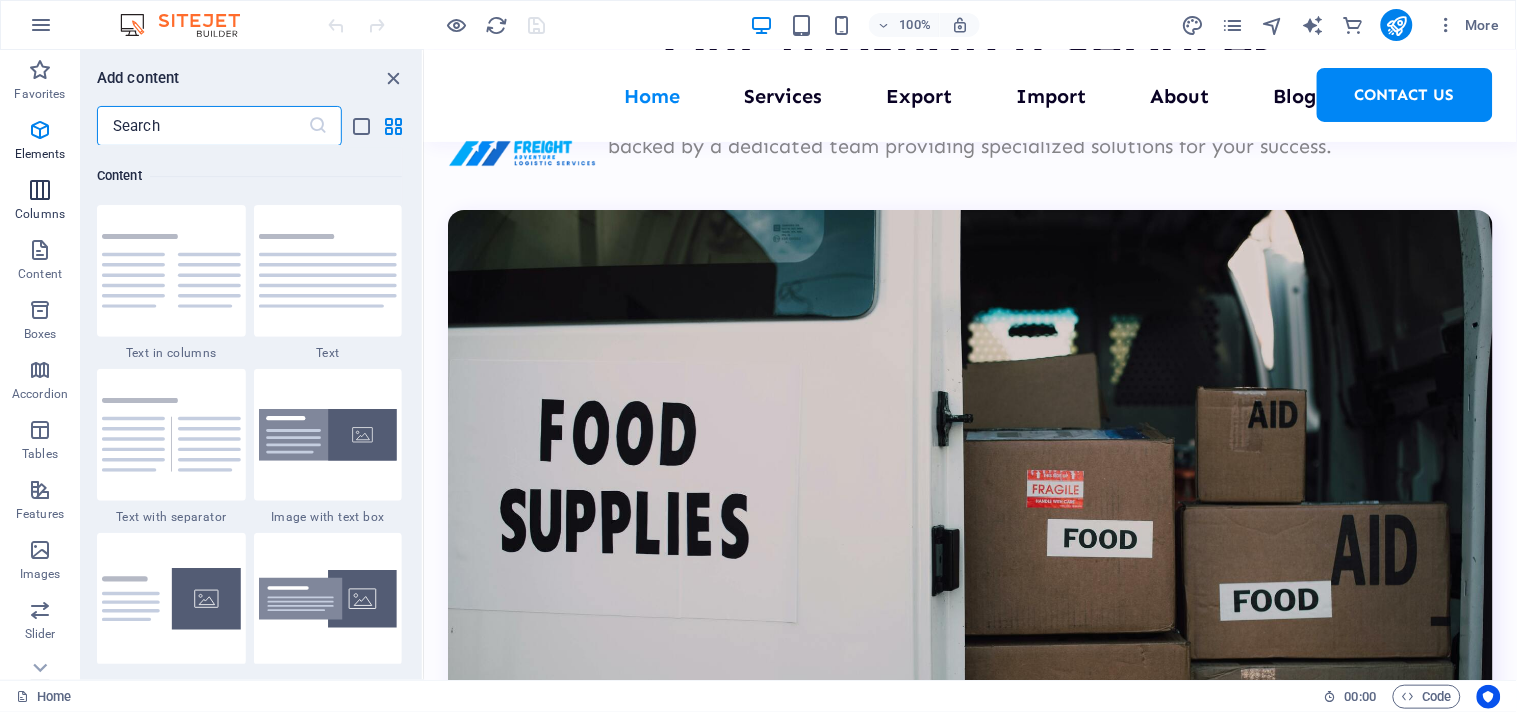 click at bounding box center [40, 190] 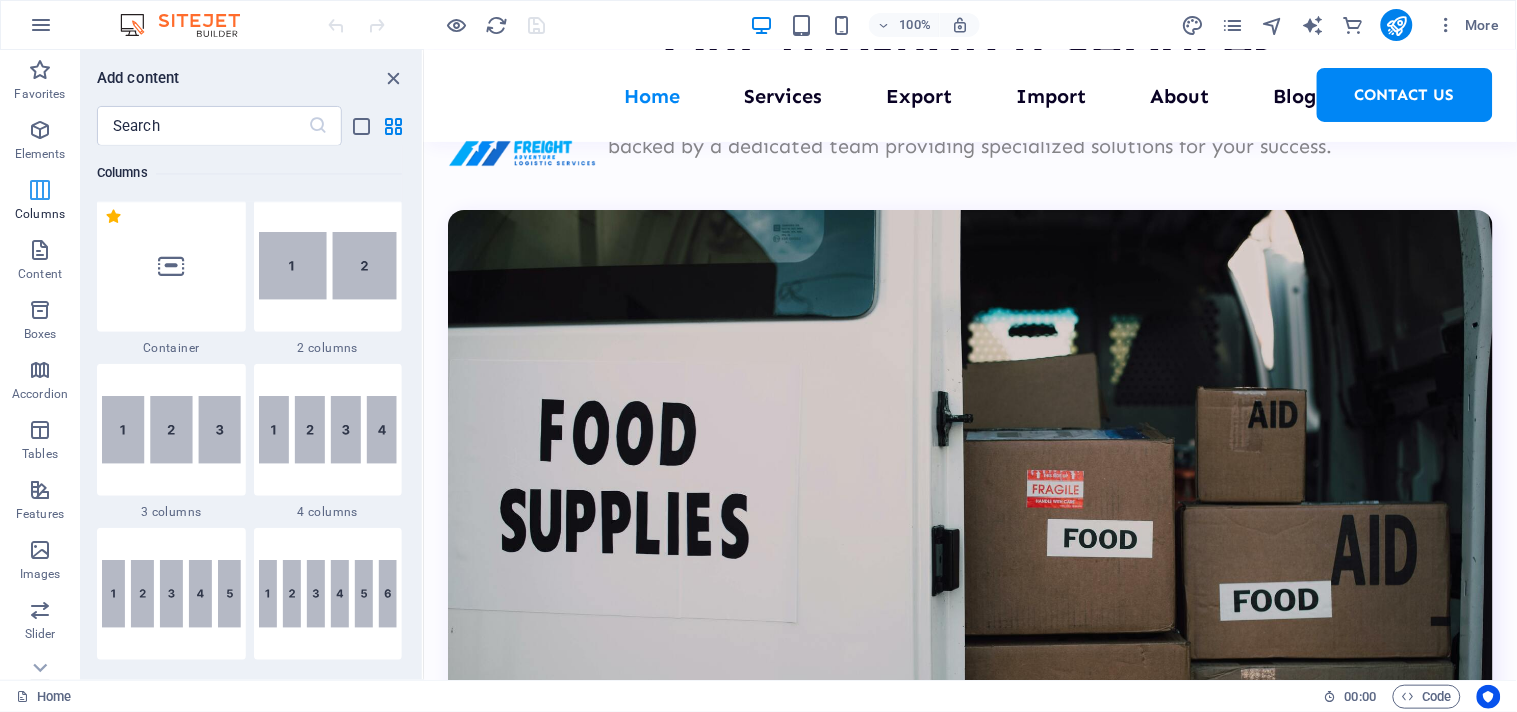 scroll, scrollTop: 990, scrollLeft: 0, axis: vertical 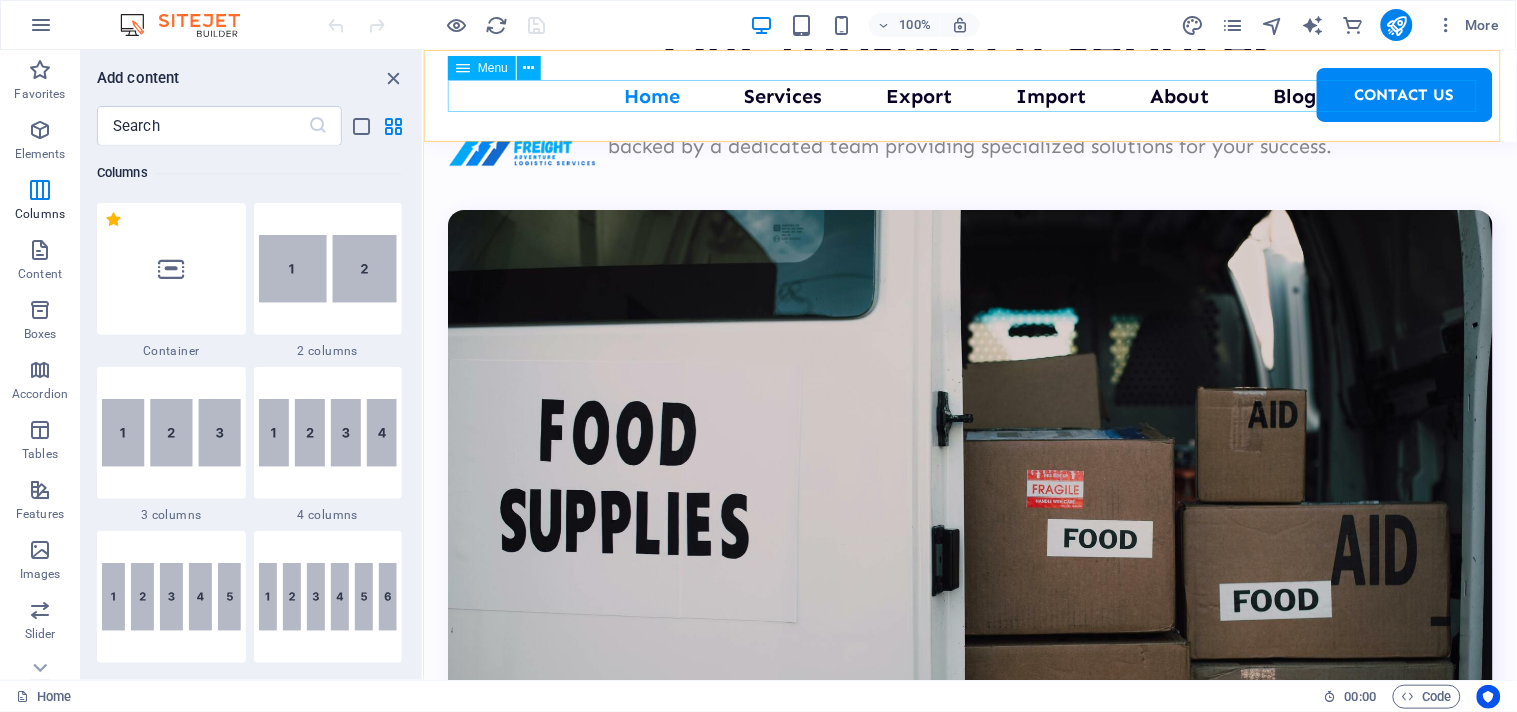 click on "Home Services Export Import About Blog Contact Us" at bounding box center [969, 95] 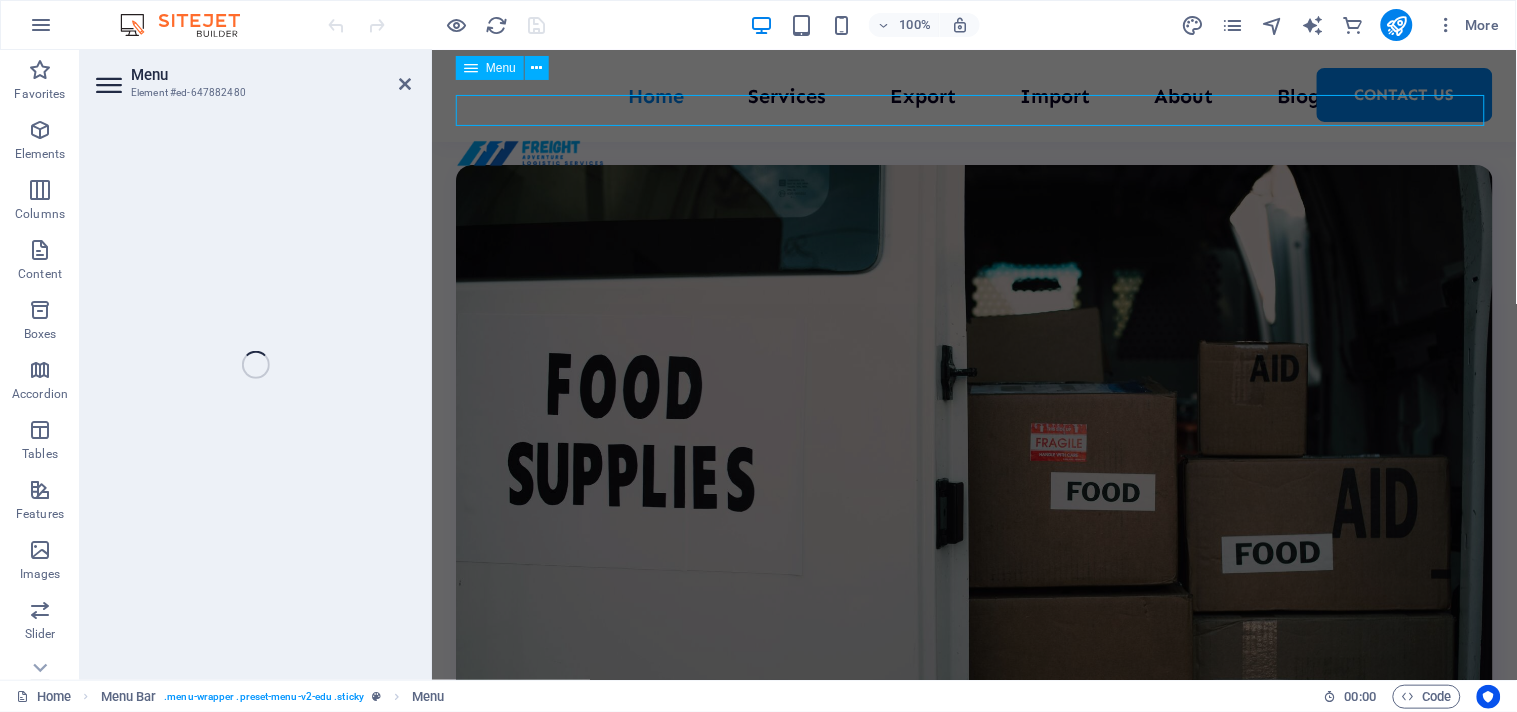 click on "Home Services Export Import About Blog Contact Us" at bounding box center (973, 95) 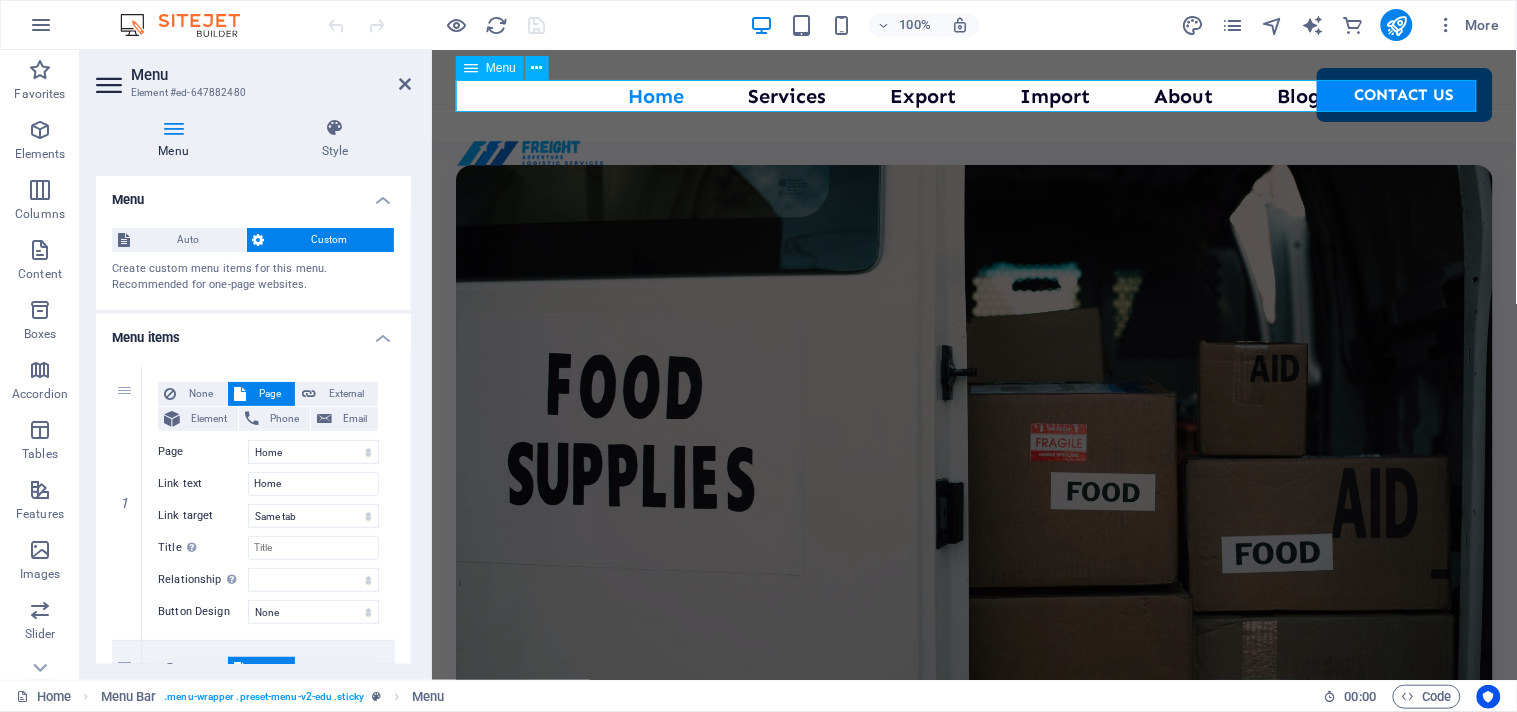 scroll, scrollTop: 11772, scrollLeft: 0, axis: vertical 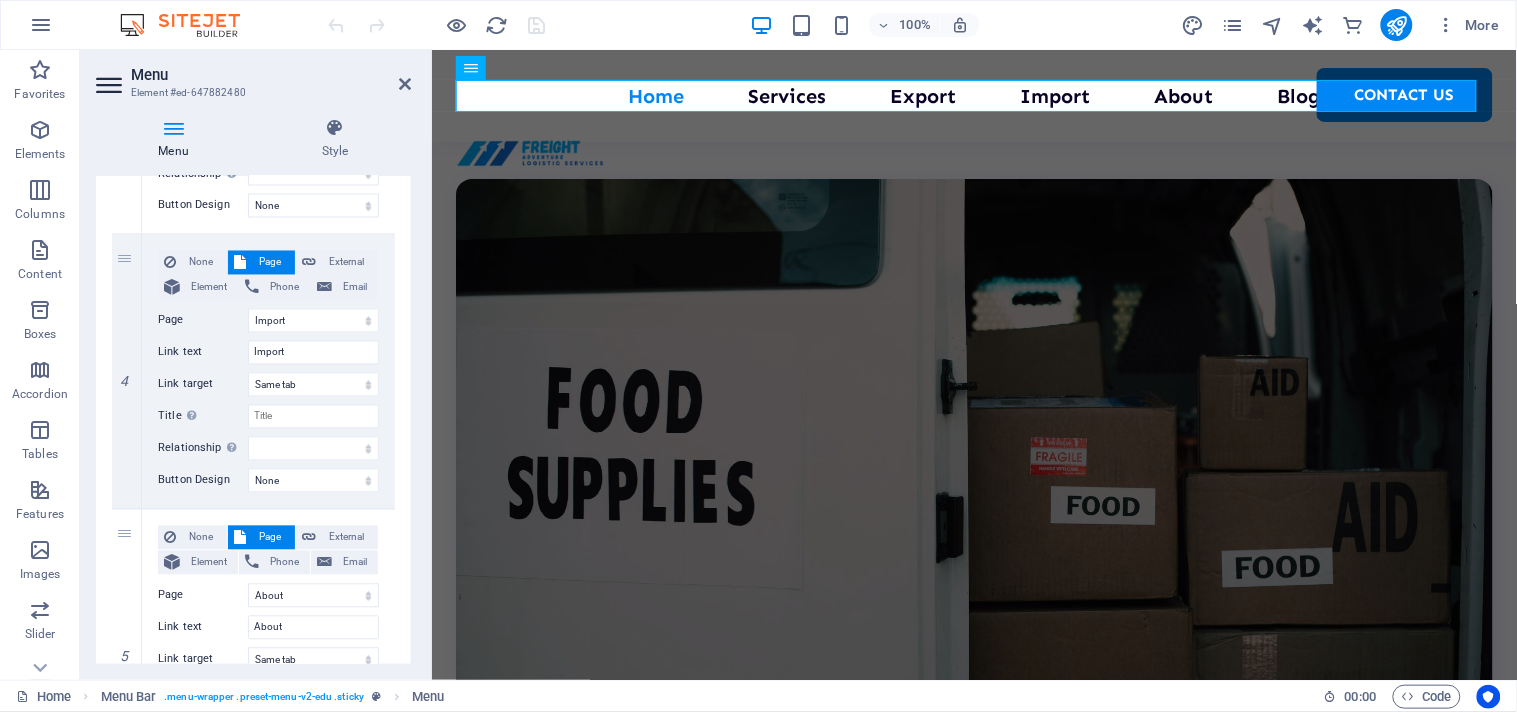 click on "Menu Element #ed-647882480 Menu Style Menu Auto Custom Create custom menu items for this menu. Recommended for one-page websites. Manage pages Menu items 1 None Page External Element Phone Email Page Home Services Export Import About Blog Contact Us Legal Notice Privacy Home Home Home Home Home Home Home Home Home Home Home Home Home Element
URL /12693248 Phone Email Link text Home Link target New tab Same tab Overlay Title Additional link description, should not be the same as the link text. The title is most often shown as a tooltip text when the mouse moves over the element. Leave empty if uncertain. Relationship Sets the  relationship of this link to the link target . For example, the value "nofollow" instructs search engines not to follow the link. Can be left empty. alternate author bookmark external help license next nofollow noreferrer noopener prev search tag Button Design None Default Primary Secondary 2 None Page External Element Phone Email Page Home Services Export Import" at bounding box center [256, 365] 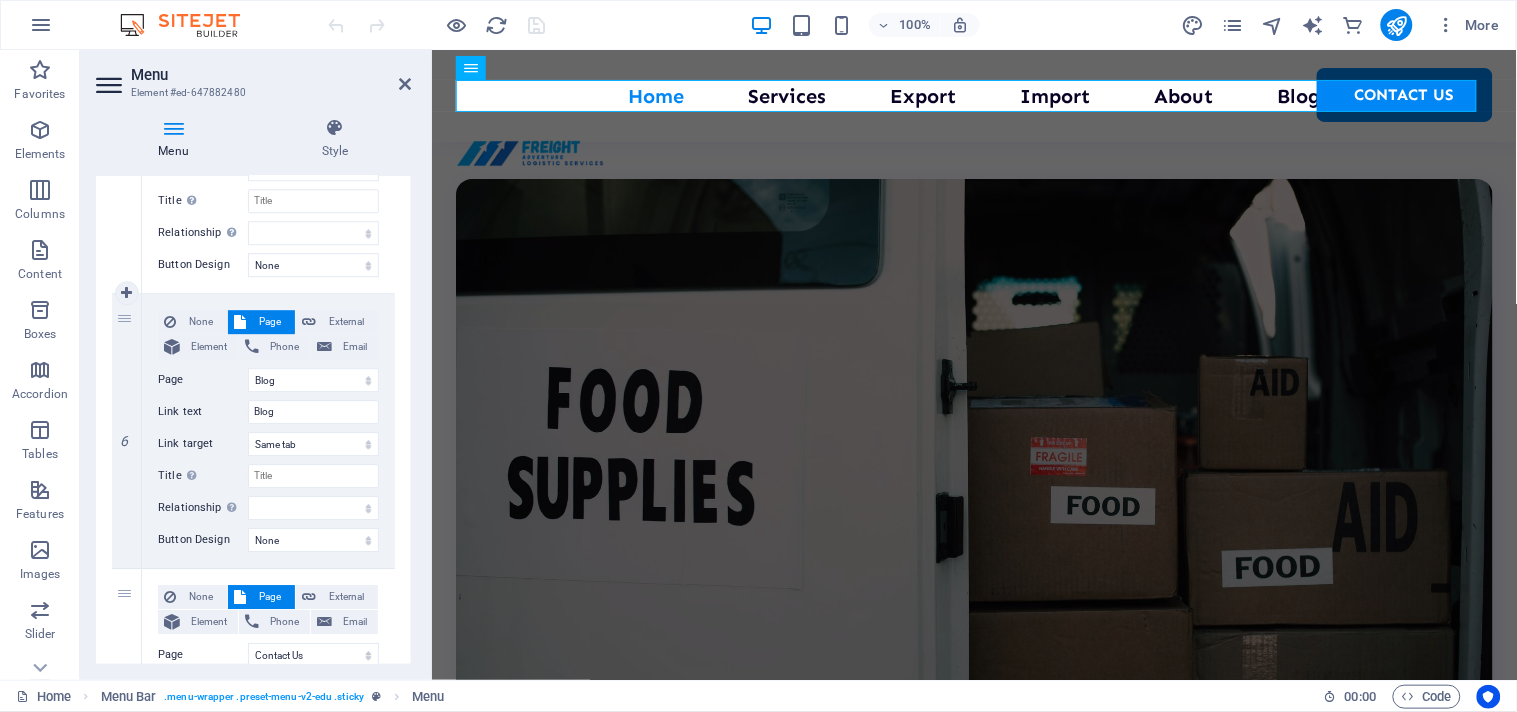 scroll, scrollTop: 1681, scrollLeft: 0, axis: vertical 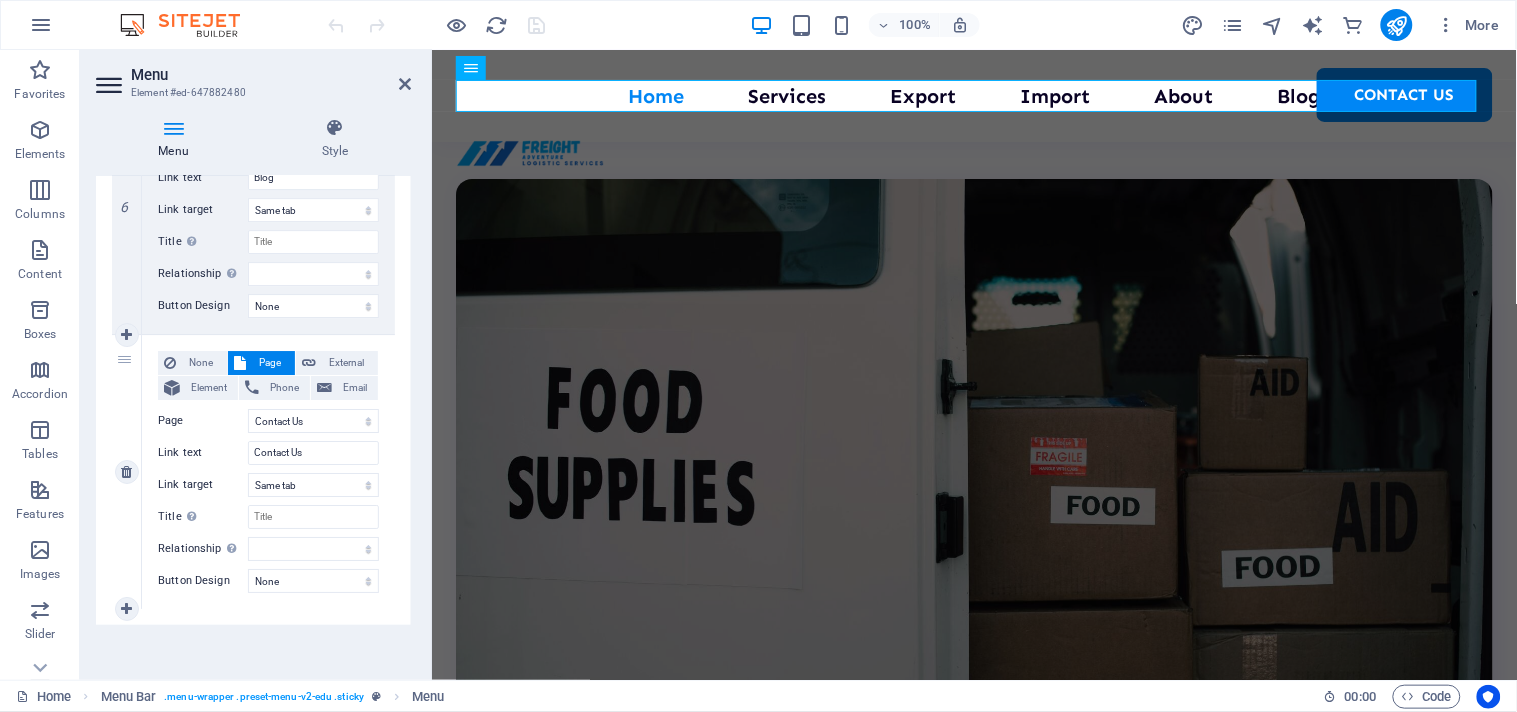 click on "Page" at bounding box center (203, 421) 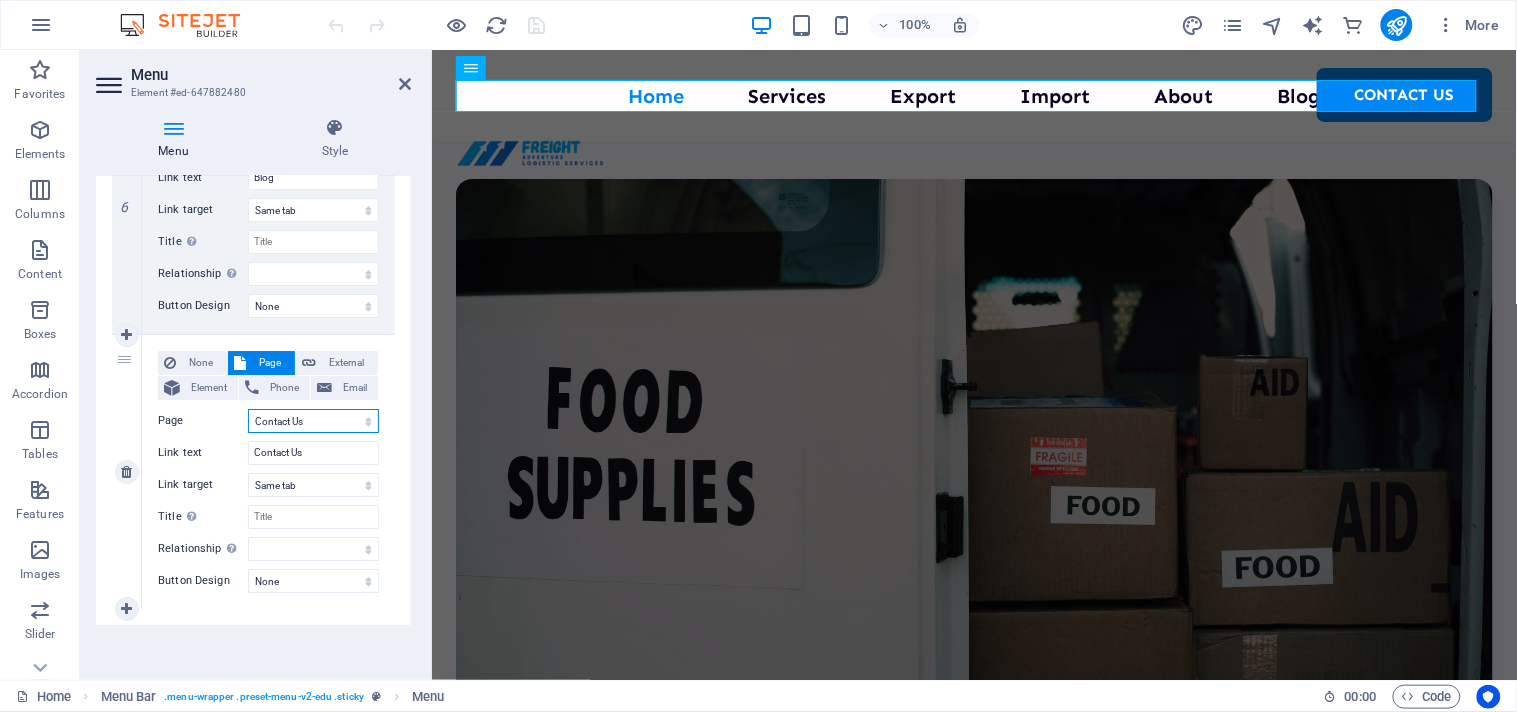 click on "Home Services Export Import About Blog Contact Us Legal Notice Privacy Home Home Home Home Home Home Home Home Home Home Home Home Home" at bounding box center [313, 421] 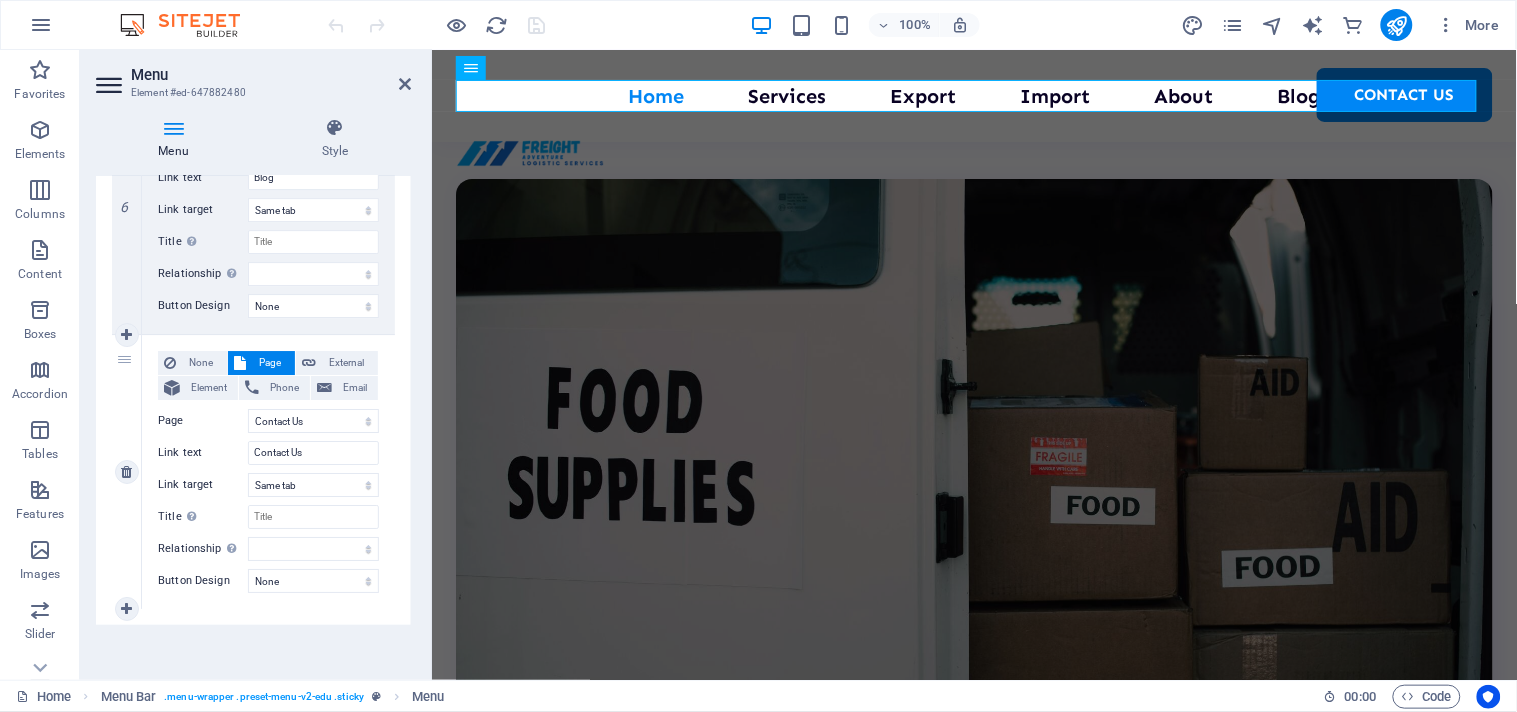 click on "Page" at bounding box center (203, 421) 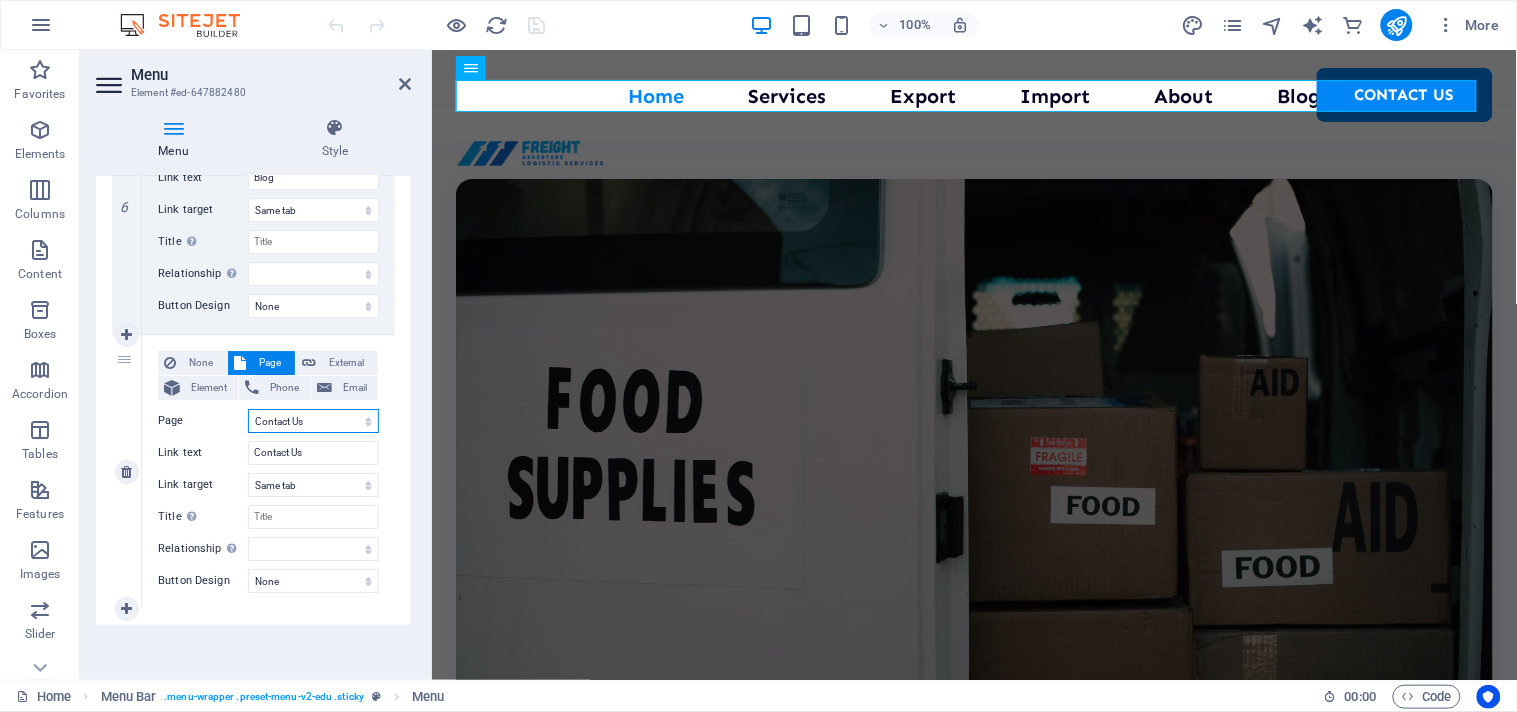 click on "Home Services Export Import About Blog Contact Us Legal Notice Privacy Home Home Home Home Home Home Home Home Home Home Home Home Home" at bounding box center [313, 421] 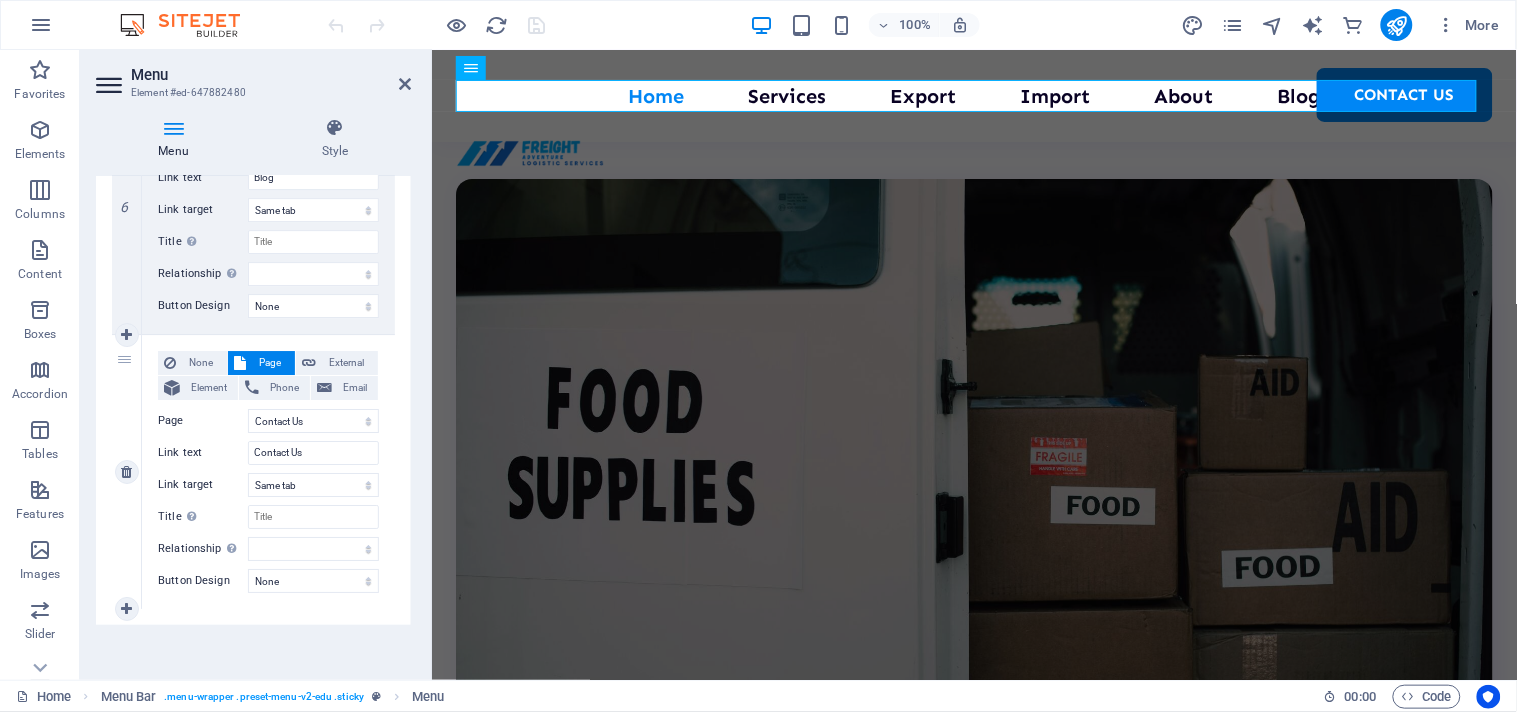 click on "Page" at bounding box center [203, 421] 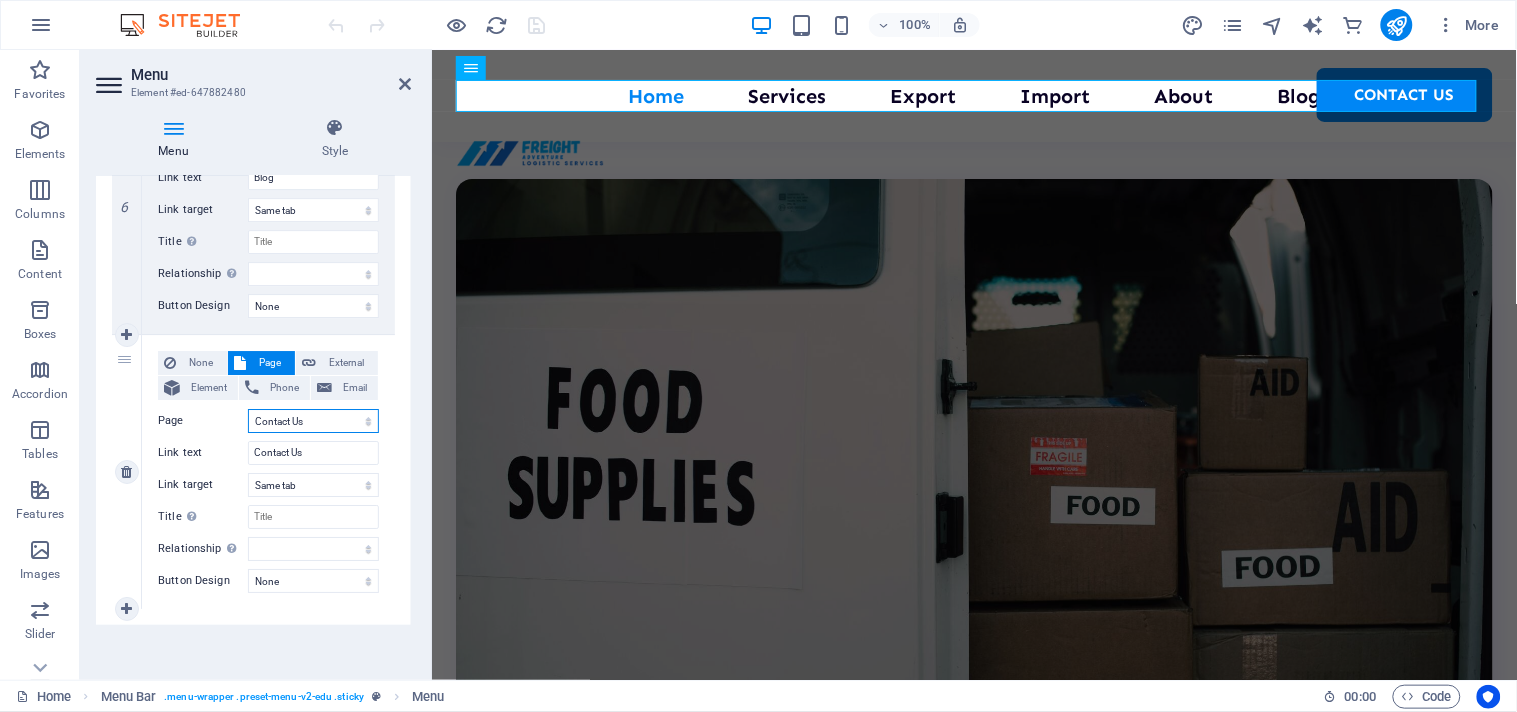 click on "Home Services Export Import About Blog Contact Us Legal Notice Privacy Home Home Home Home Home Home Home Home Home Home Home Home Home" at bounding box center [313, 421] 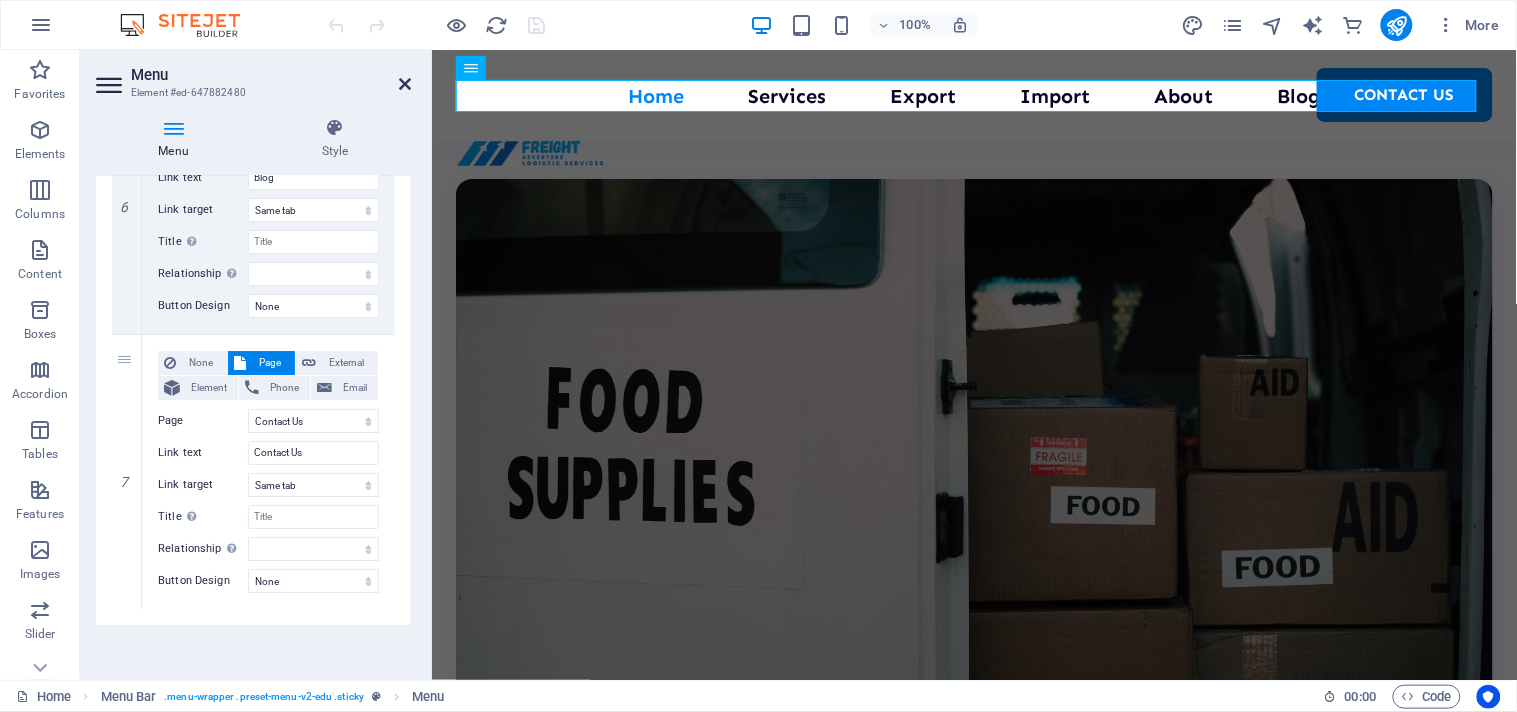 click at bounding box center [405, 84] 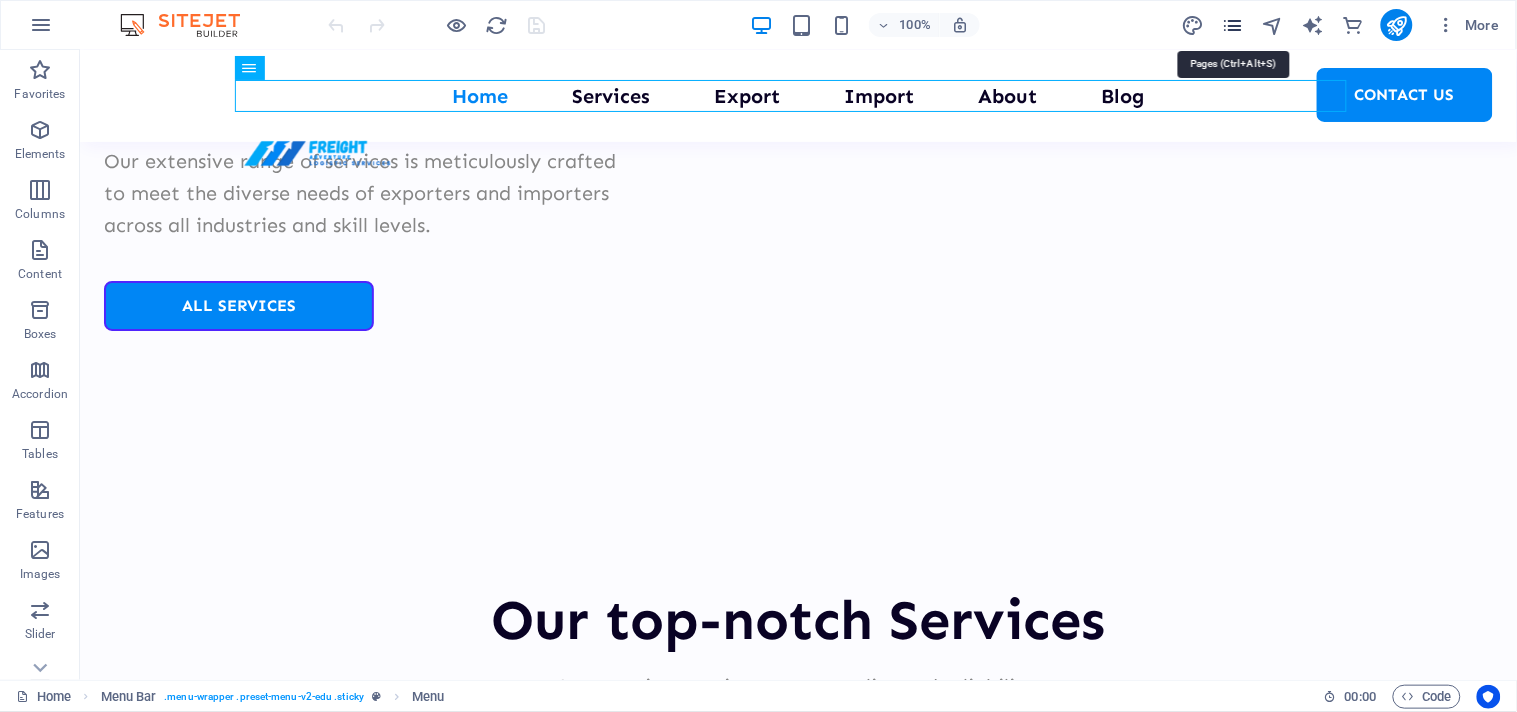 click at bounding box center [1232, 25] 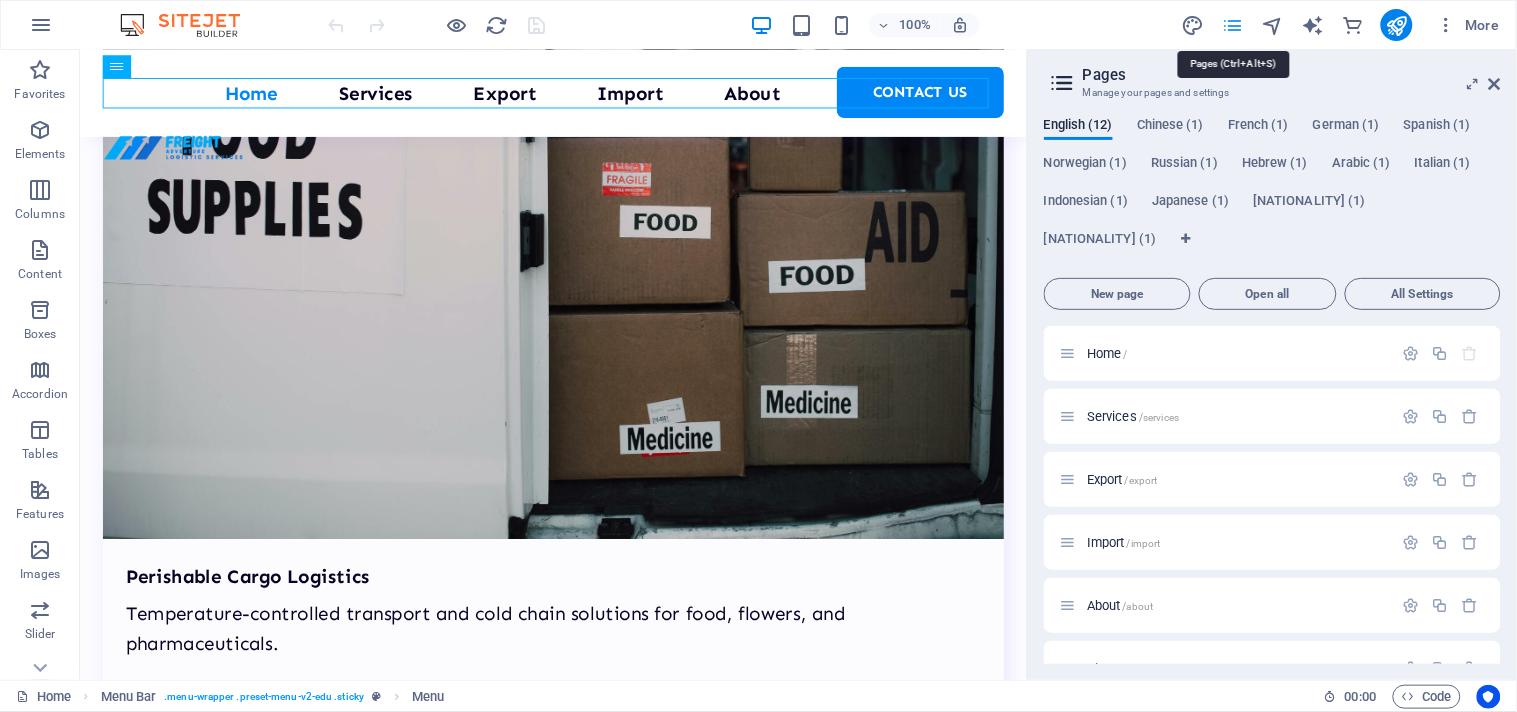 scroll, scrollTop: 12685, scrollLeft: 0, axis: vertical 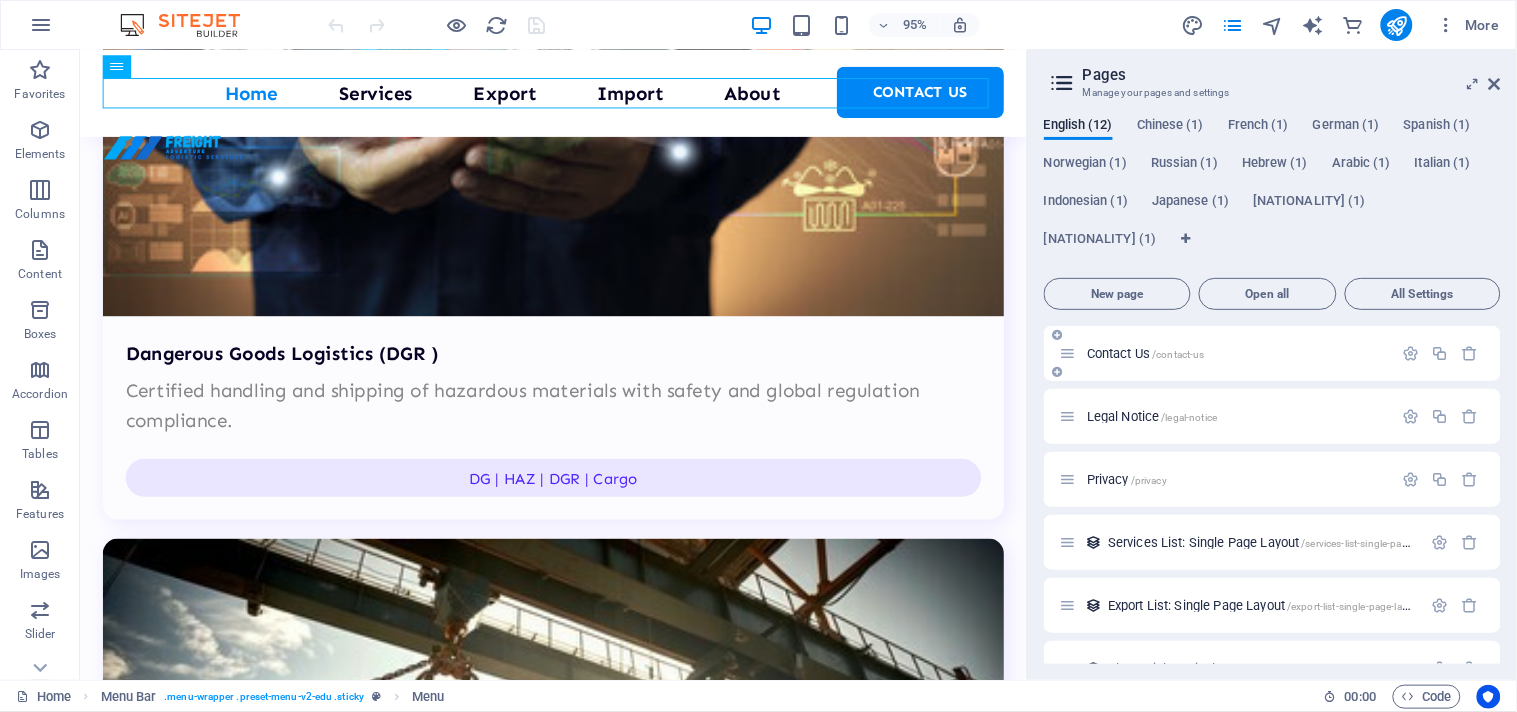 click on "Contact Us /contact-us" at bounding box center [1146, 353] 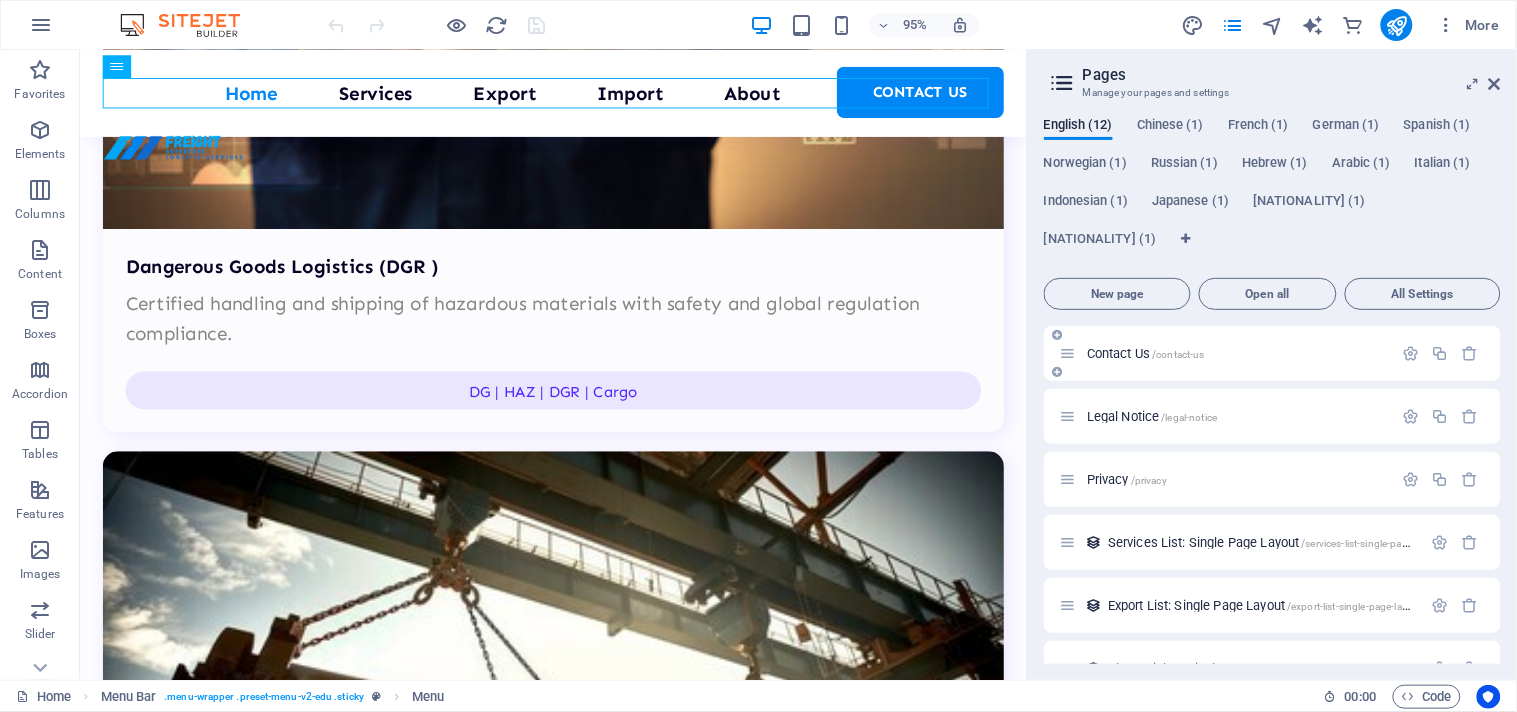 scroll, scrollTop: 0, scrollLeft: 0, axis: both 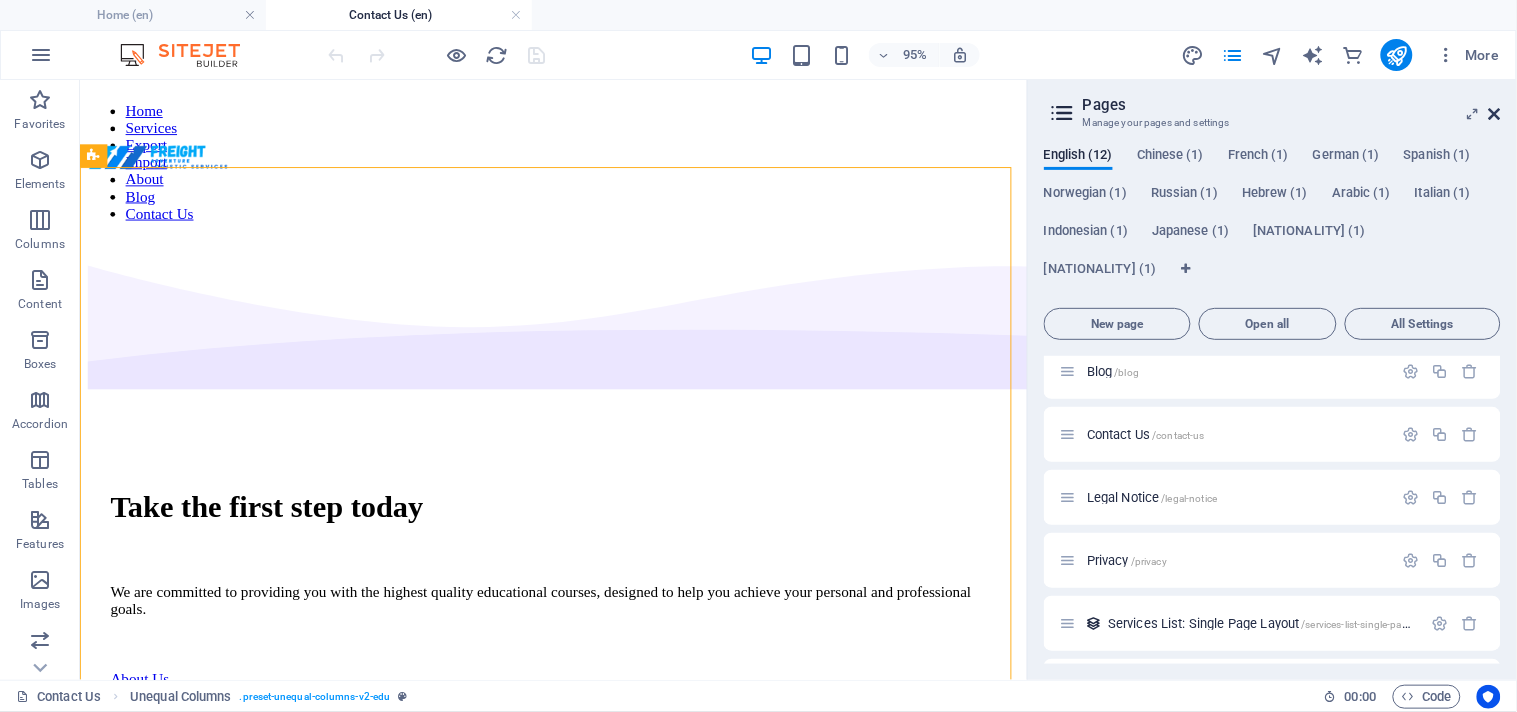 click at bounding box center [1495, 114] 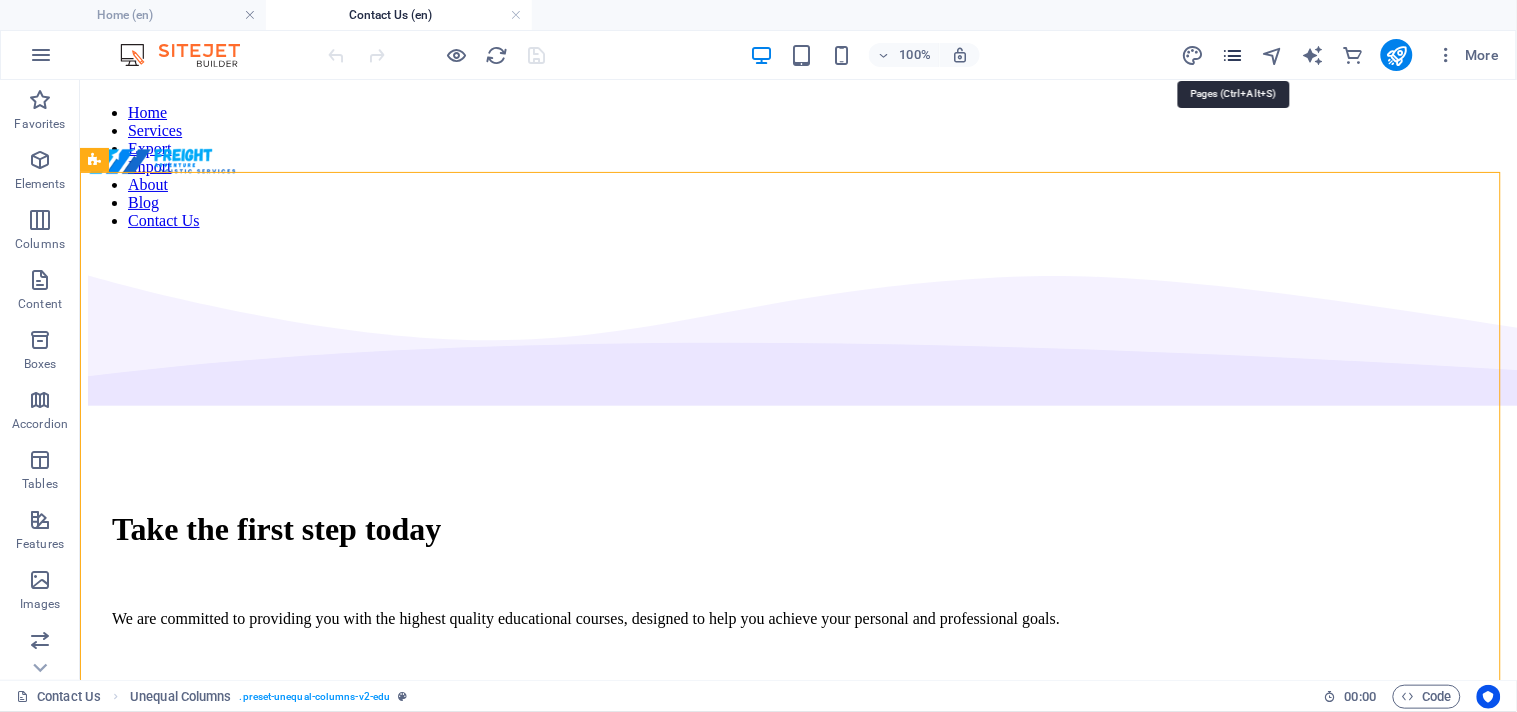 click at bounding box center (1232, 55) 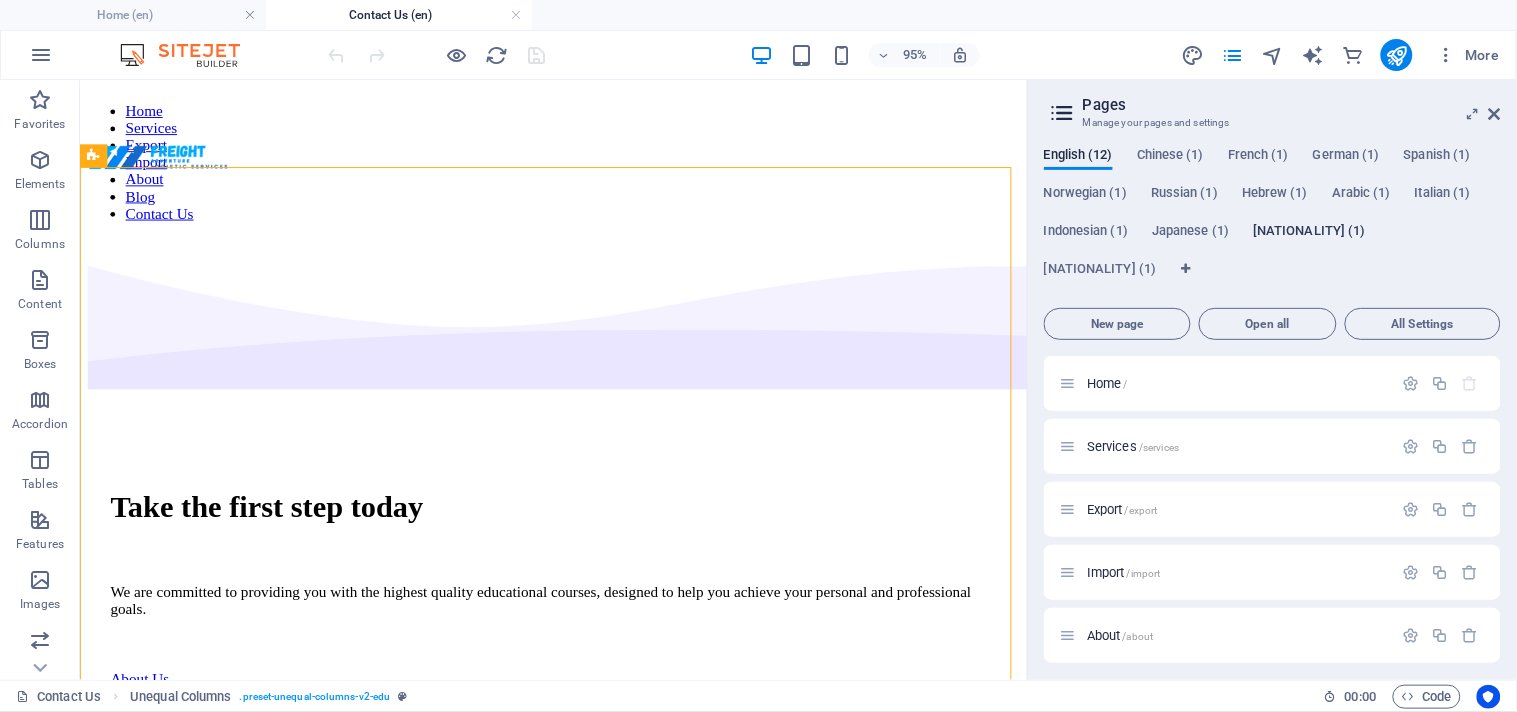 click on "[NATIONALITY] (1)" at bounding box center [1309, 233] 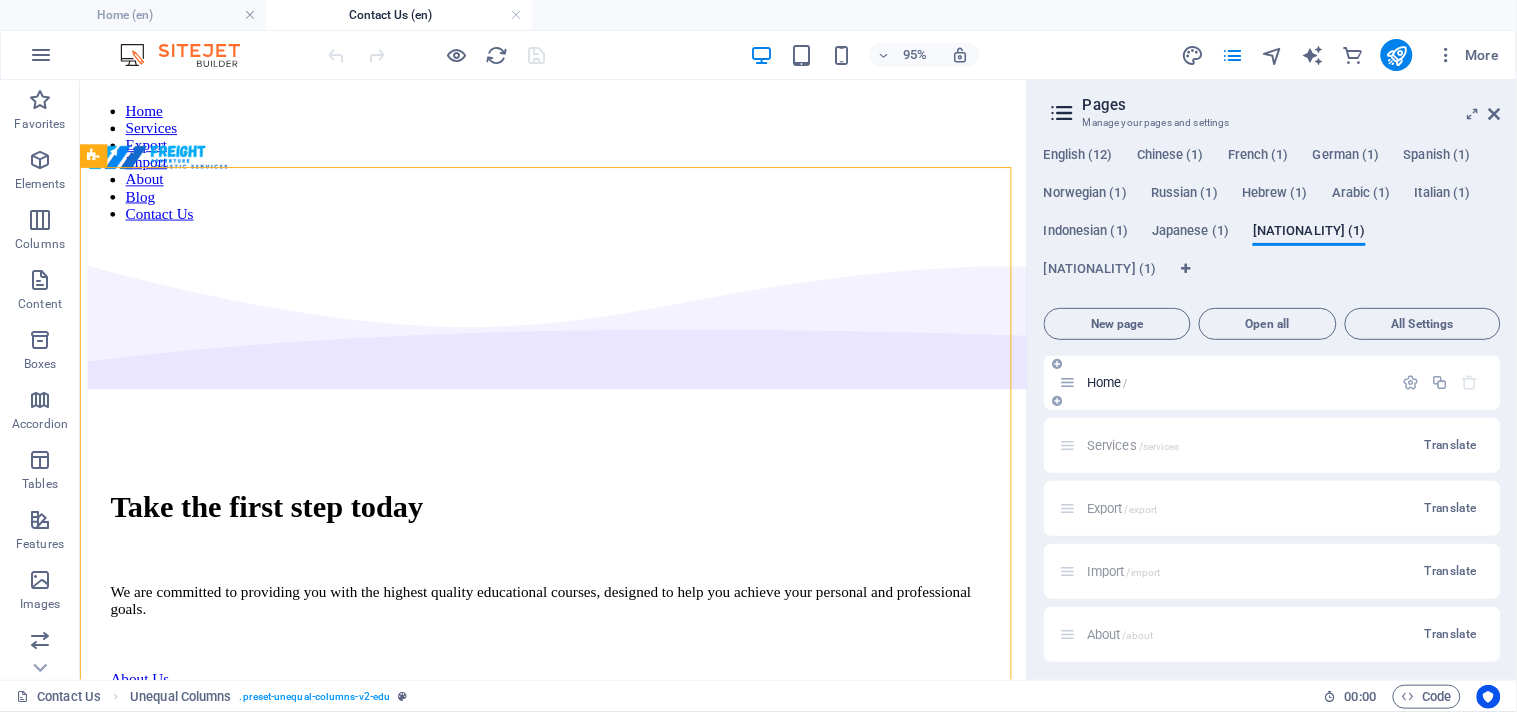 scroll, scrollTop: 0, scrollLeft: 0, axis: both 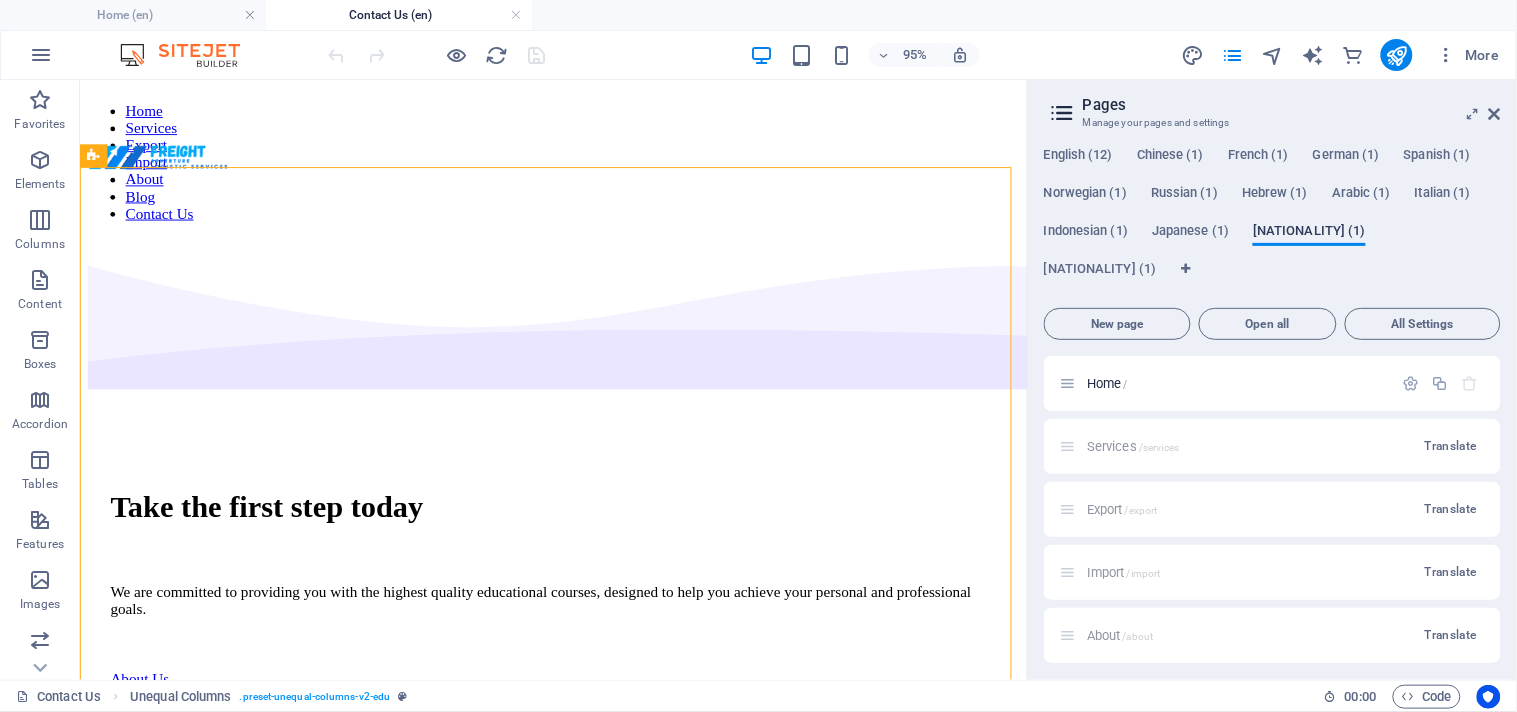 click on "[NATIONALITY] (1)" at bounding box center (1309, 233) 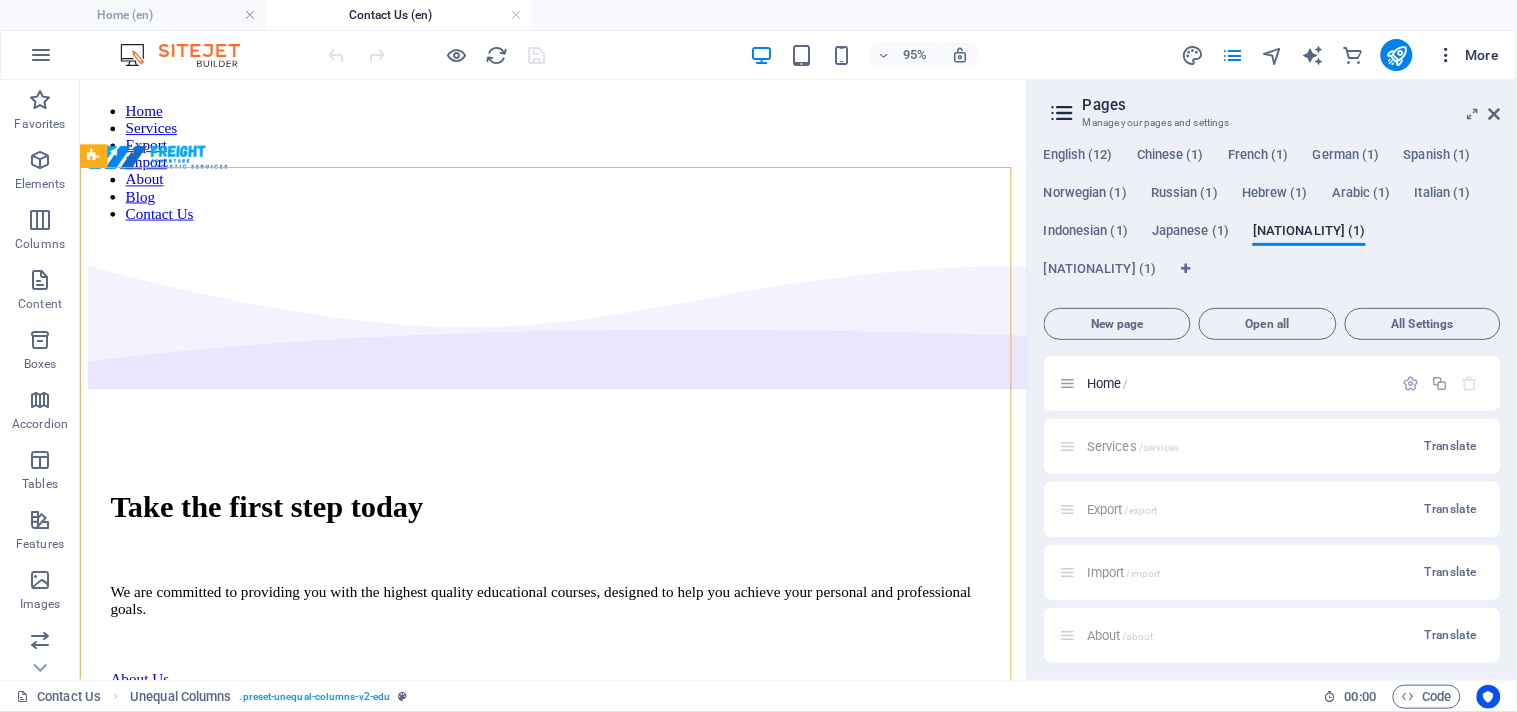 click at bounding box center [1447, 55] 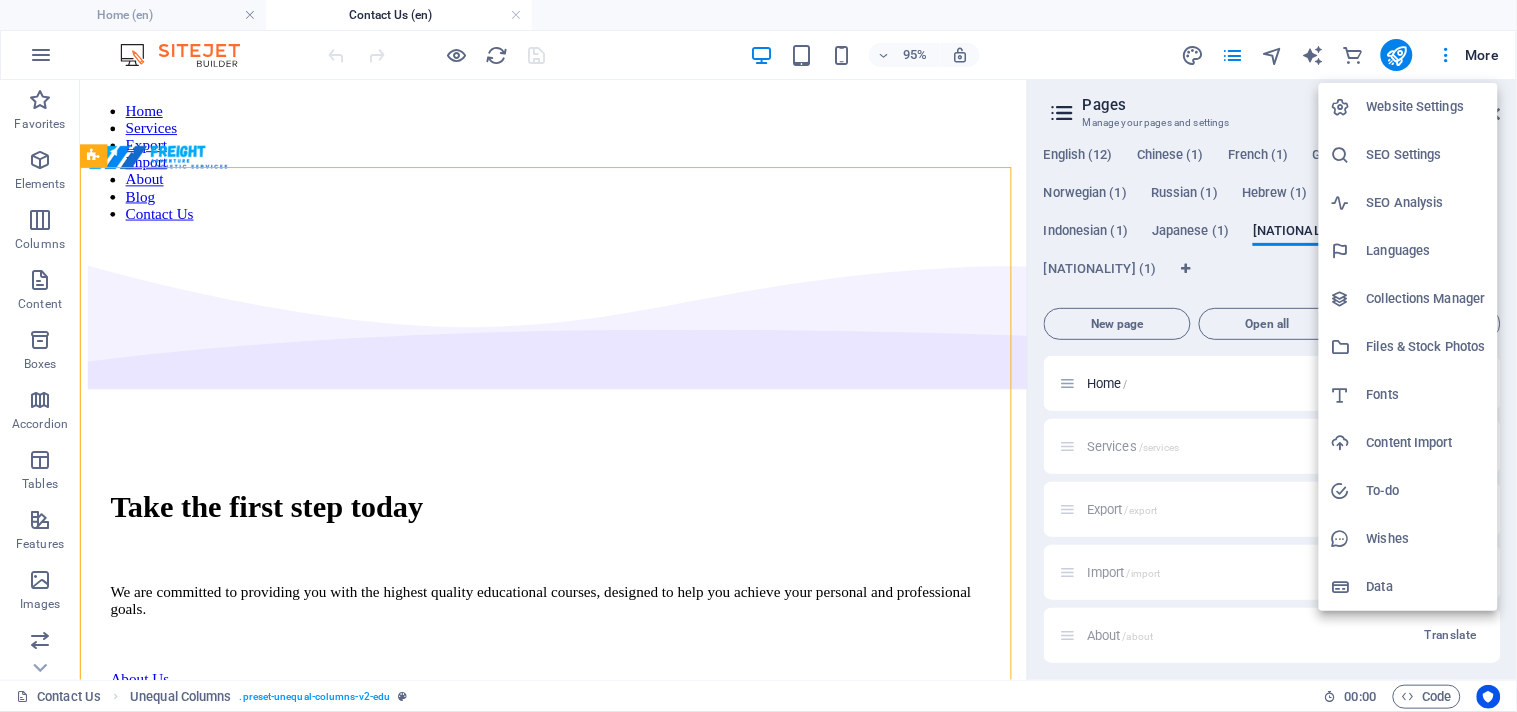 click on "Website Settings" at bounding box center [1426, 107] 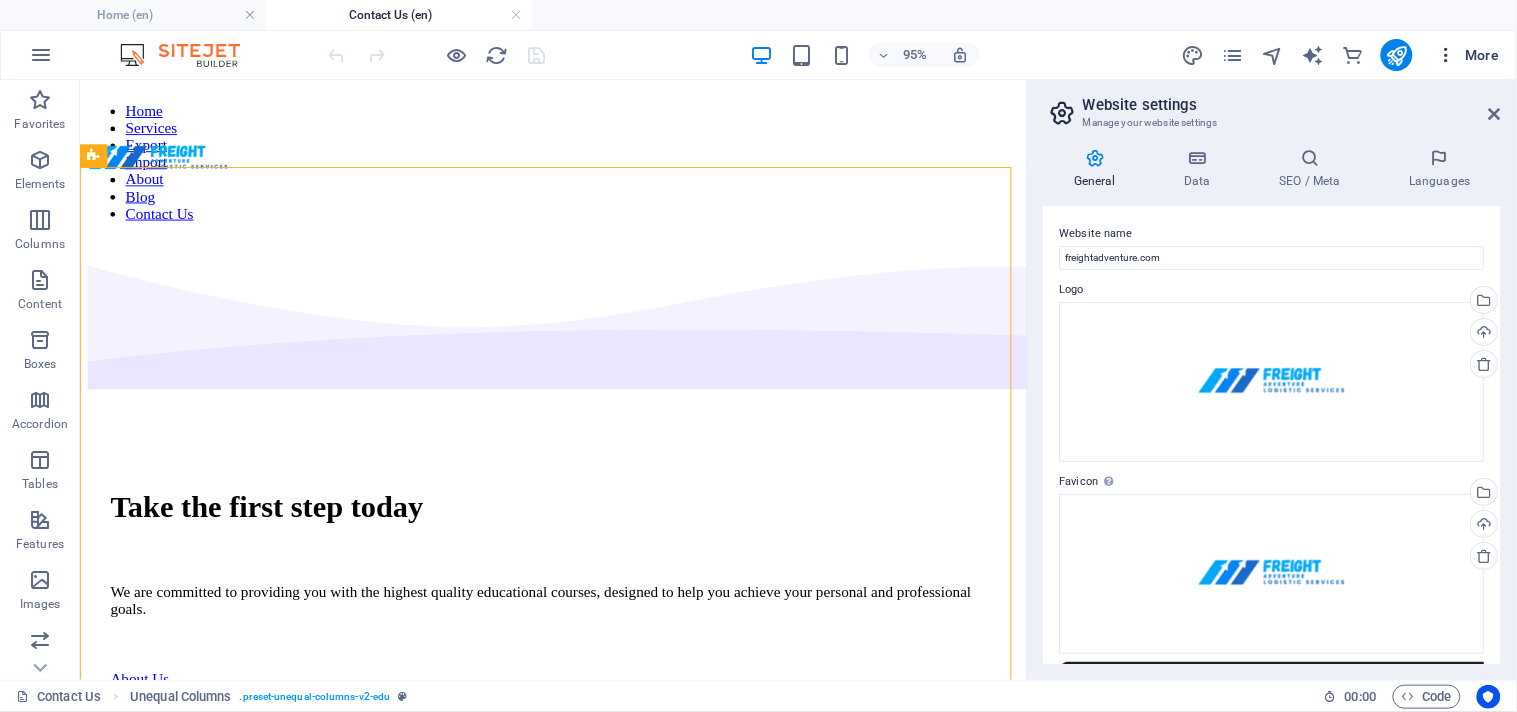 click at bounding box center [1447, 55] 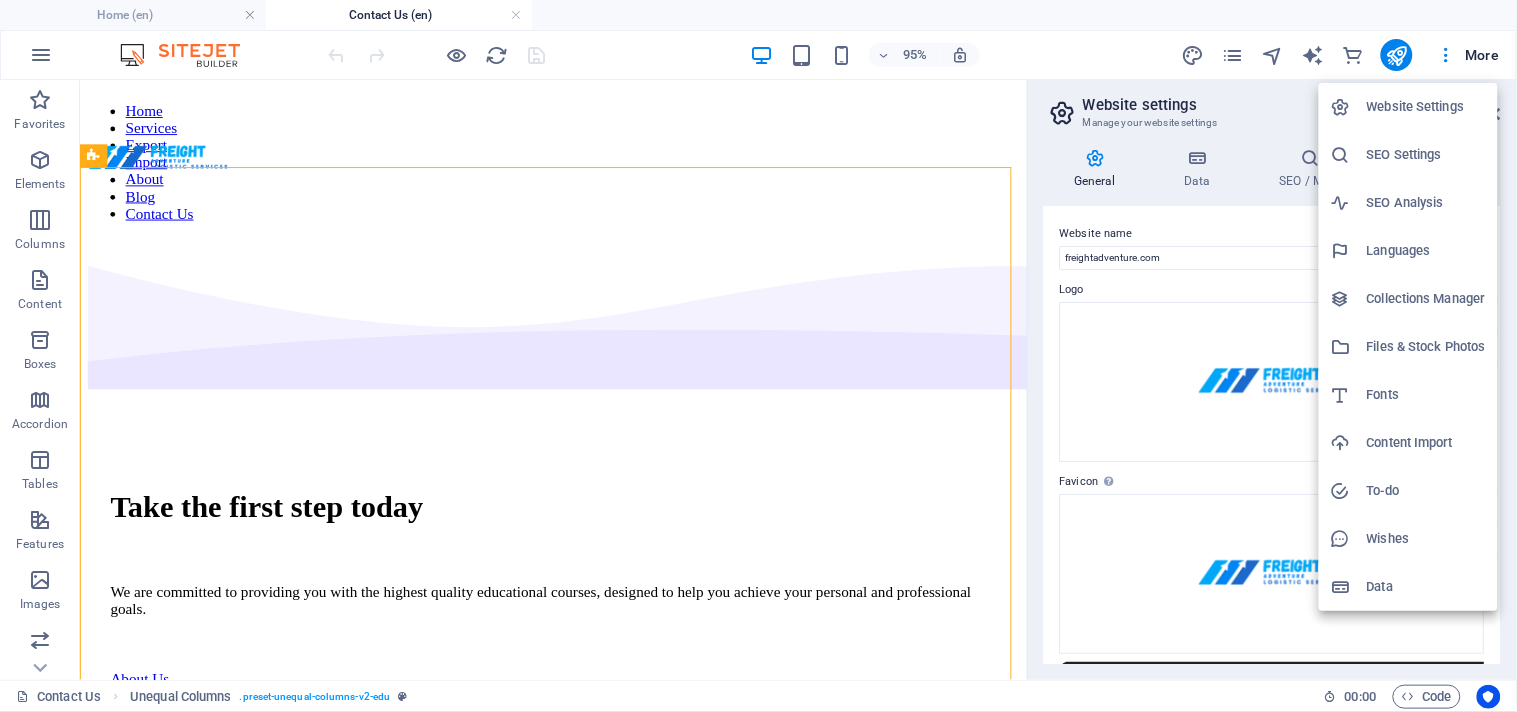 click on "Languages" at bounding box center [1408, 251] 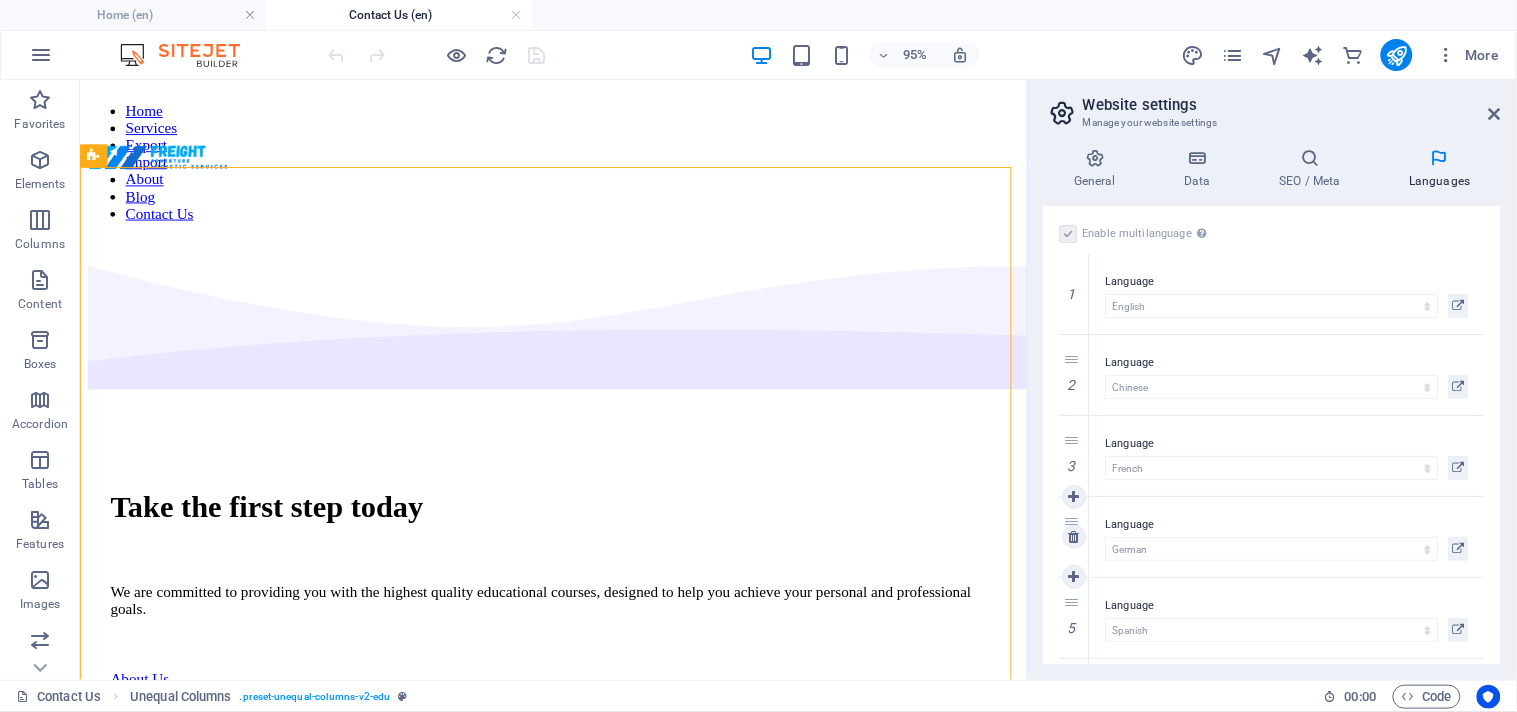 scroll, scrollTop: 740, scrollLeft: 0, axis: vertical 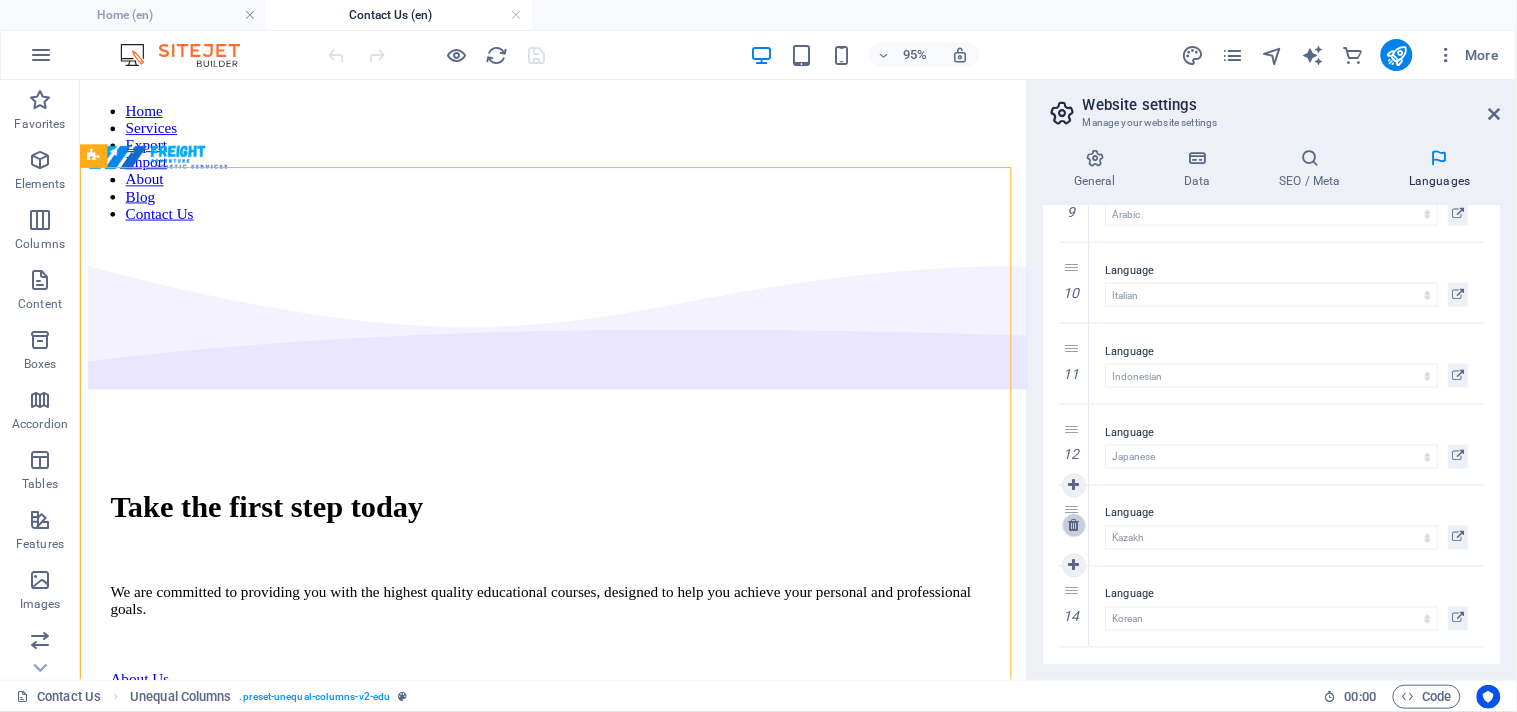 click at bounding box center (1074, 526) 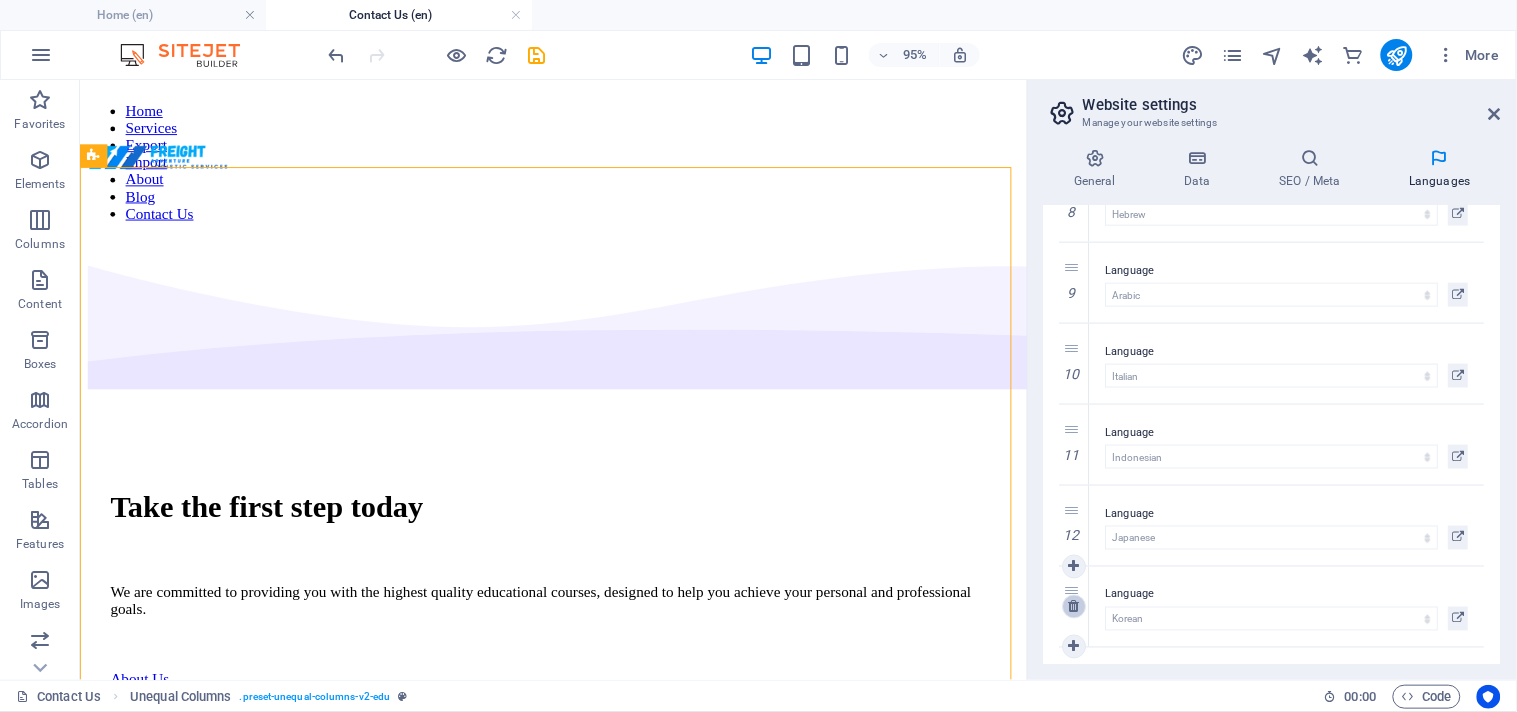 scroll, scrollTop: 658, scrollLeft: 0, axis: vertical 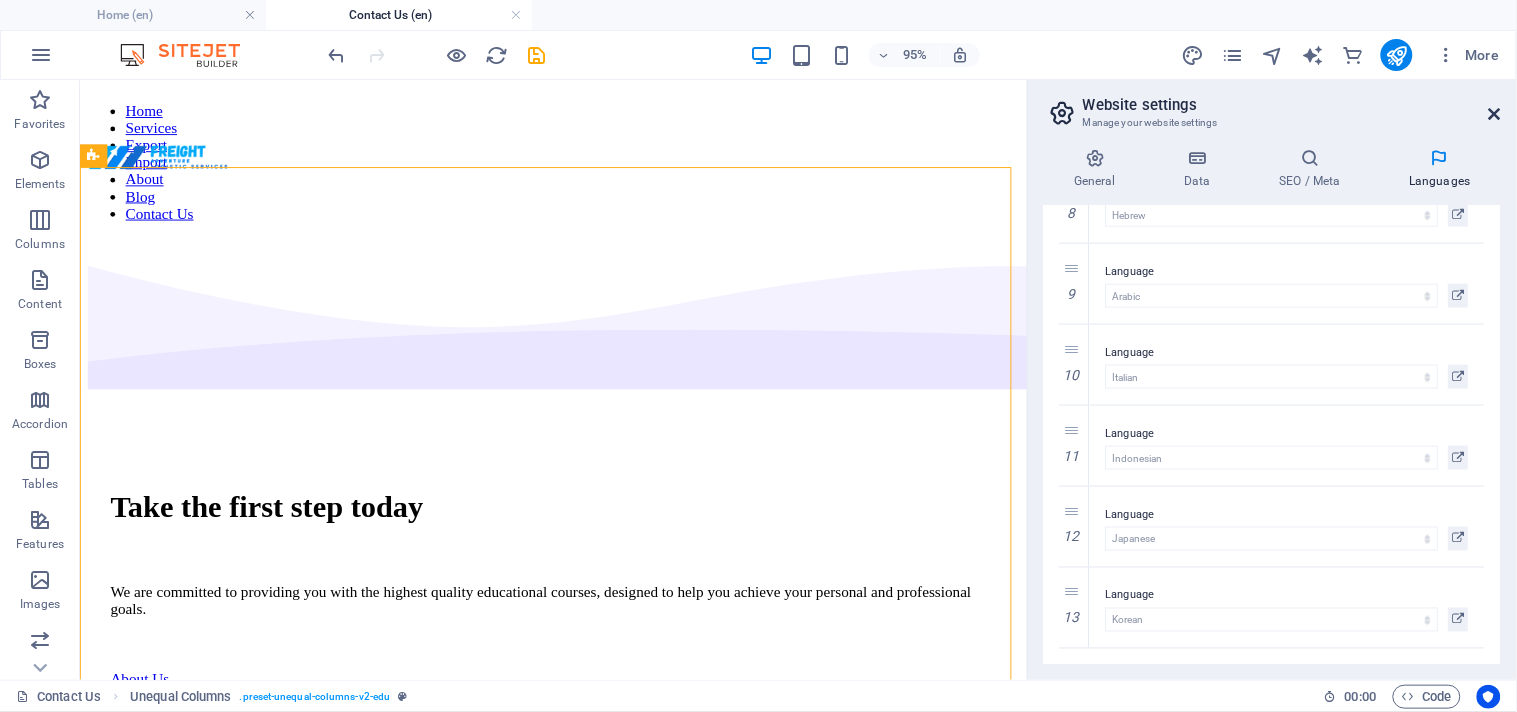 click at bounding box center [1495, 114] 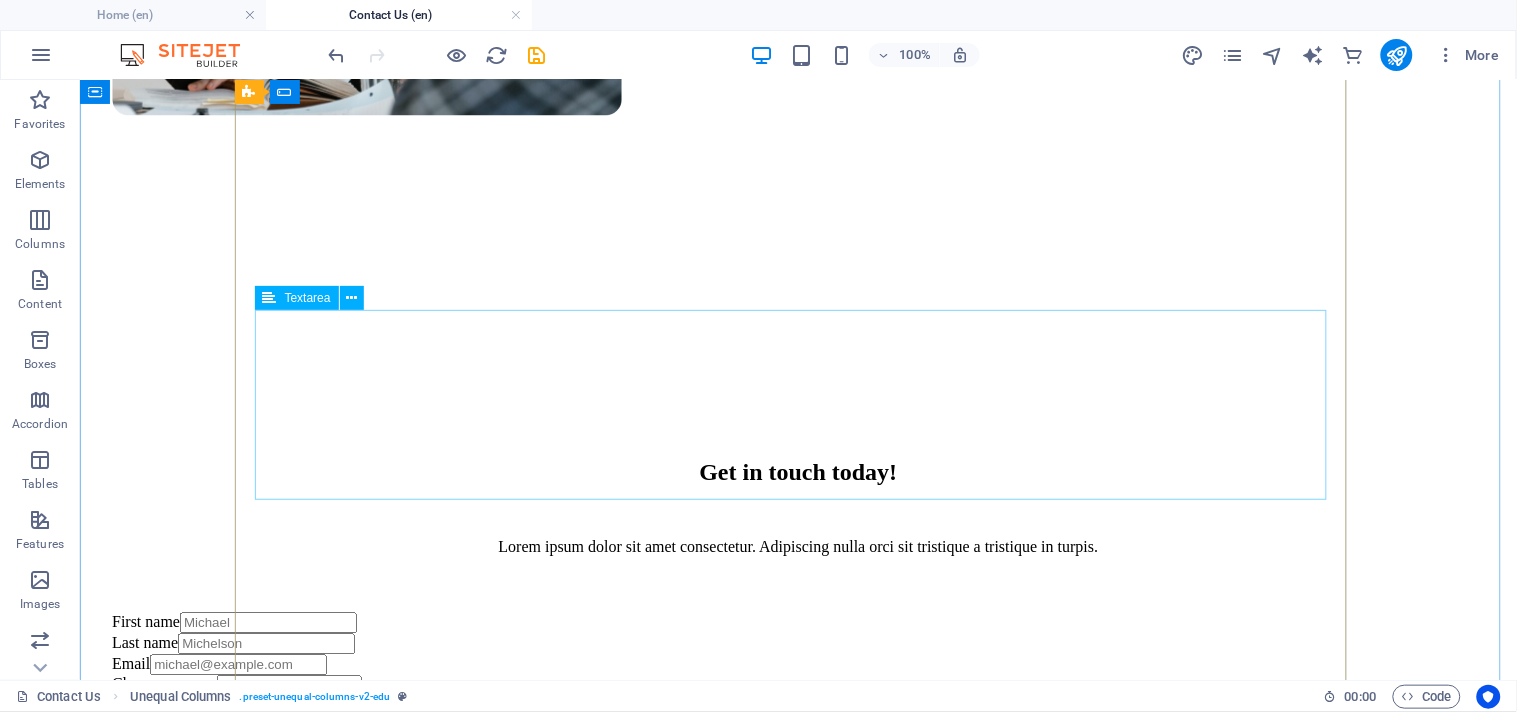scroll, scrollTop: 984, scrollLeft: 0, axis: vertical 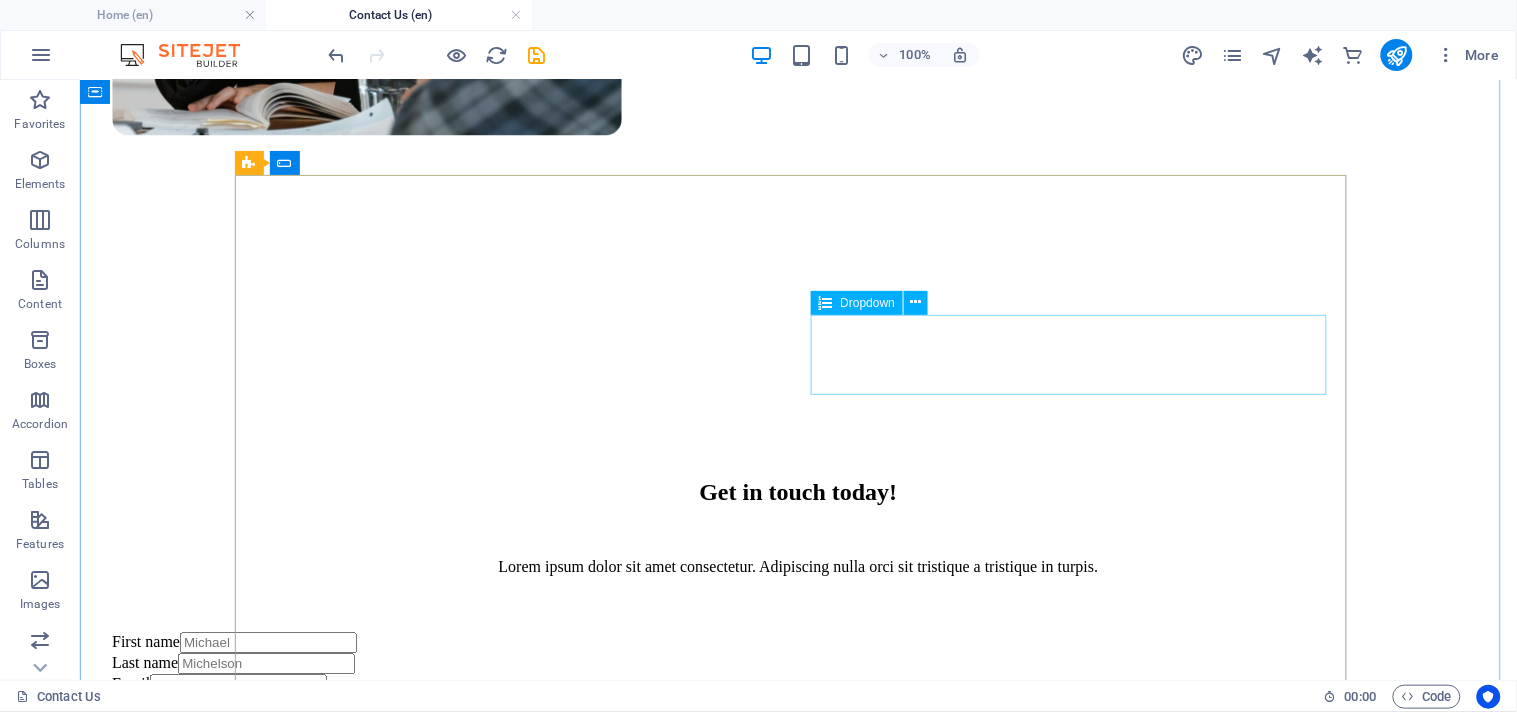 click on "Dropdown" at bounding box center [868, 303] 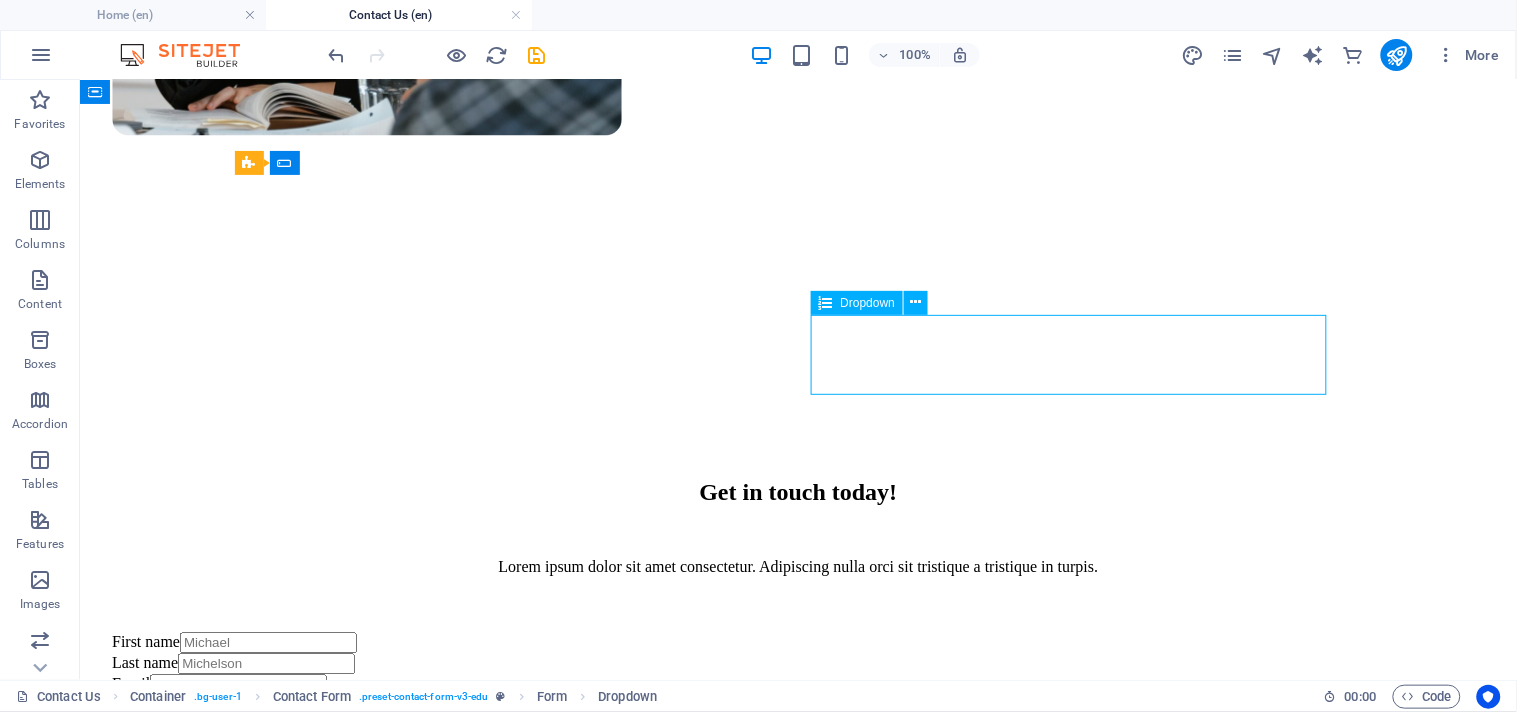 click at bounding box center [826, 303] 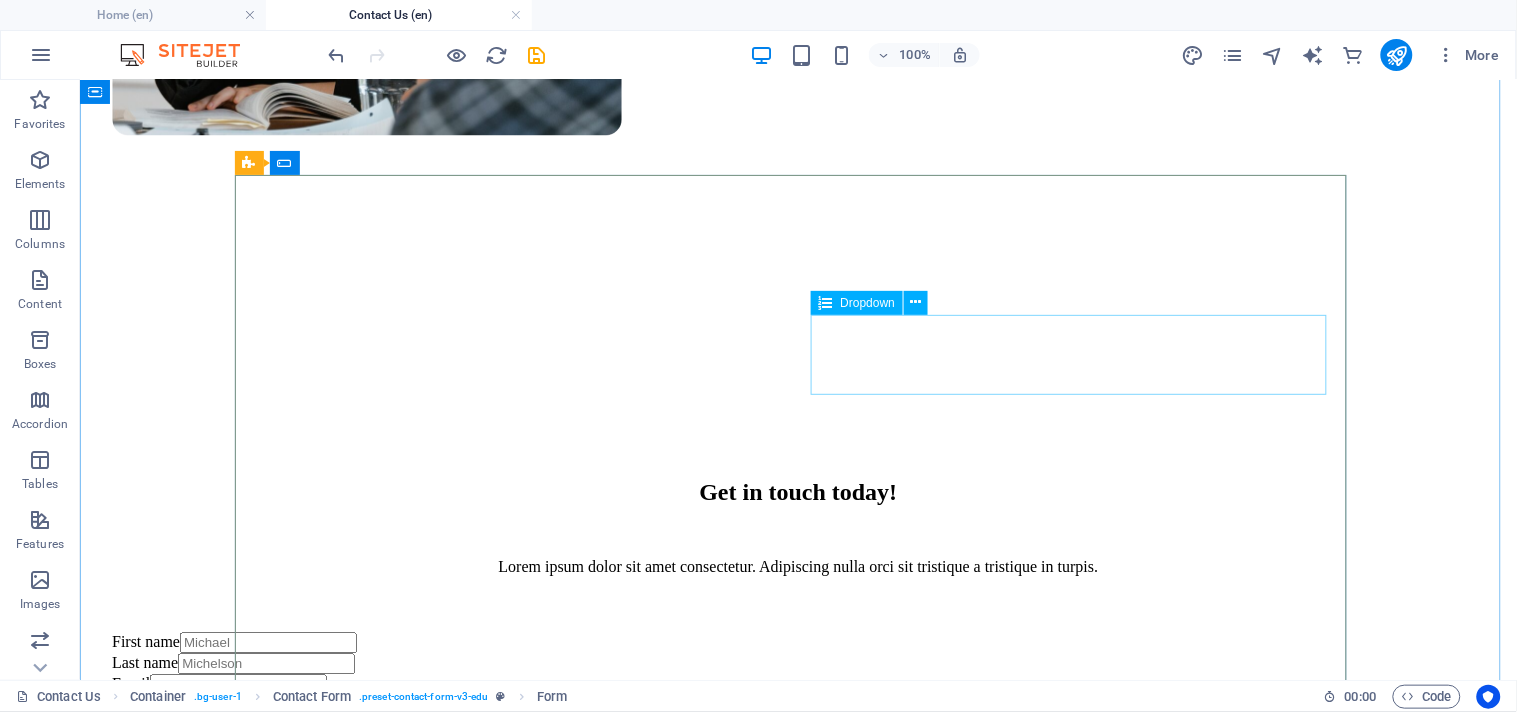 click on "Choose a course Choose one Digital Marketing Coding from Scratch Public Speaking Finances Creative Writing Data Science Project Management Business Analytics Photography Psychology Intro English Grammar Web Development UI/UX Design Programming 101 Management" at bounding box center [797, 704] 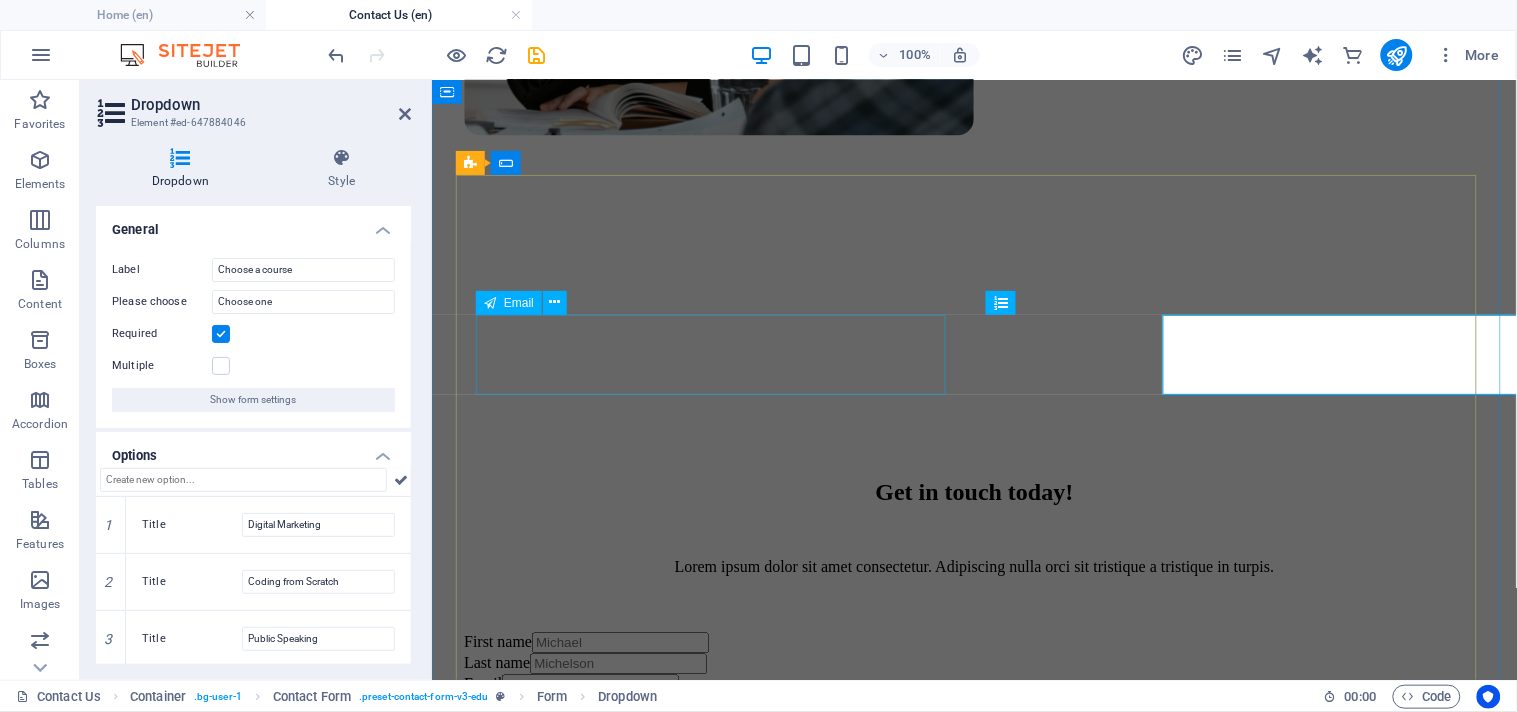 click on "Email" at bounding box center [973, 684] 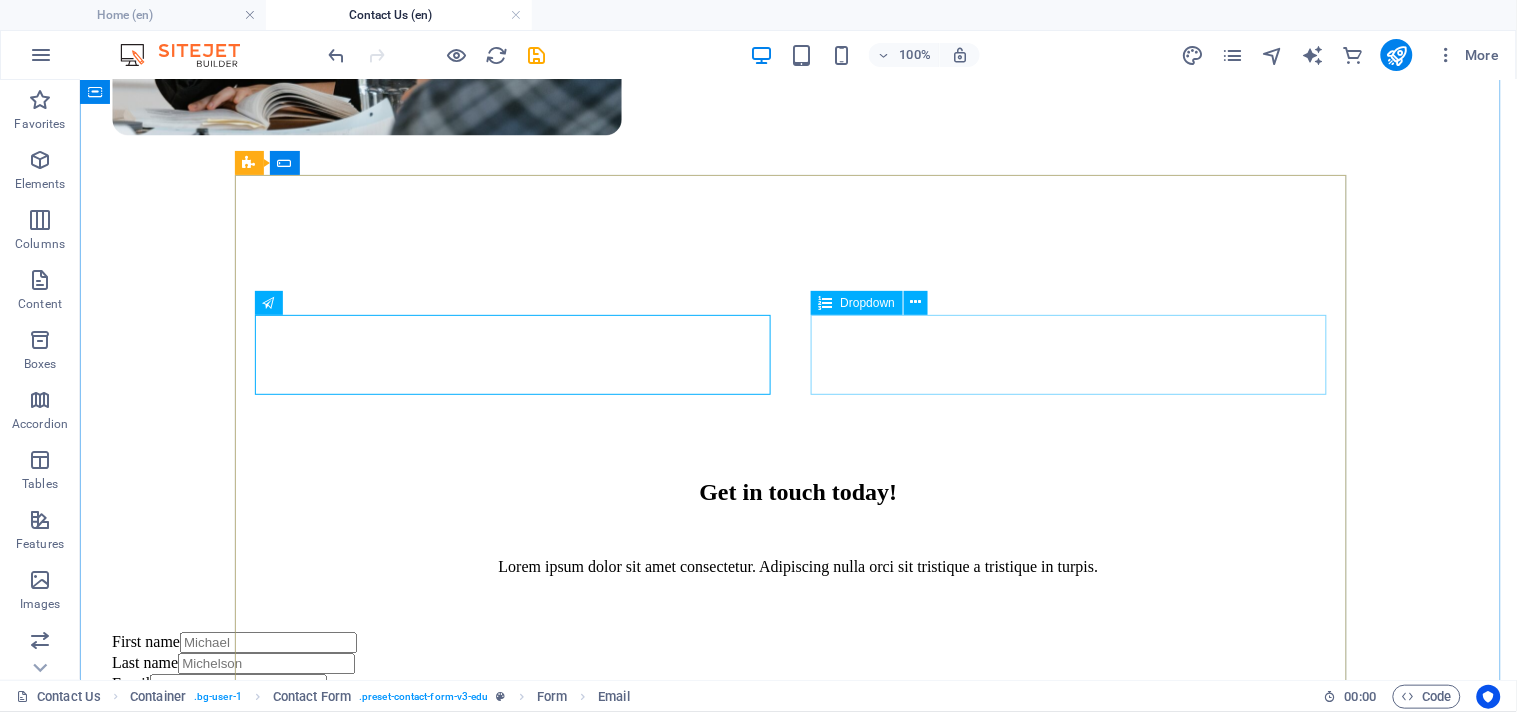 click on "Choose a course Choose one Digital Marketing Coding from Scratch Public Speaking Finances Creative Writing Data Science Project Management Business Analytics Photography Psychology Intro English Grammar Web Development UI/UX Design Programming 101 Management" at bounding box center [797, 704] 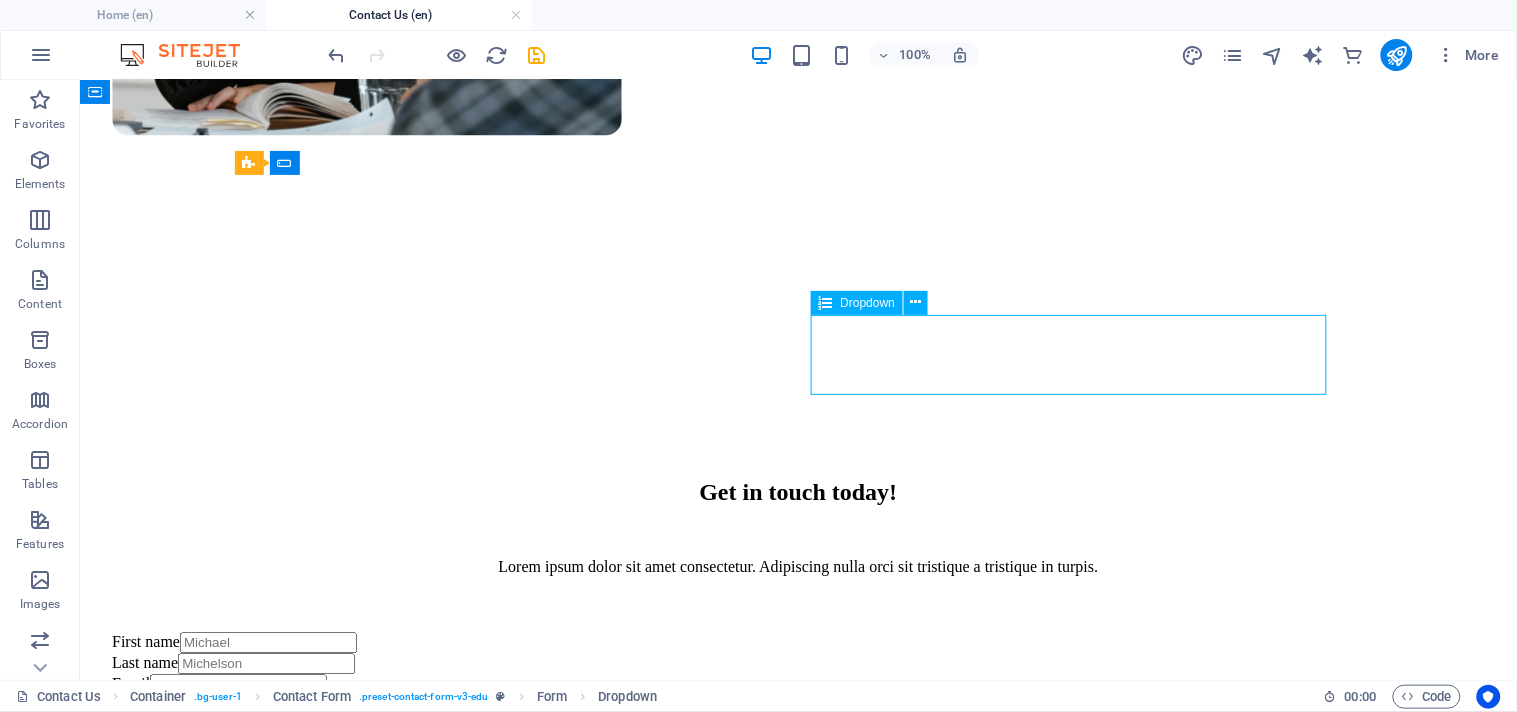 click on "Choose a course Choose one Digital Marketing Coding from Scratch Public Speaking Finances Creative Writing Data Science Project Management Business Analytics Photography Psychology Intro English Grammar Web Development UI/UX Design Programming 101 Management" at bounding box center [797, 704] 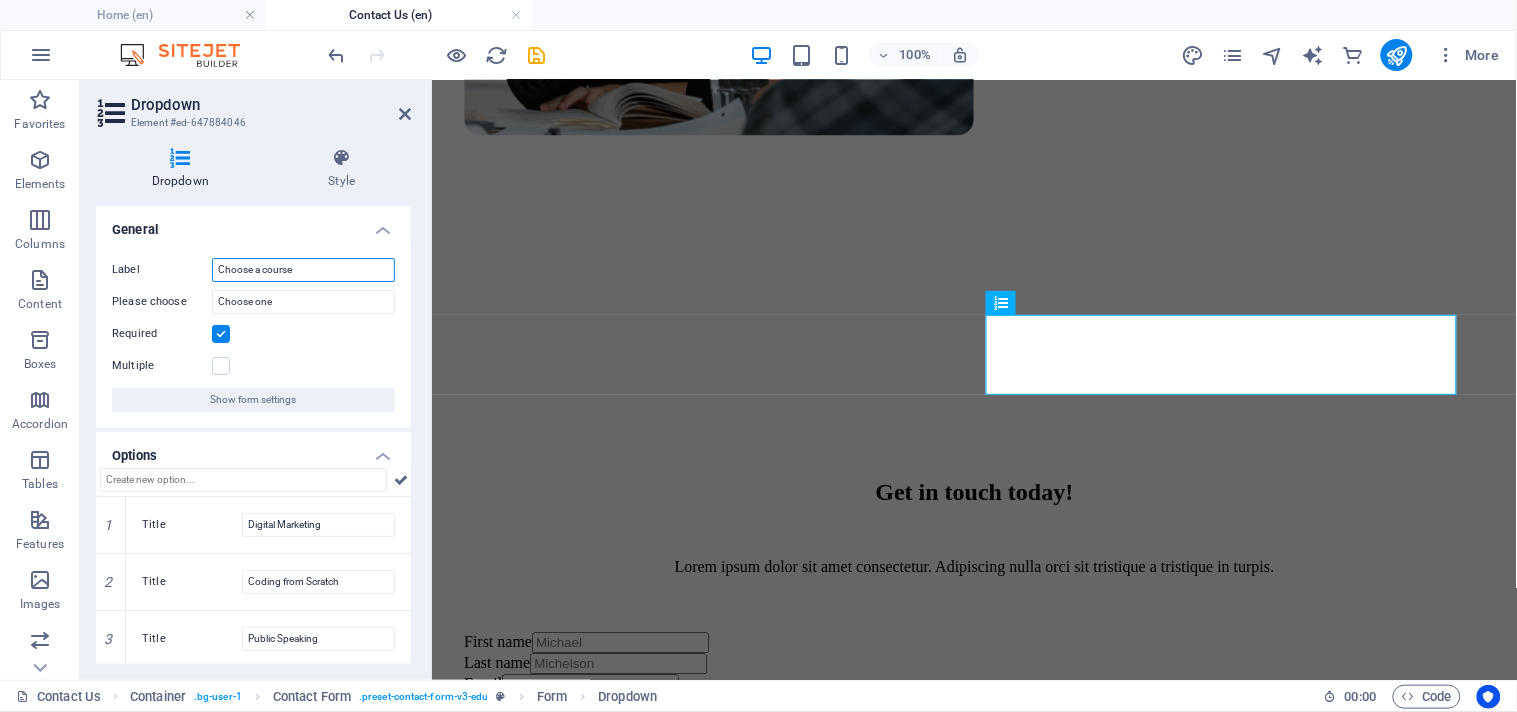 click on "Choose a course" at bounding box center [303, 270] 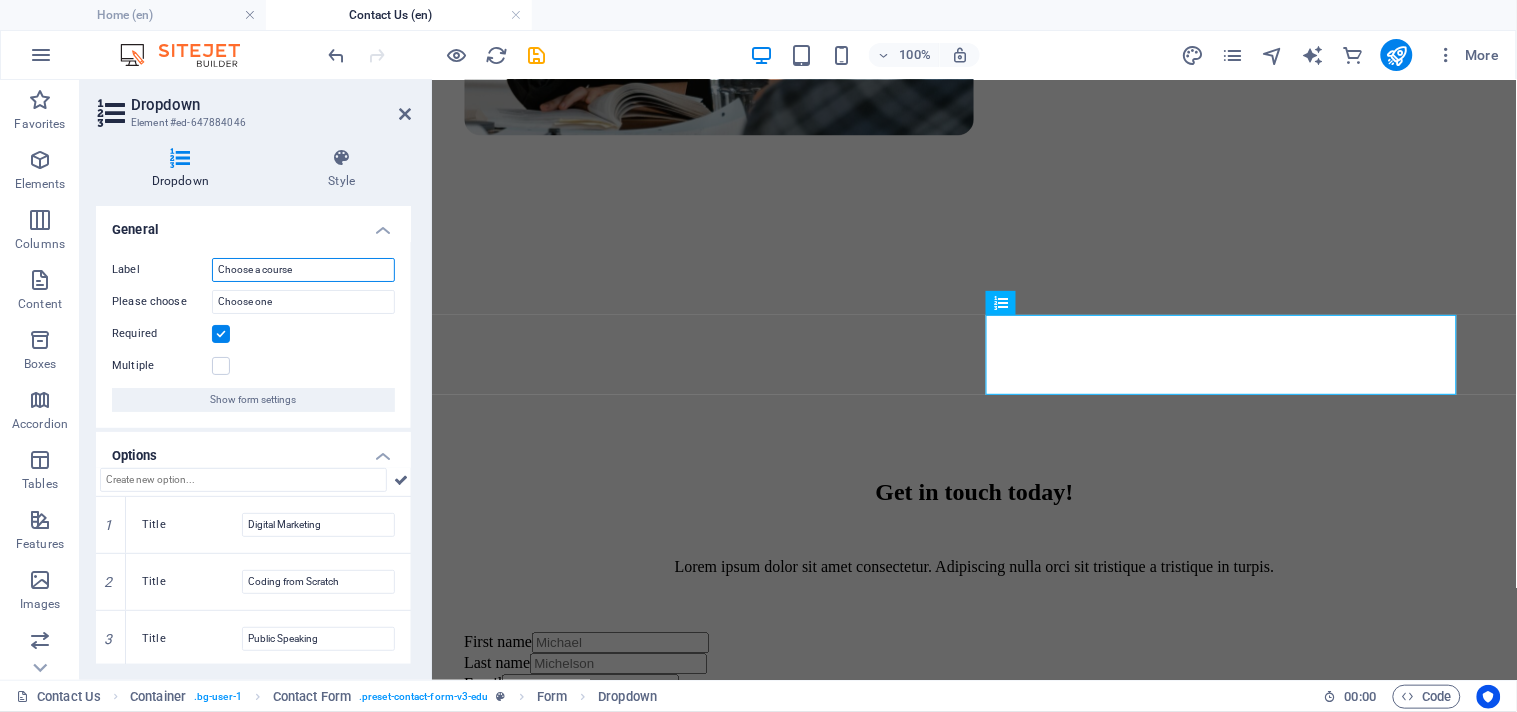 click on "Choose a course" at bounding box center (303, 270) 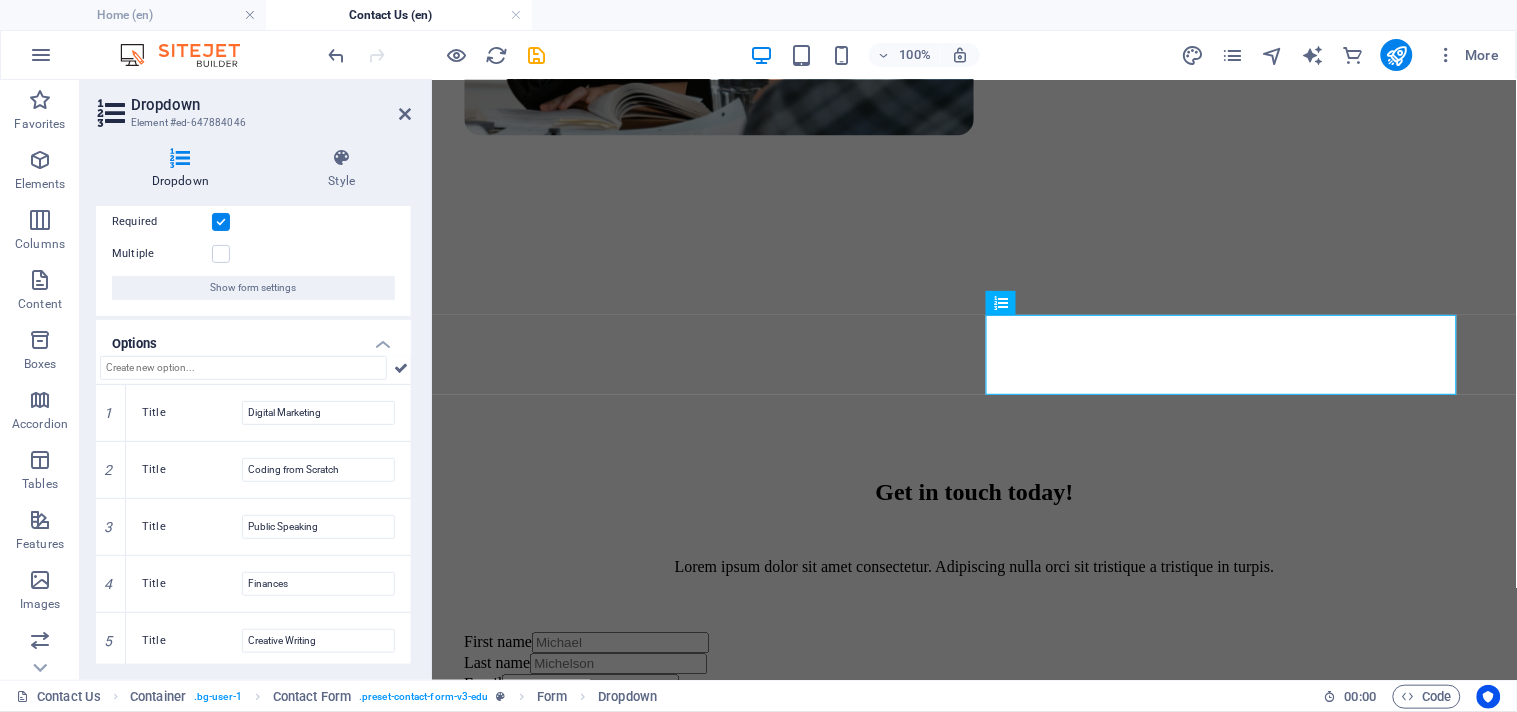 scroll, scrollTop: 117, scrollLeft: 0, axis: vertical 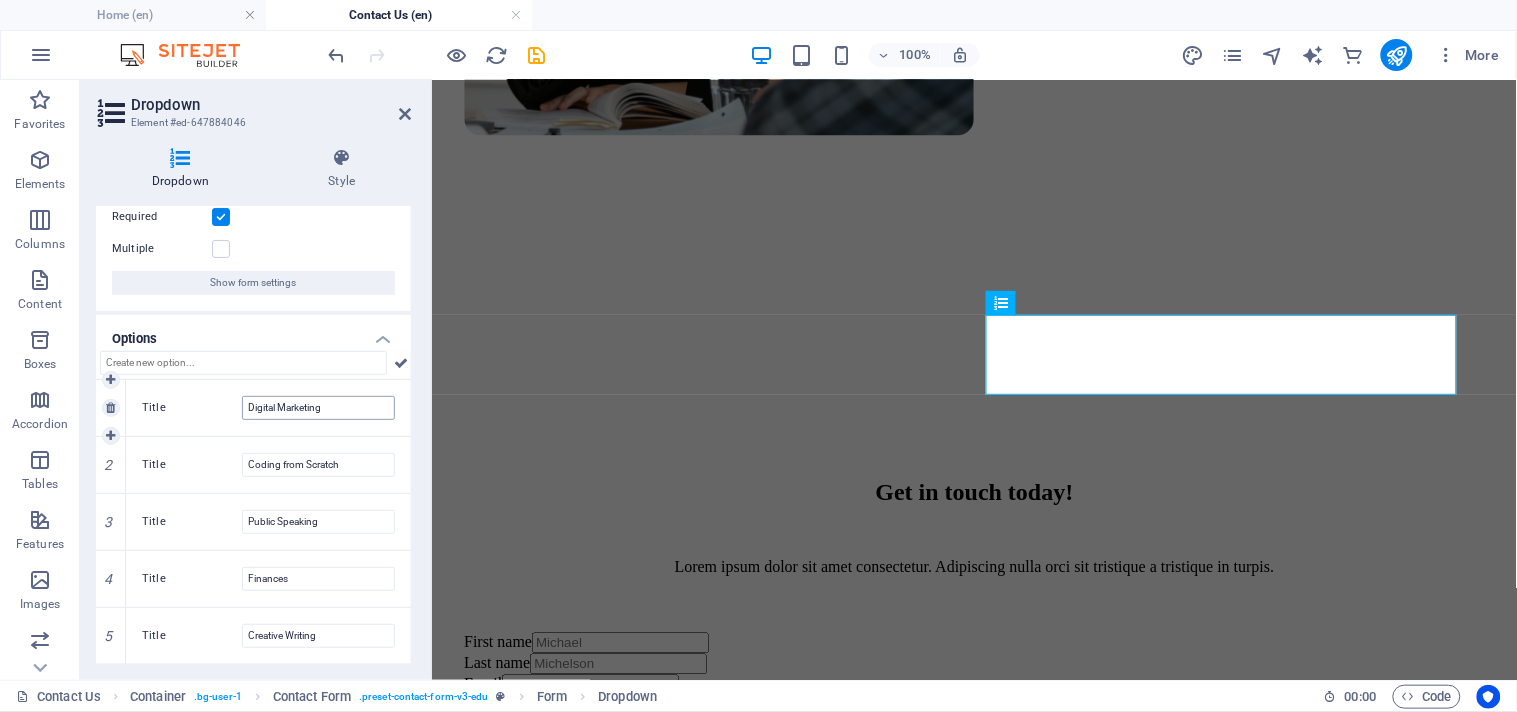 type on "Choose a Service" 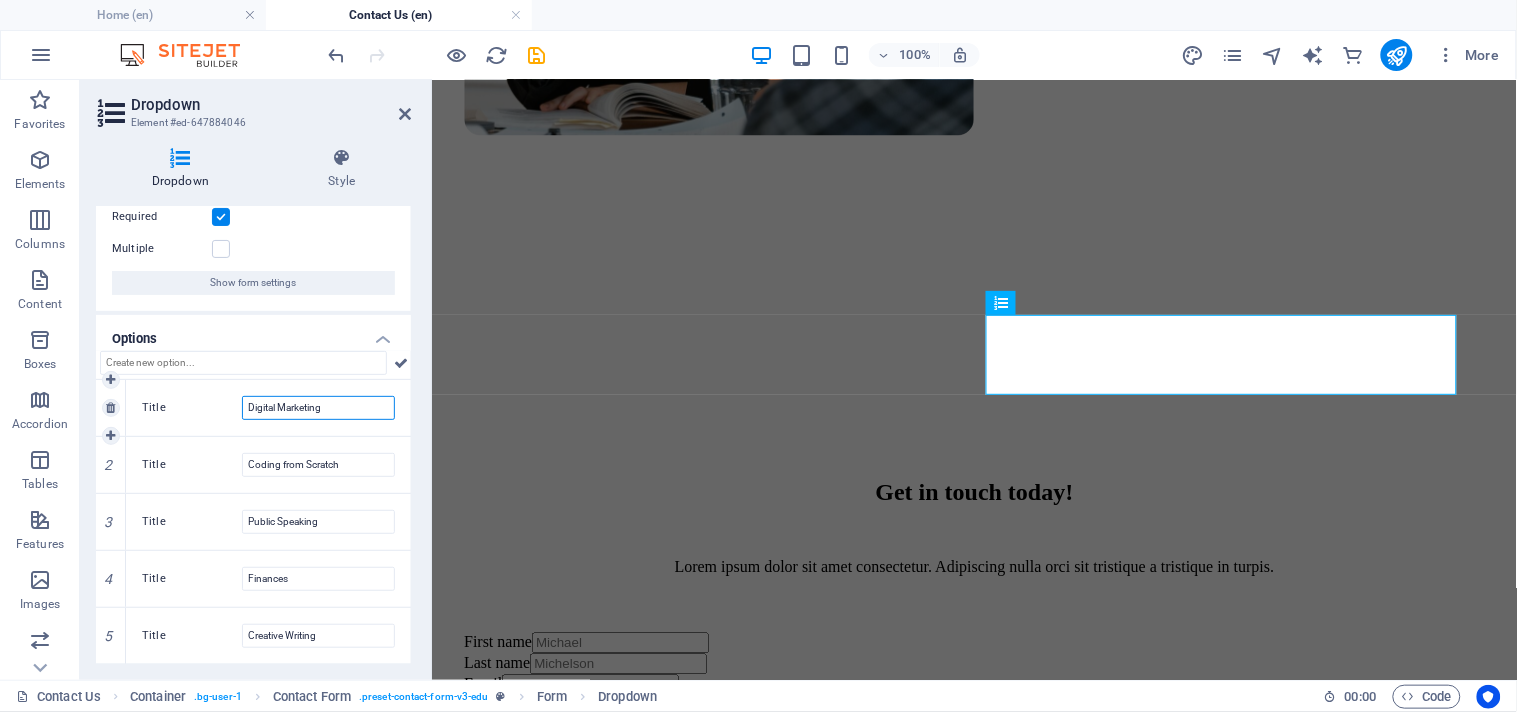 click on "Digital Marketing" at bounding box center (318, 408) 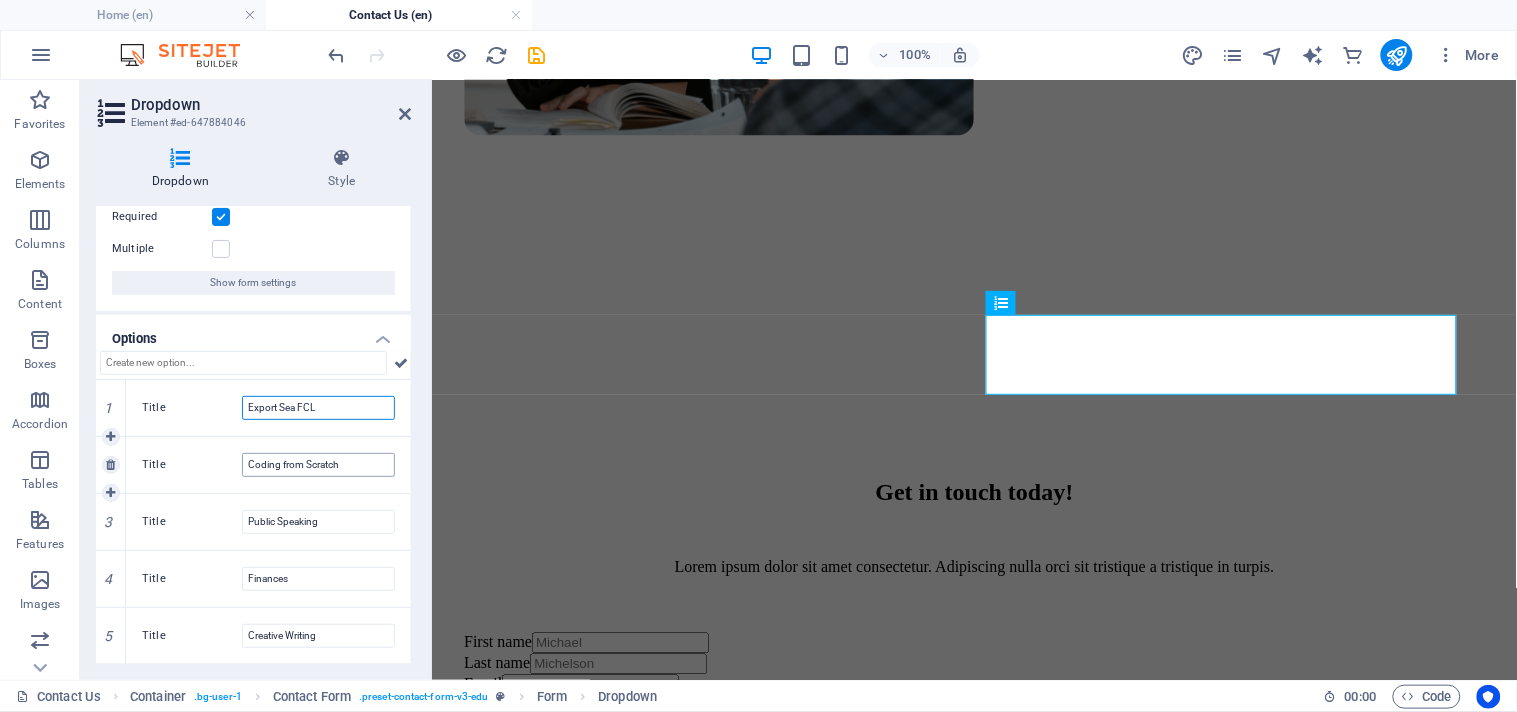 type on "Export Sea FCL" 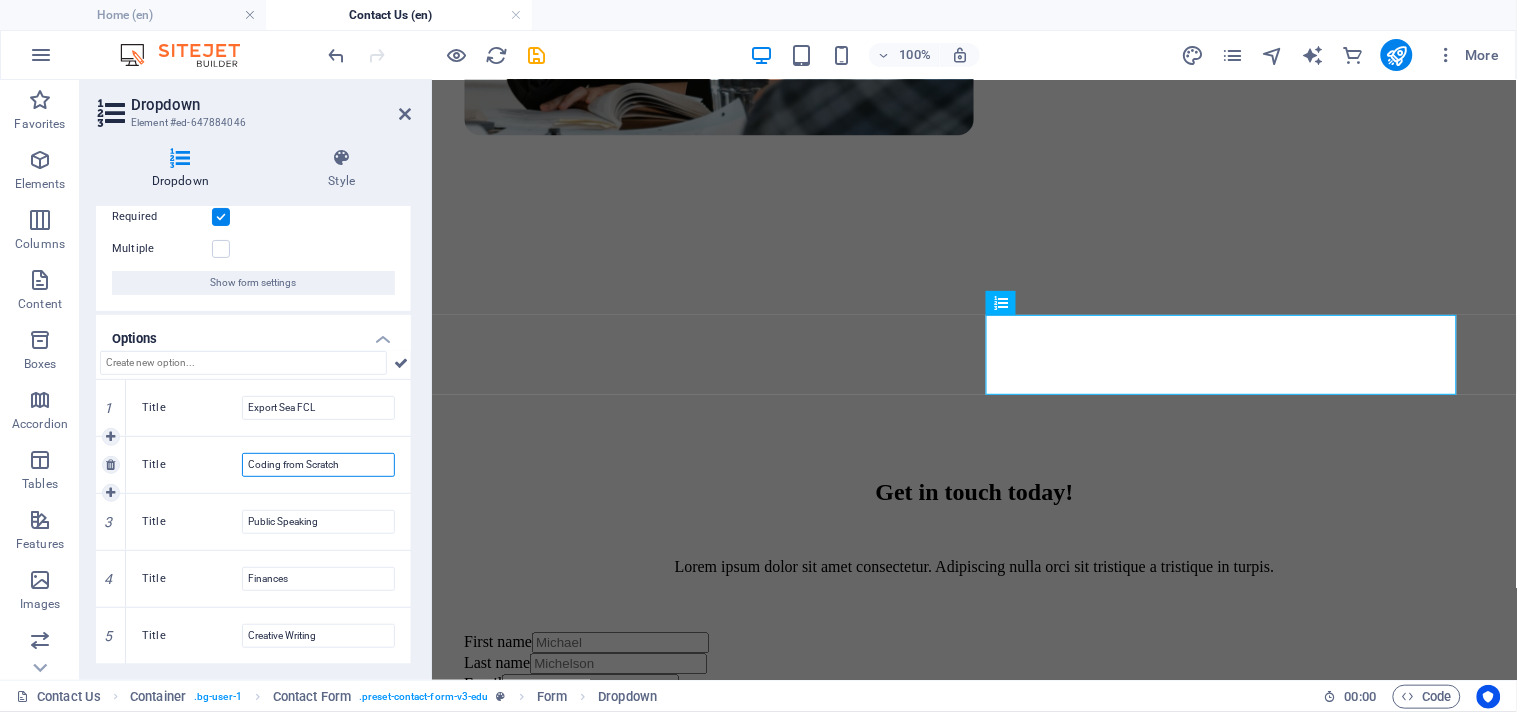 click on "Coding from Scratch" at bounding box center [318, 465] 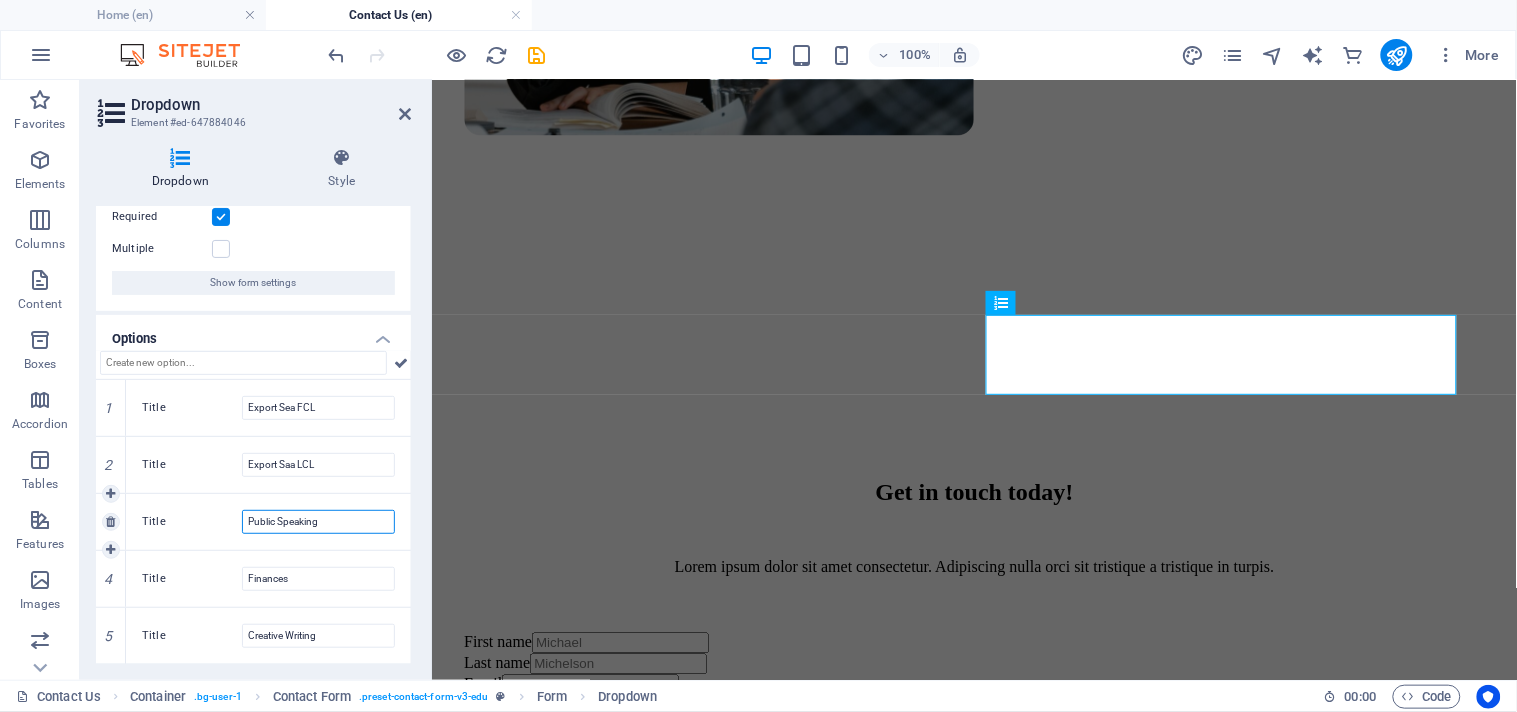click on "Public Speaking" at bounding box center (318, 522) 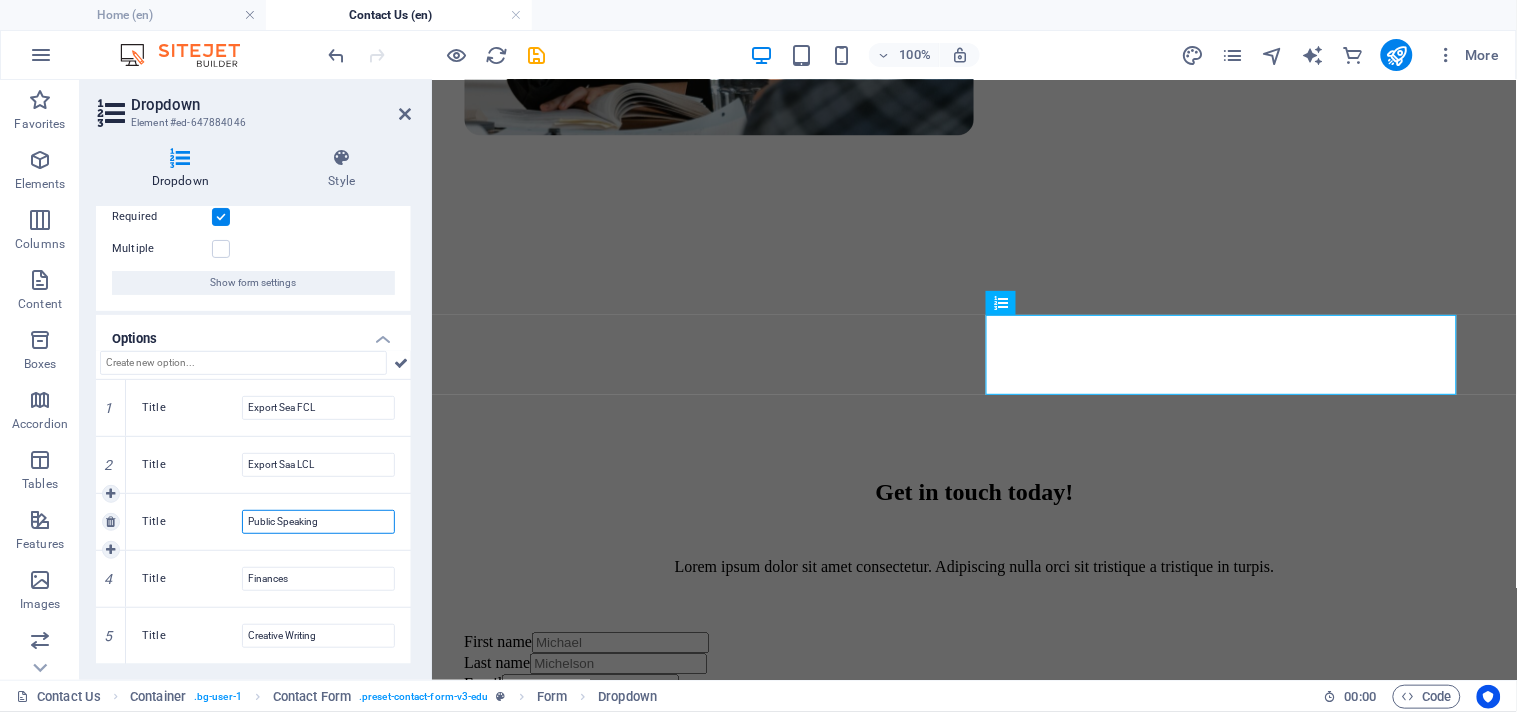 click on "Public Speaking" at bounding box center (318, 522) 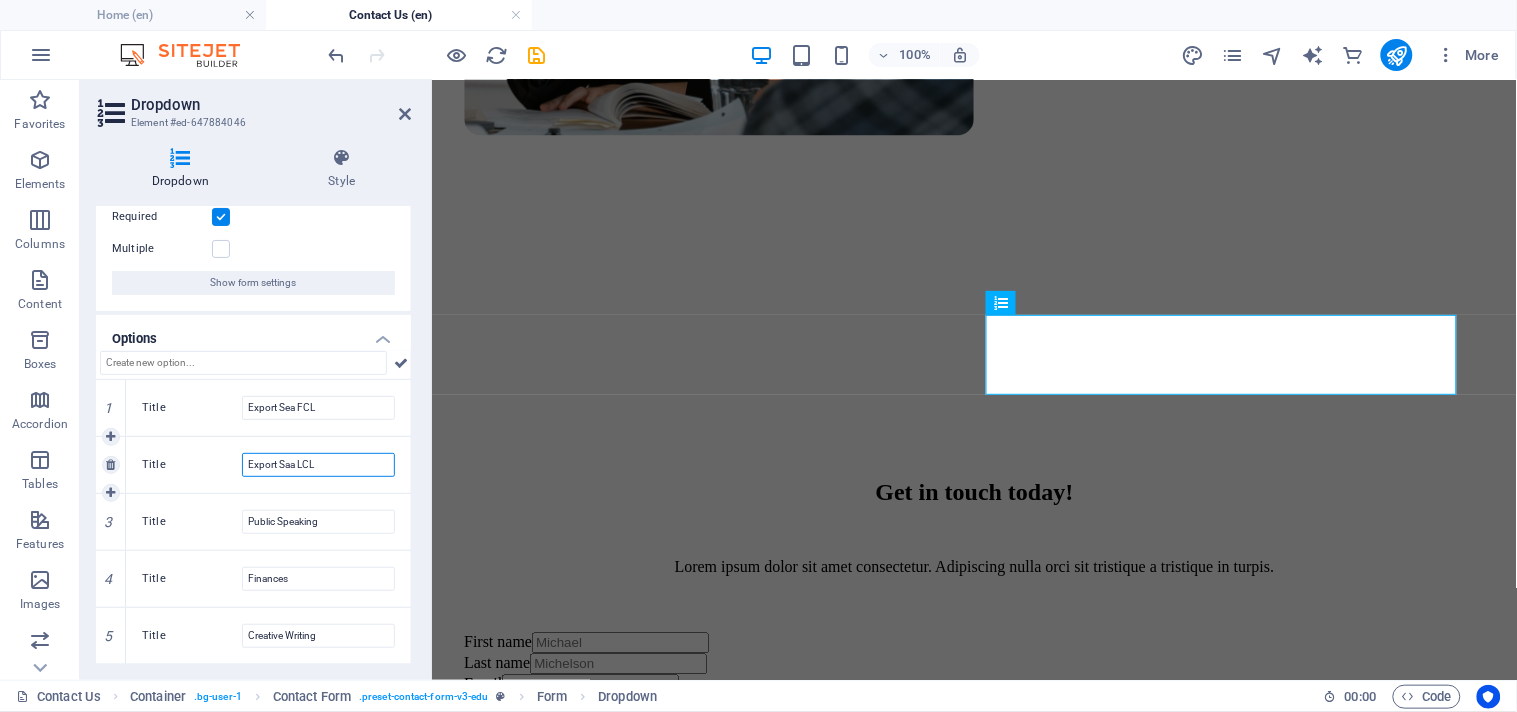 click on "Export Saa LCL" at bounding box center (318, 465) 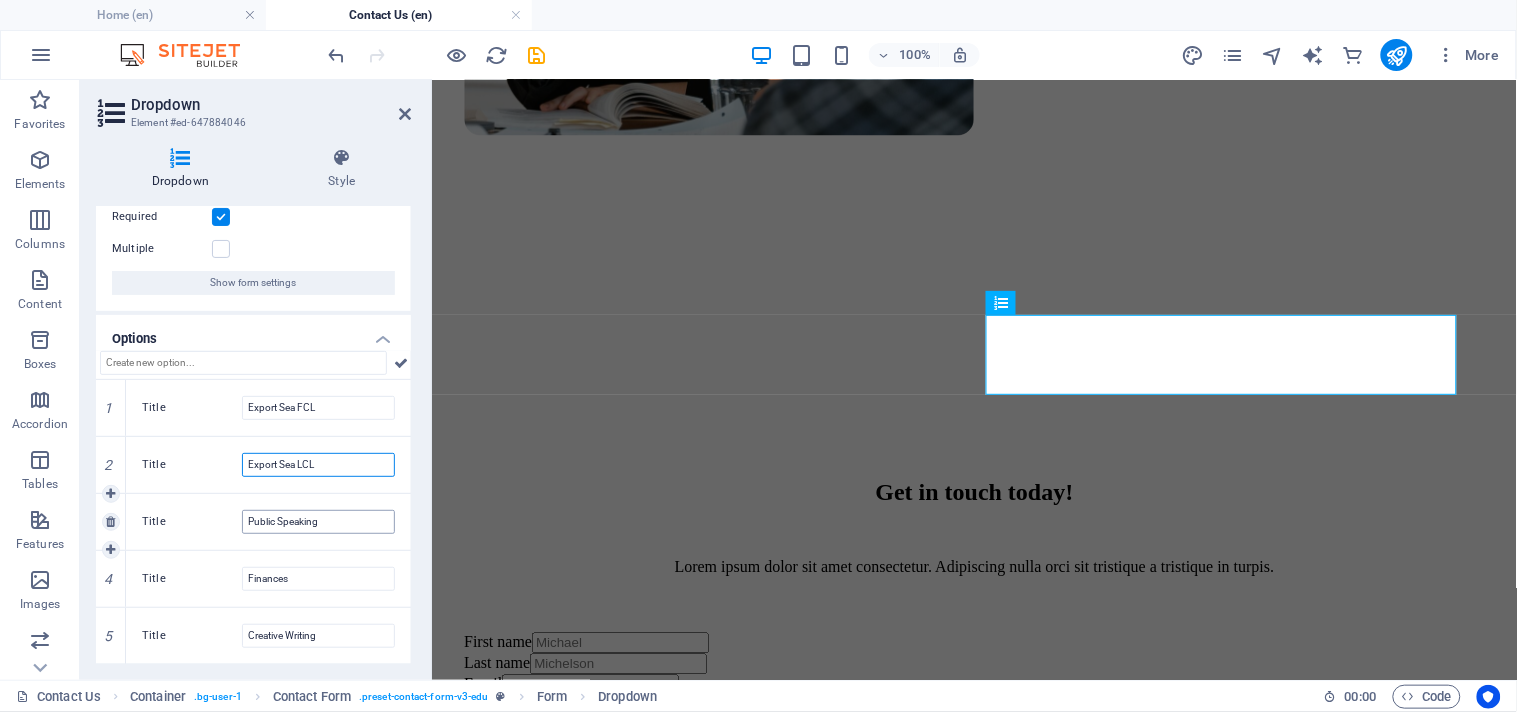 type on "Export Sea LCL" 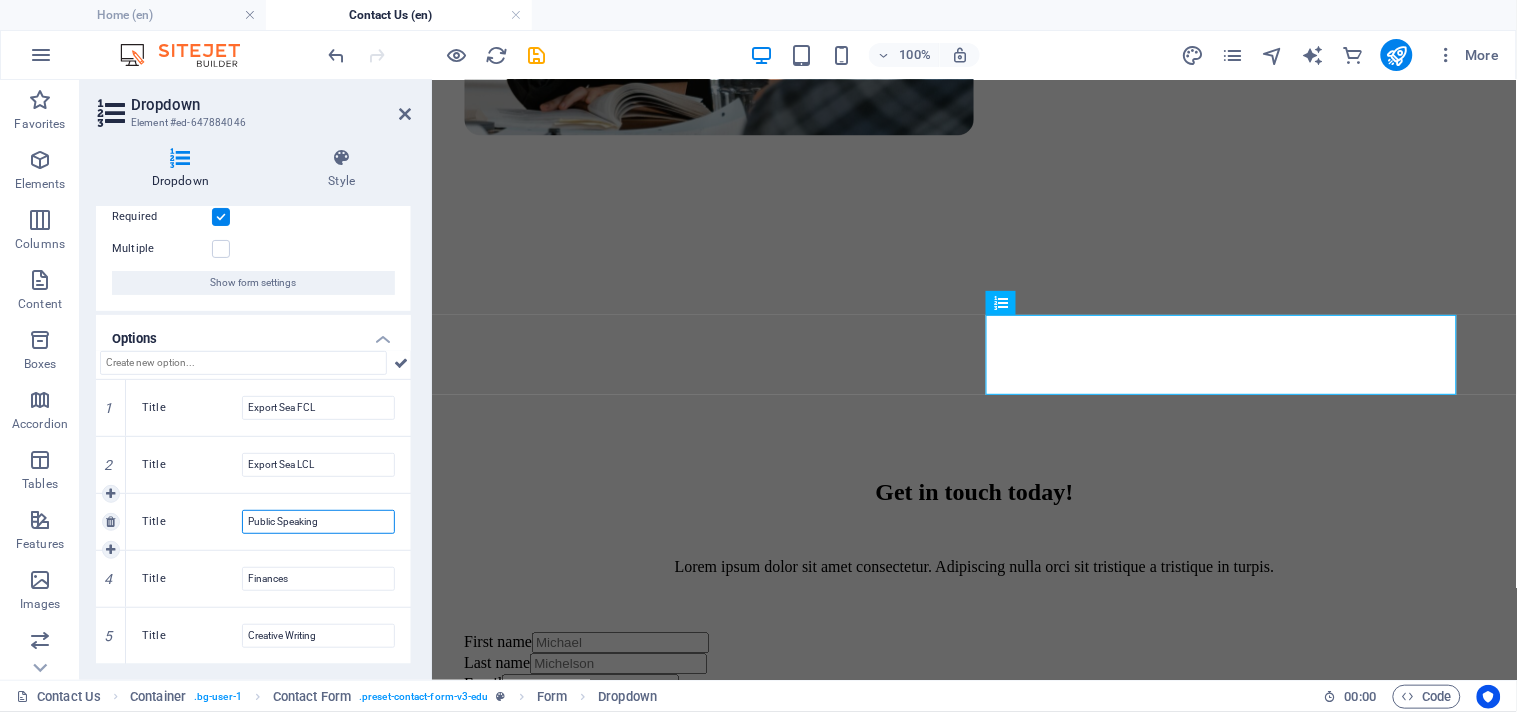 click on "Public Speaking" at bounding box center (318, 522) 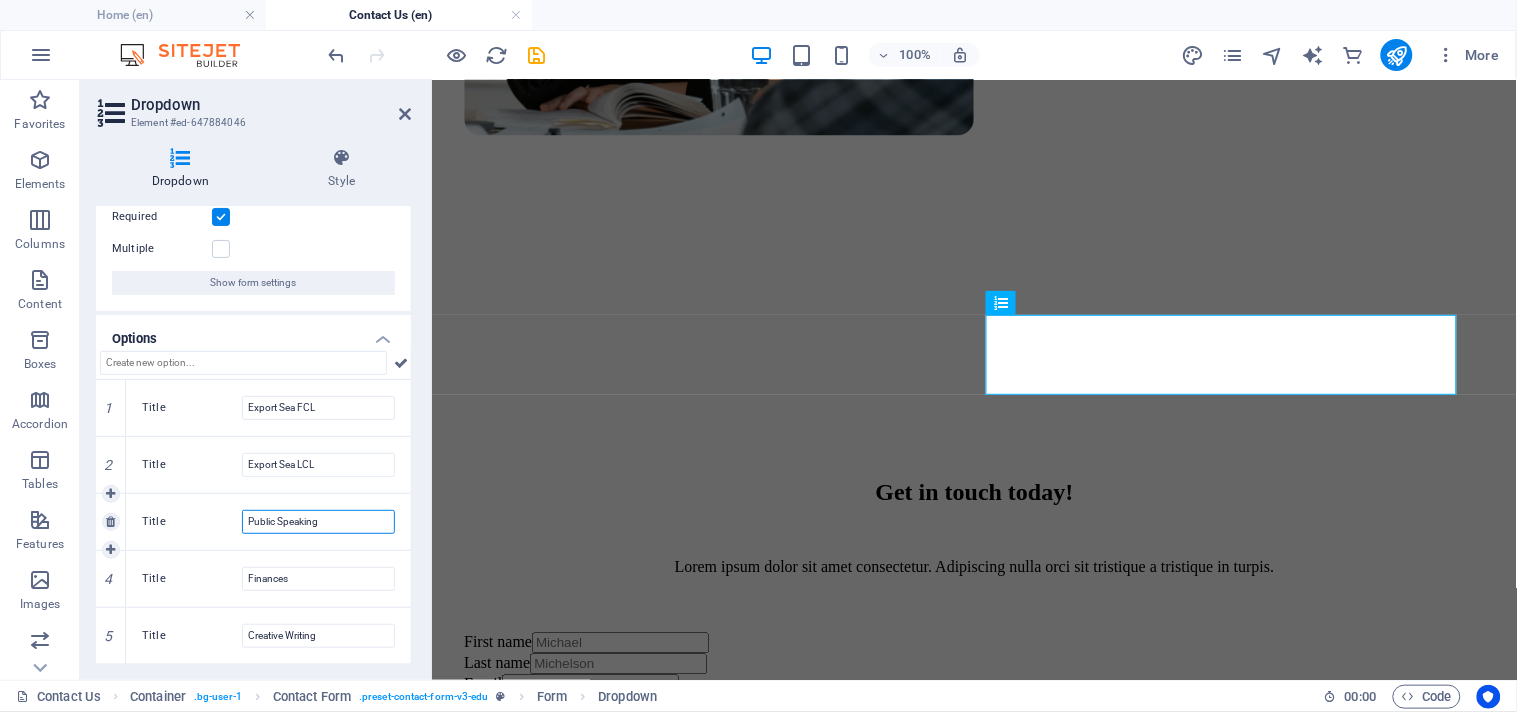 click on "Public Speaking" at bounding box center (318, 522) 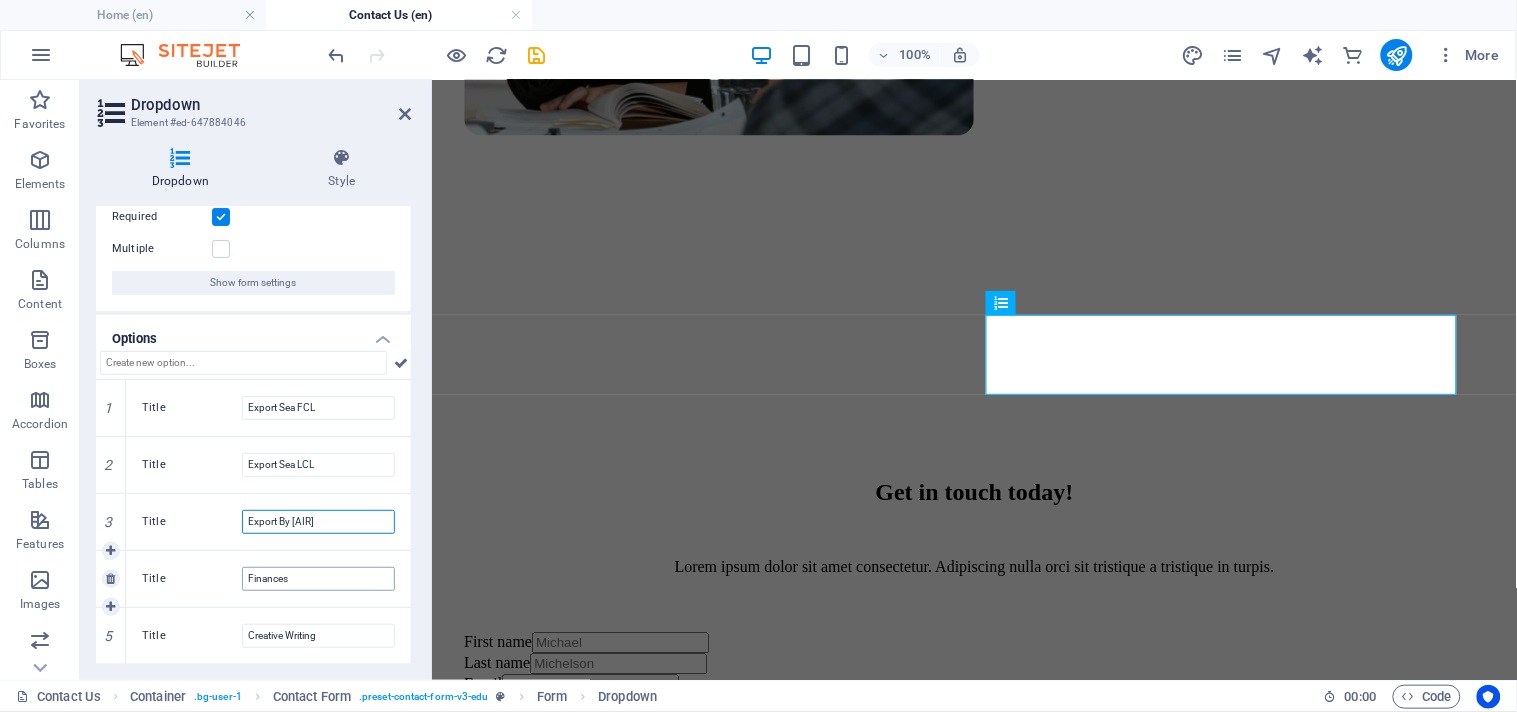 type on "Export By [AIR]" 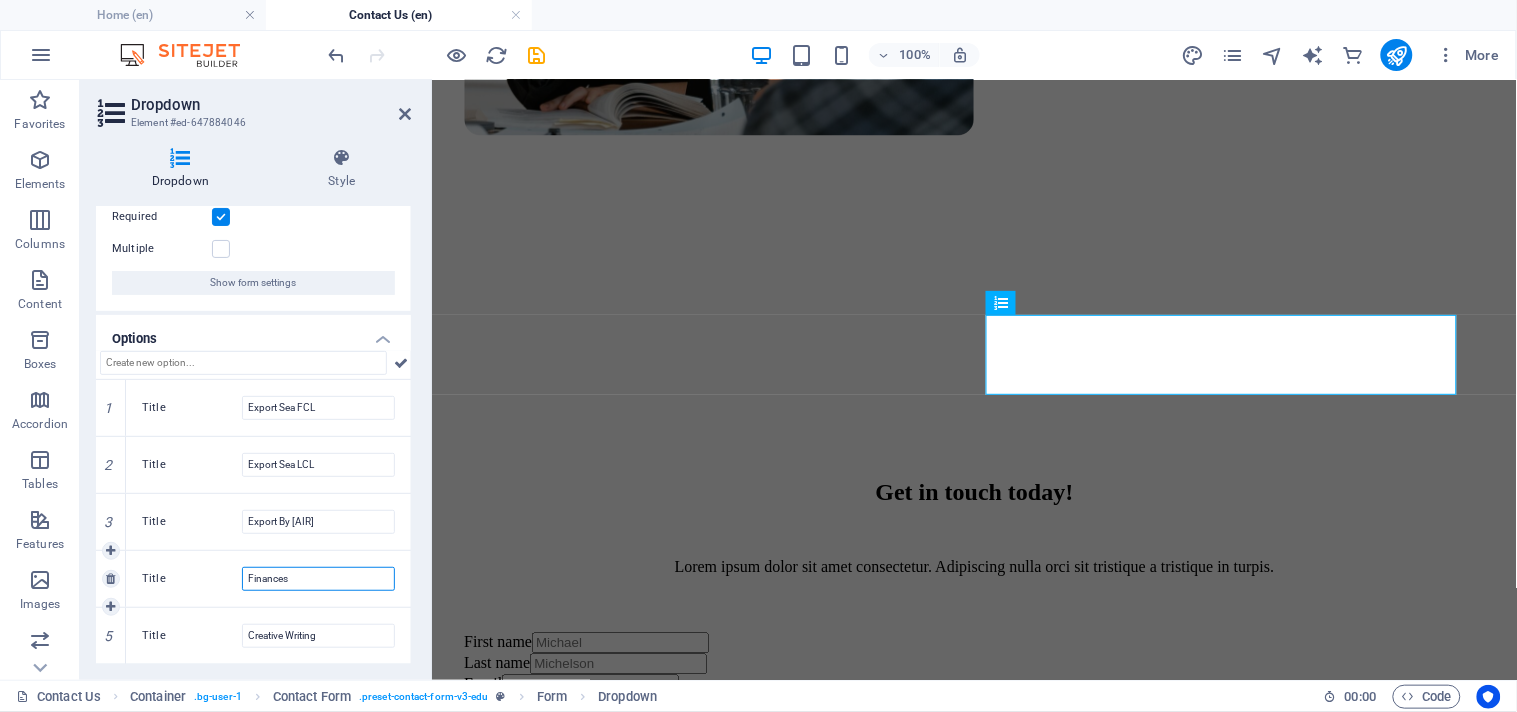 click on "Finances" at bounding box center (318, 579) 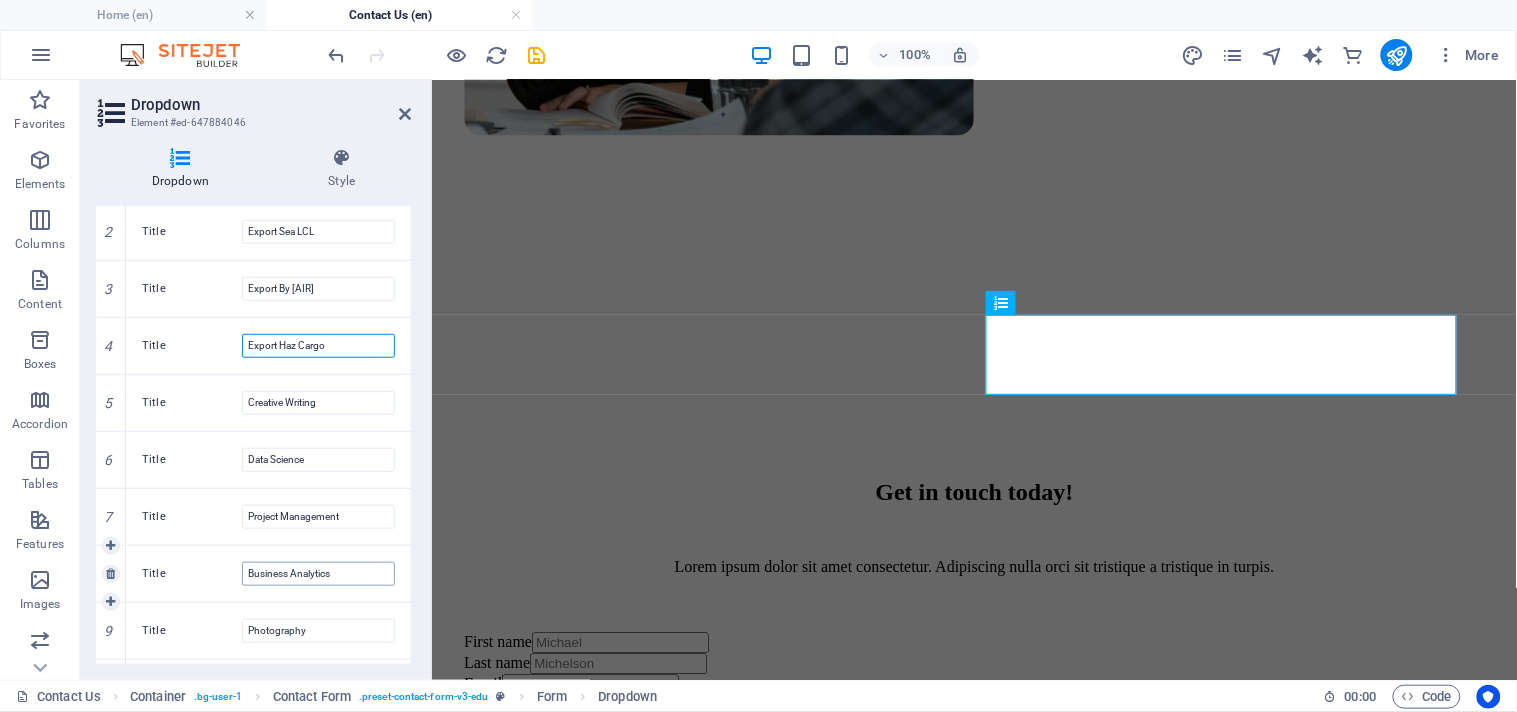 scroll, scrollTop: 351, scrollLeft: 0, axis: vertical 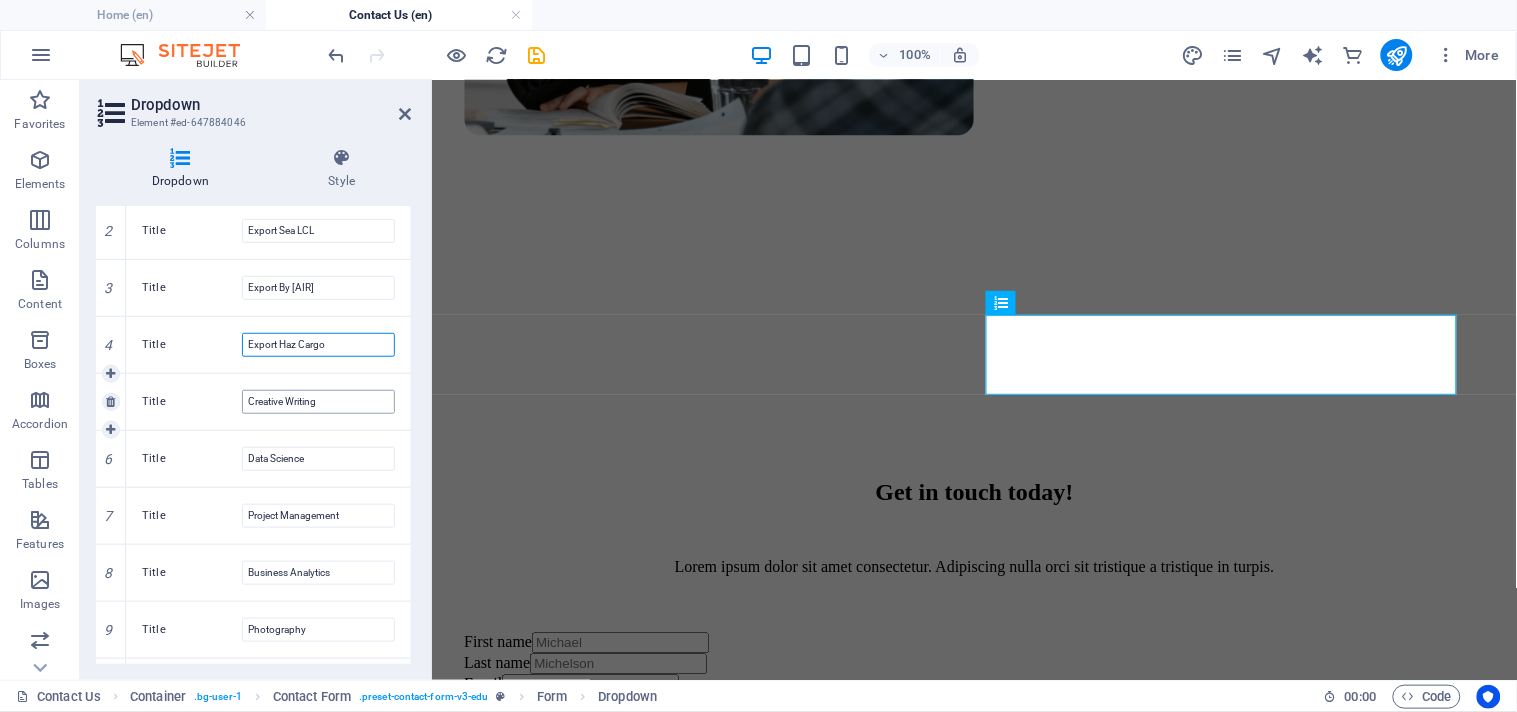 type on "Export Haz Cargo" 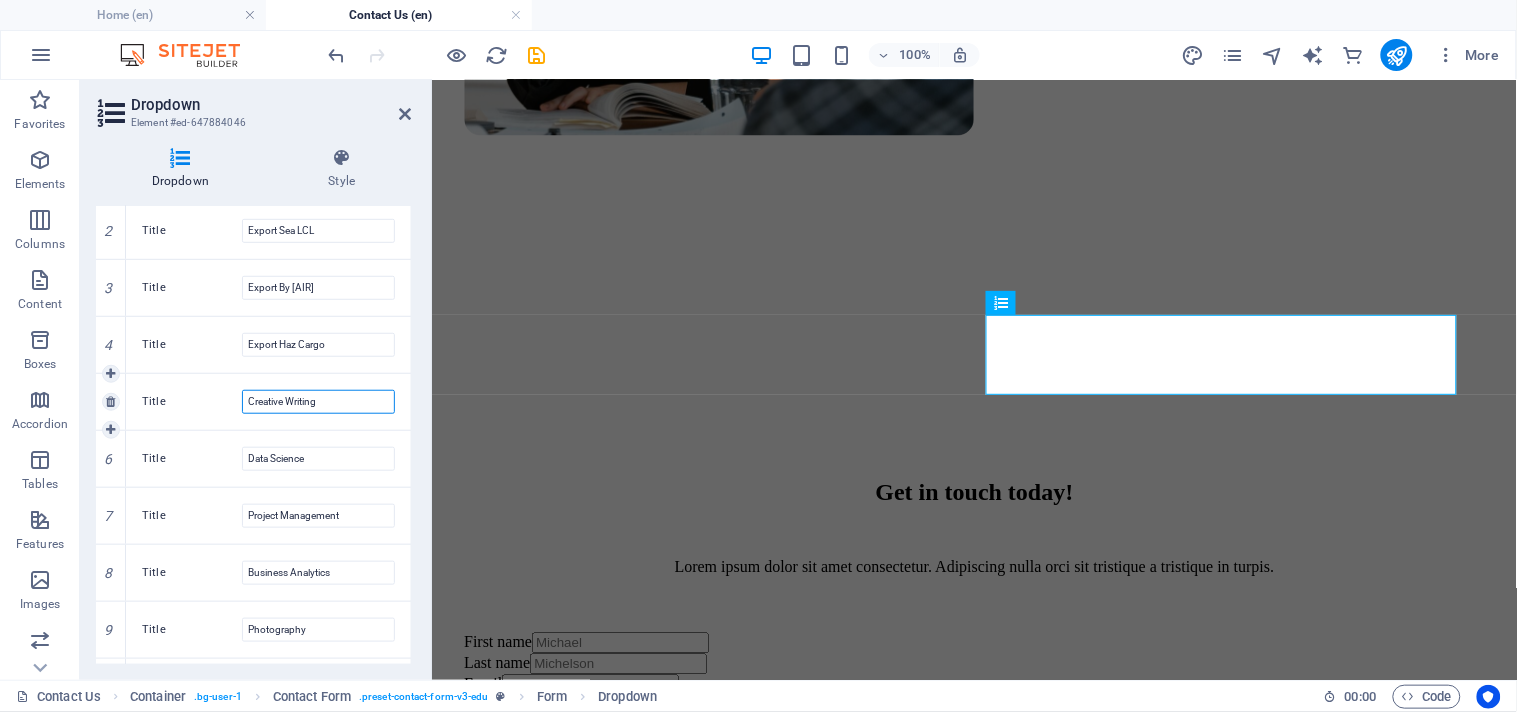 click on "Creative Writing" at bounding box center (318, 402) 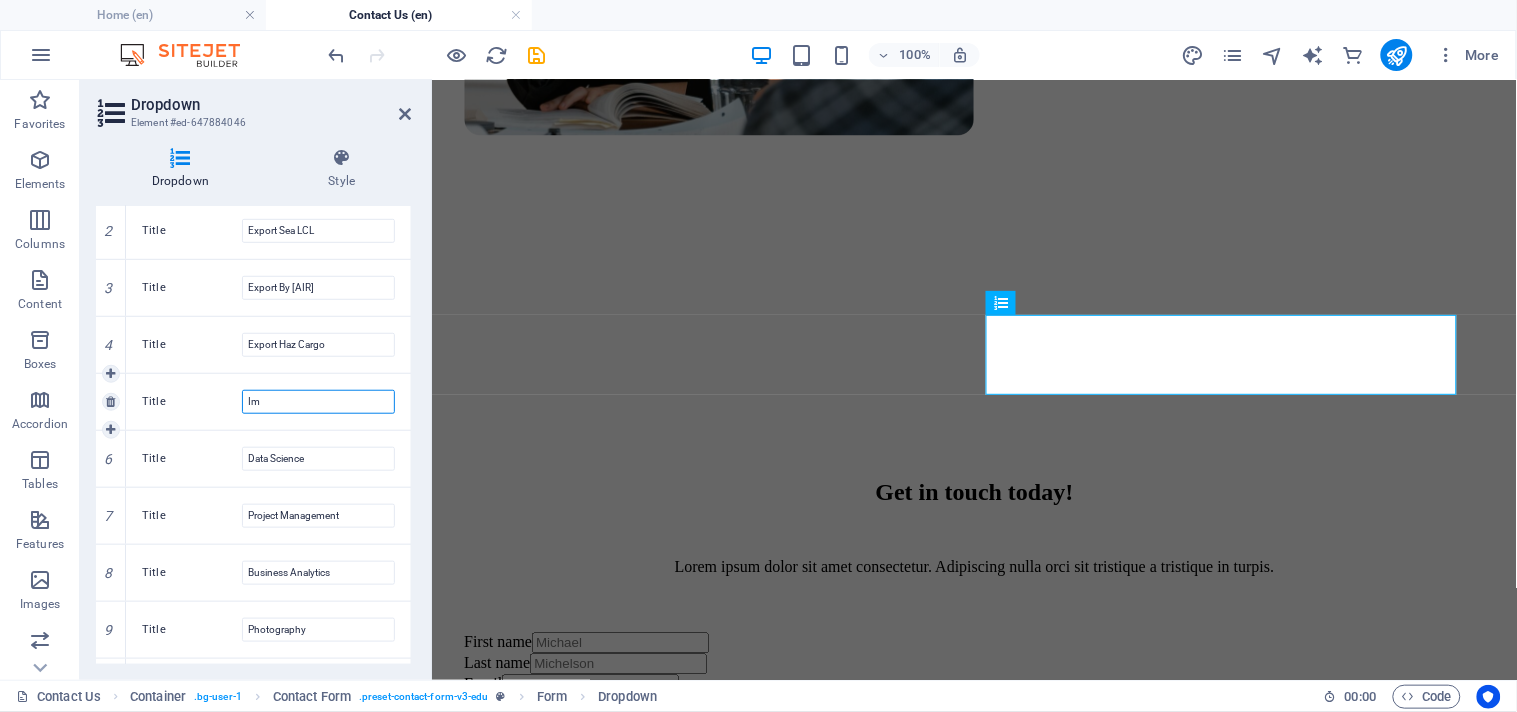 type on "I" 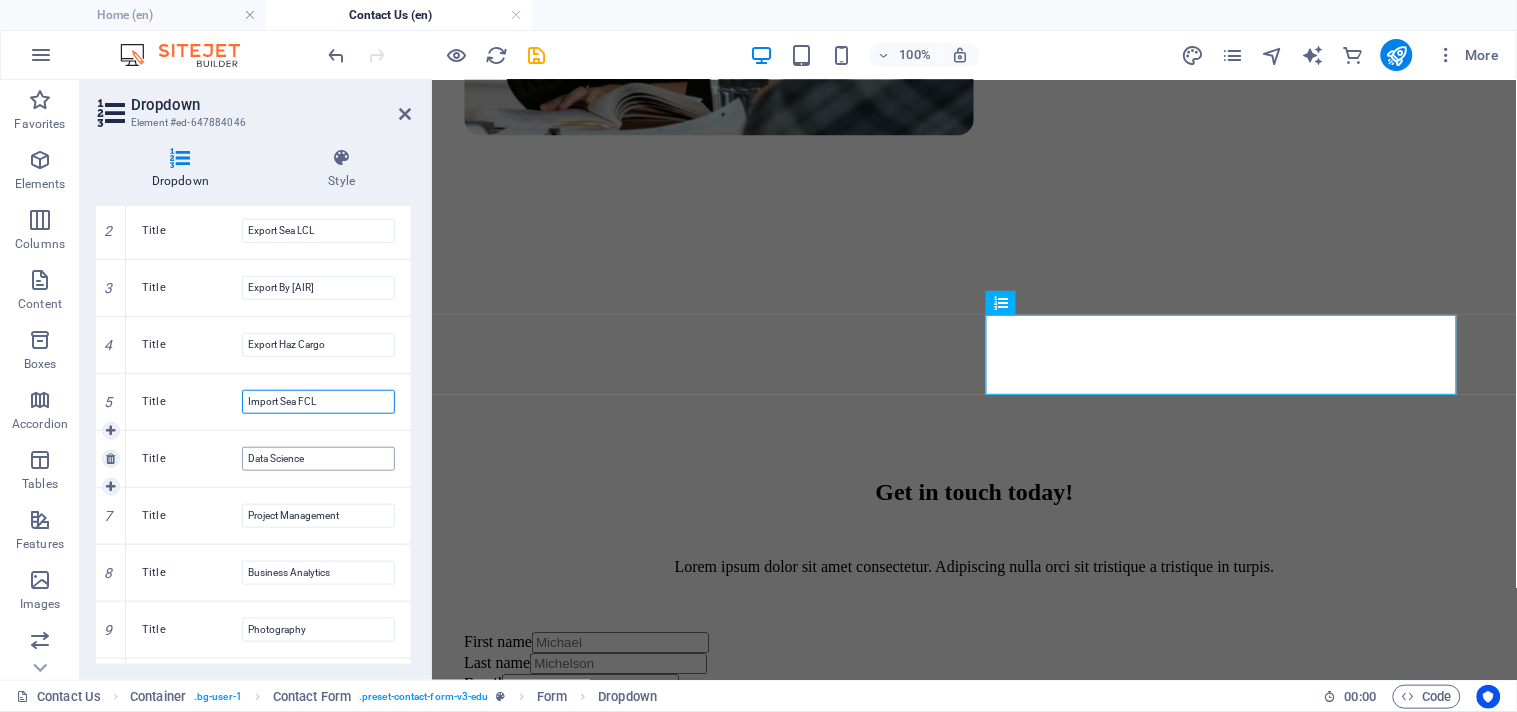 type on "Import Sea FCL" 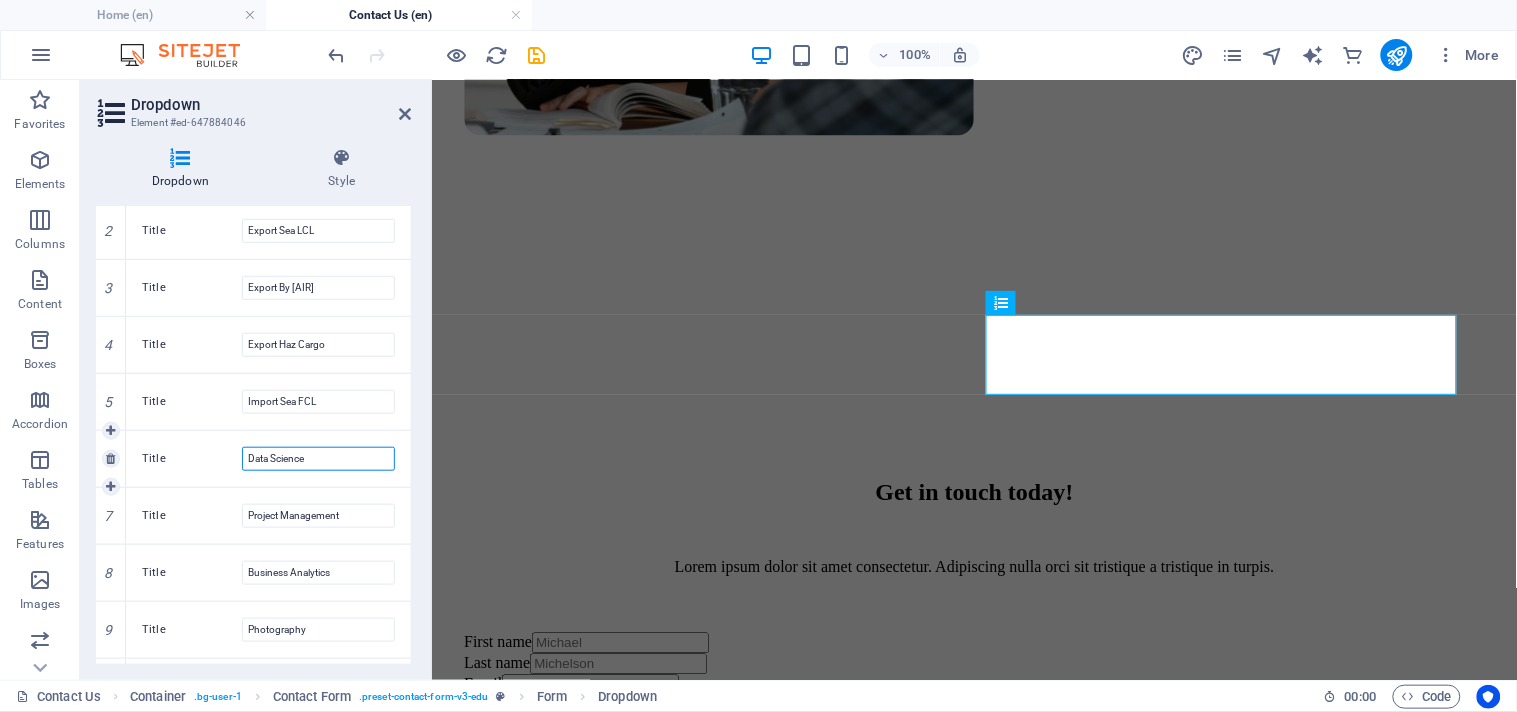 click on "Data Science" at bounding box center [318, 459] 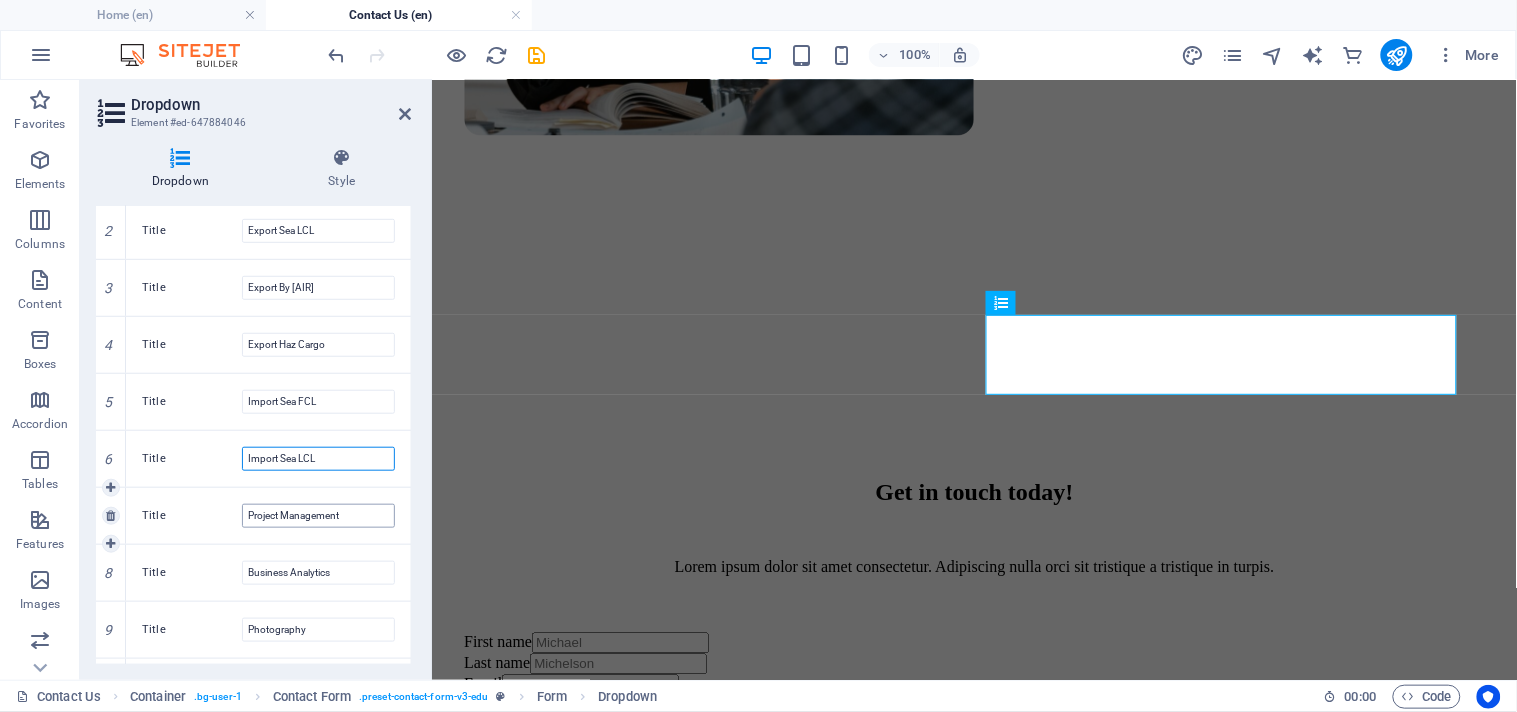 type on "Import Sea LCL" 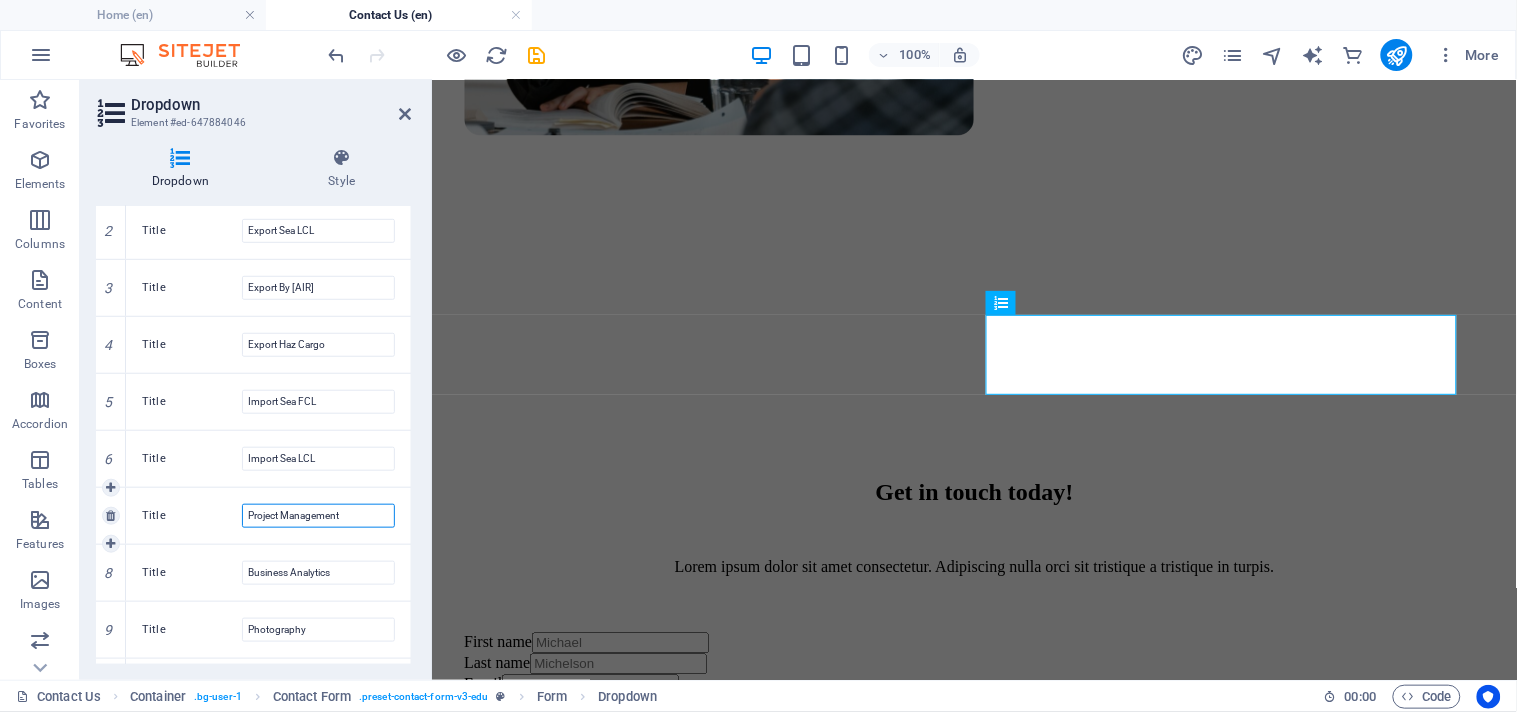 click on "Project Management" at bounding box center [318, 516] 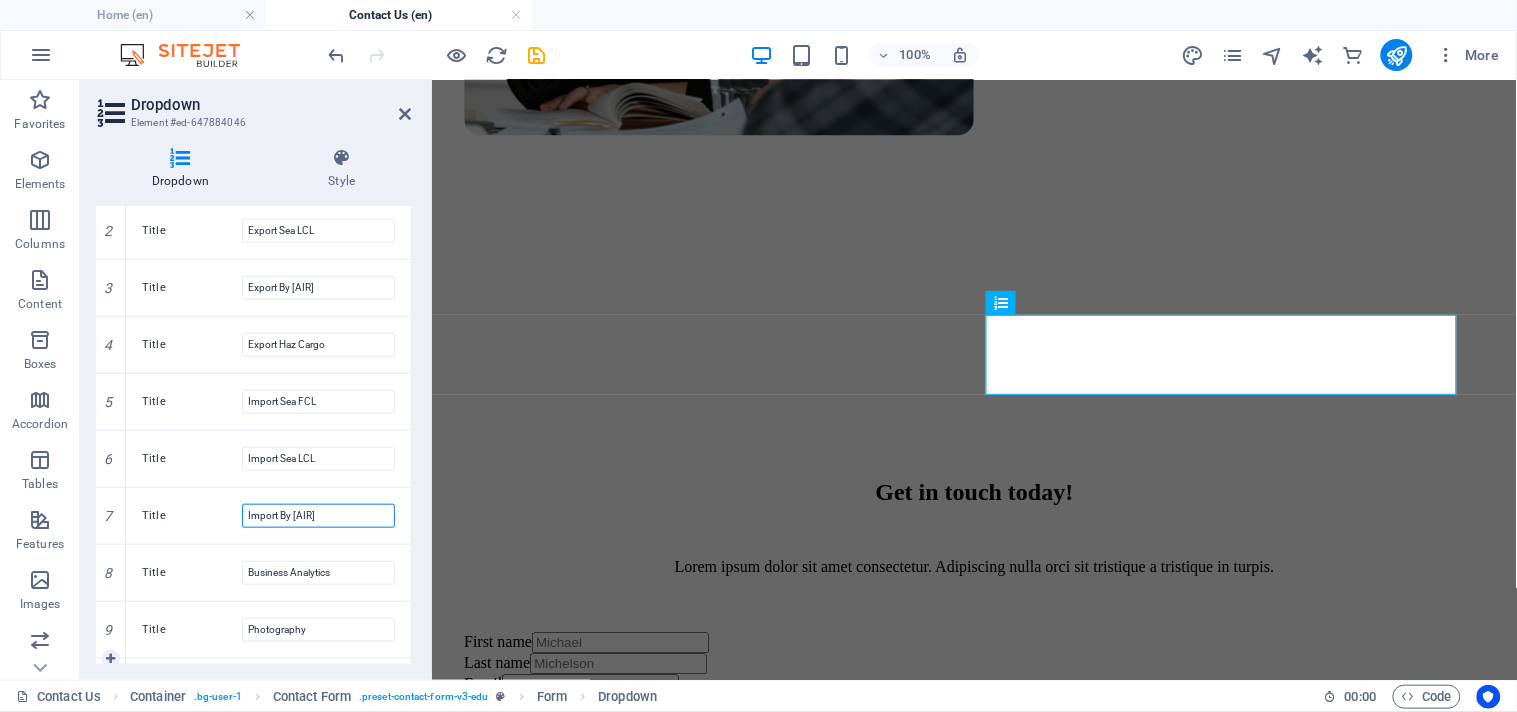 scroll, scrollTop: 360, scrollLeft: 0, axis: vertical 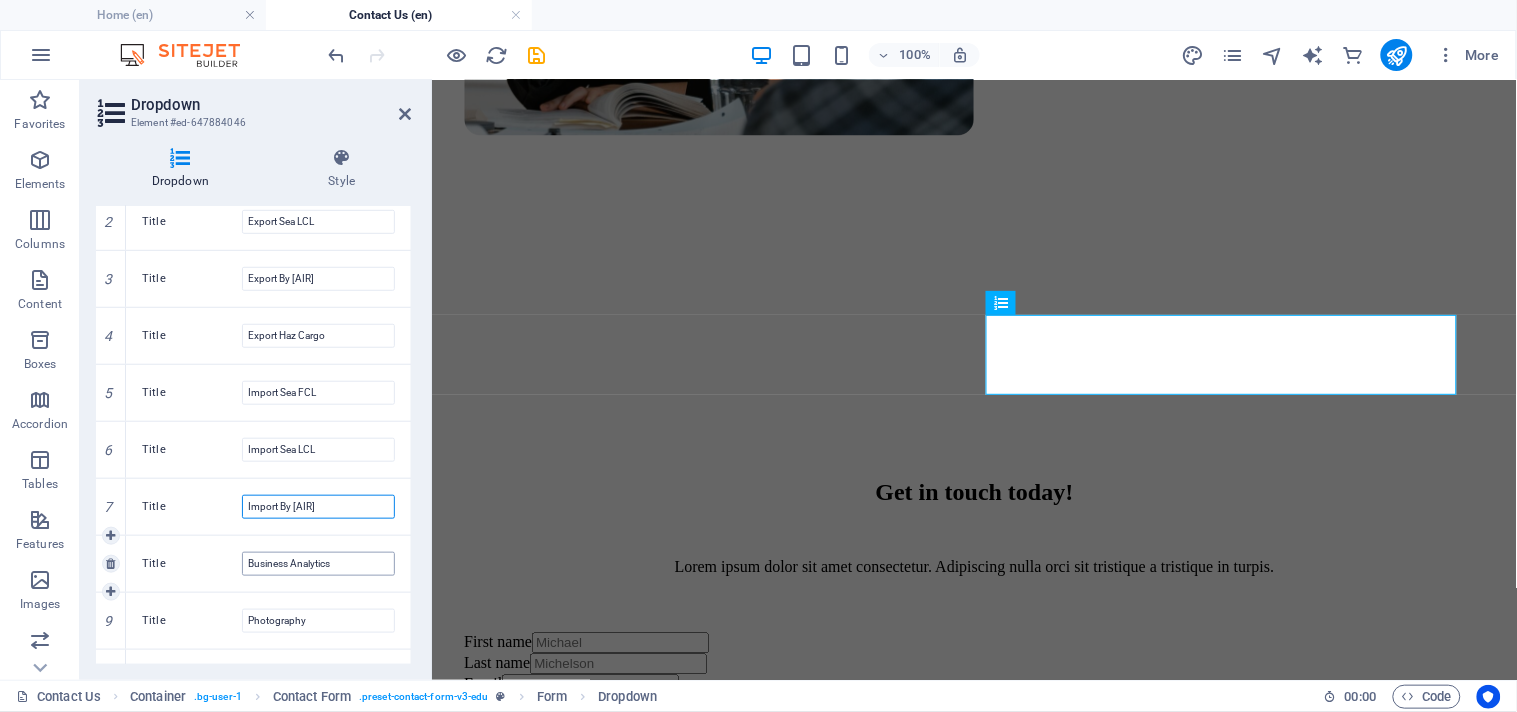 type on "Import By [AIR]" 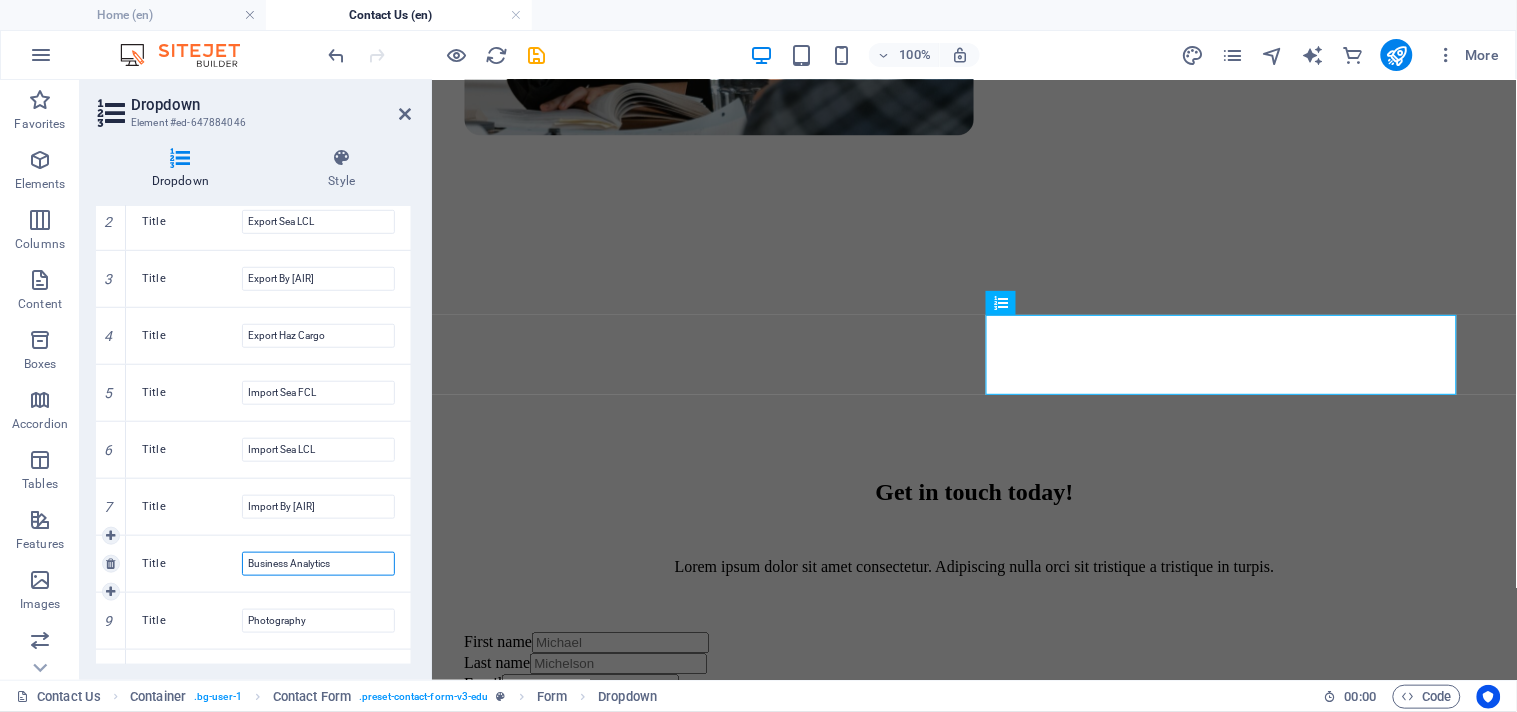 click on "Business Analytics" at bounding box center (318, 564) 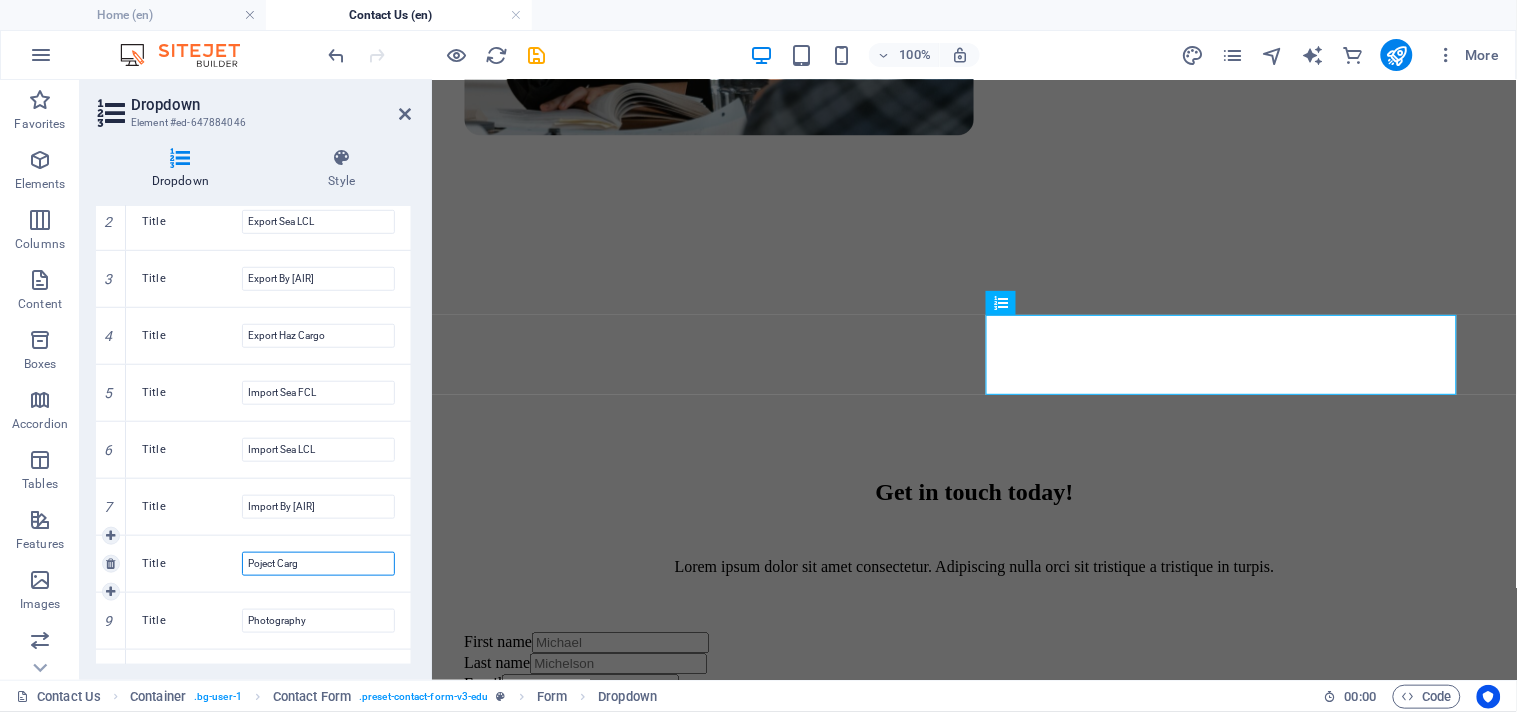 type on "Poject Cargo" 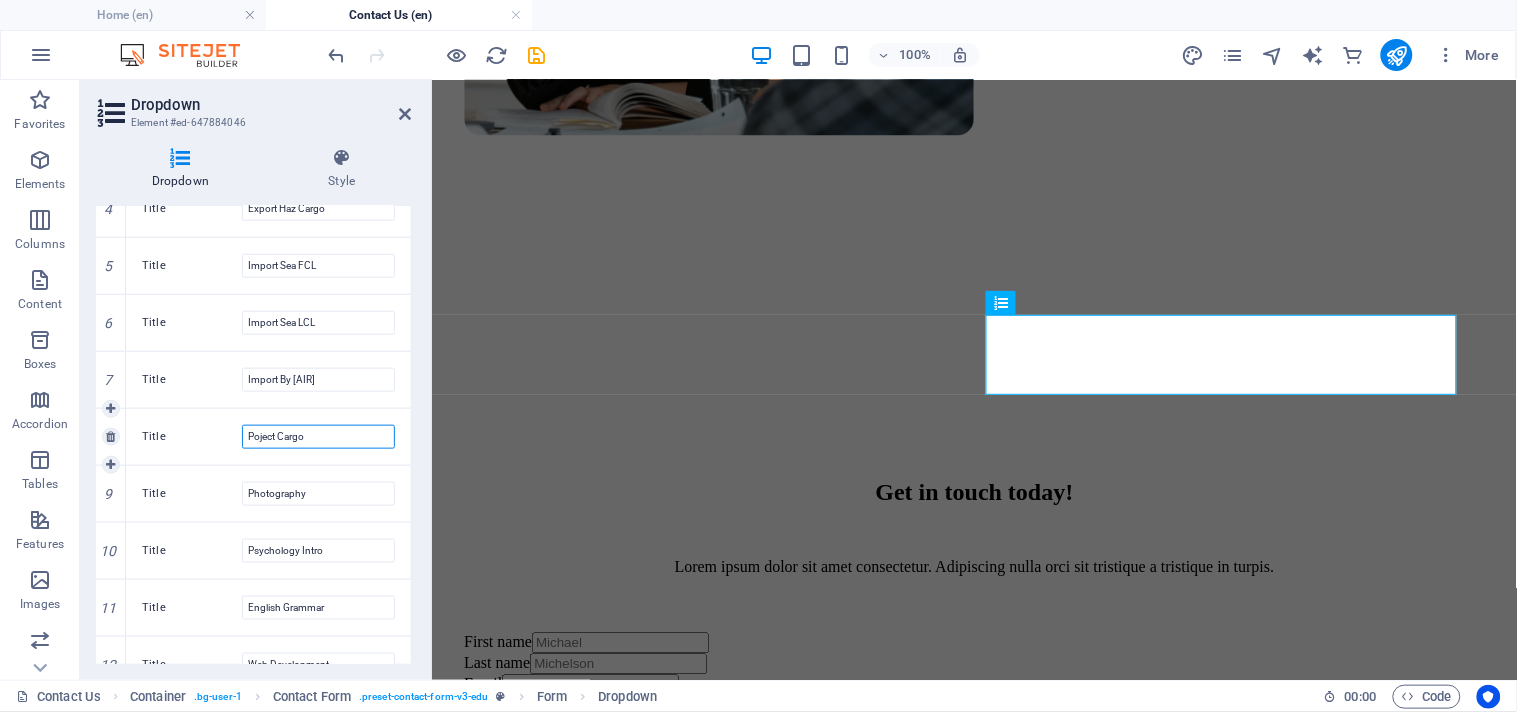 scroll, scrollTop: 515, scrollLeft: 0, axis: vertical 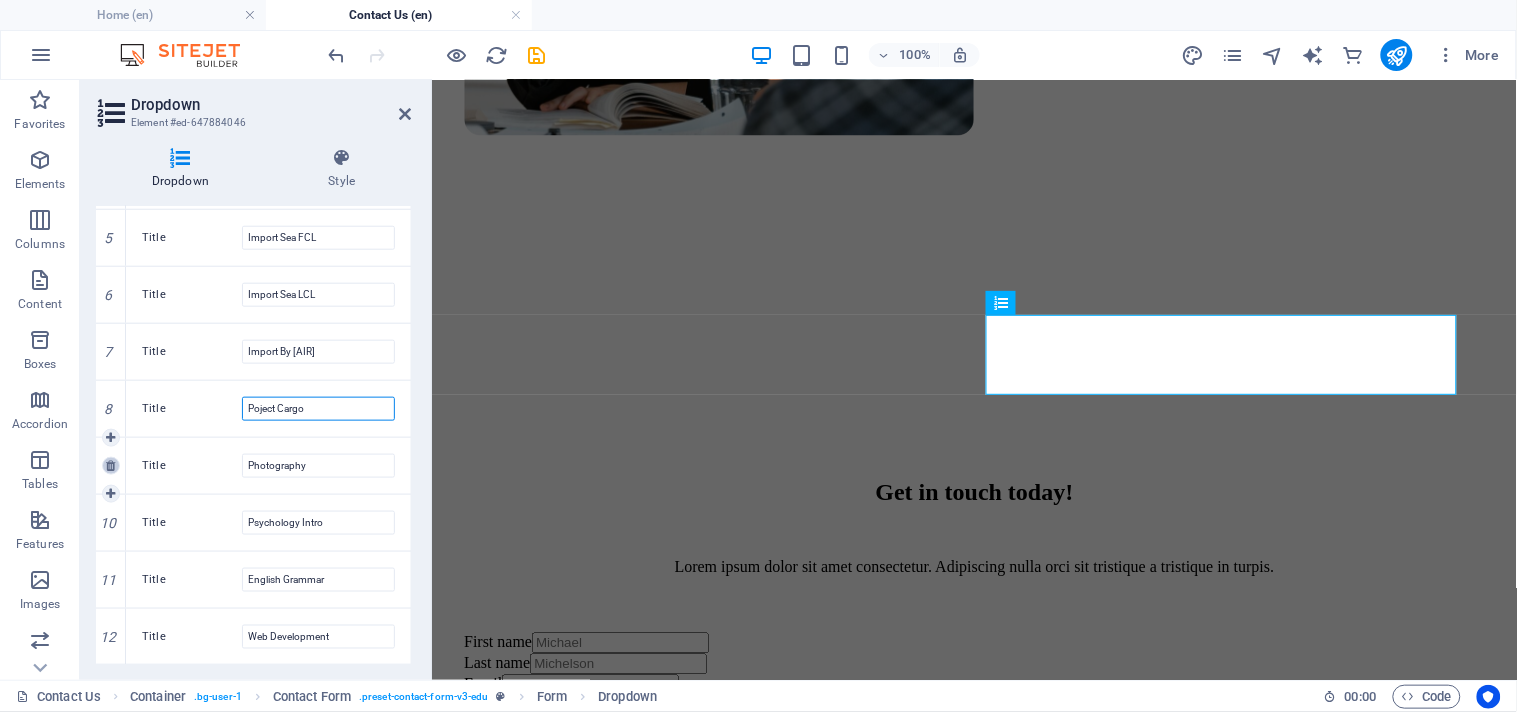 click at bounding box center (110, 466) 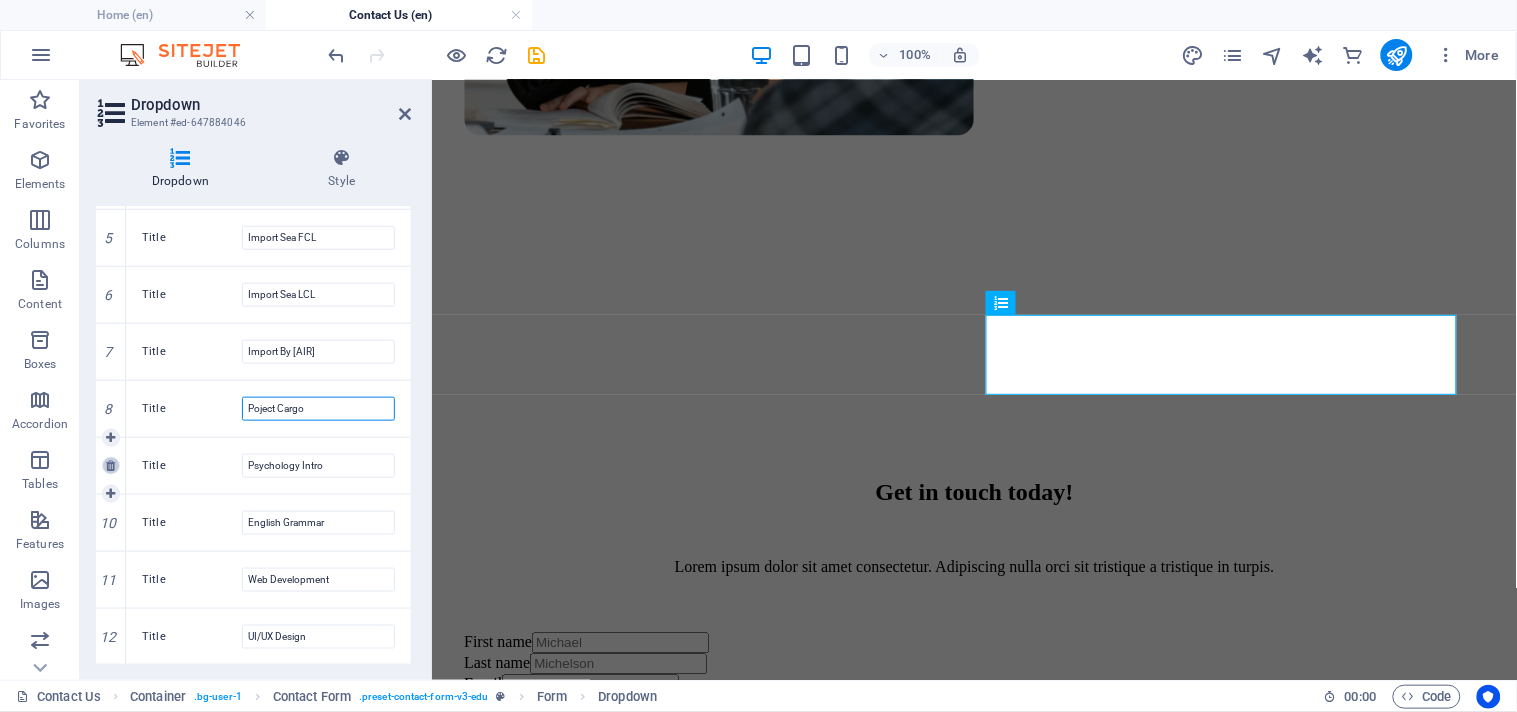 click at bounding box center [110, 466] 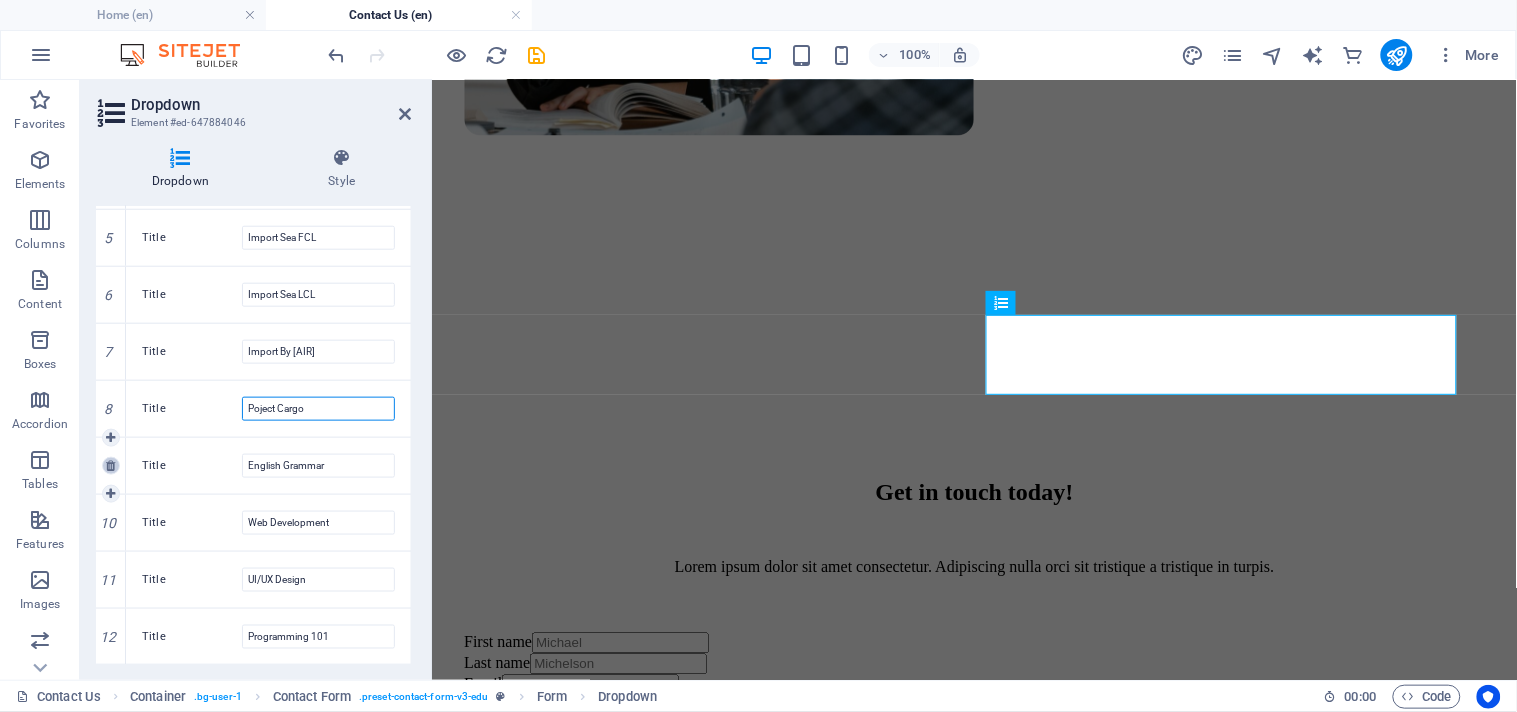click at bounding box center (110, 466) 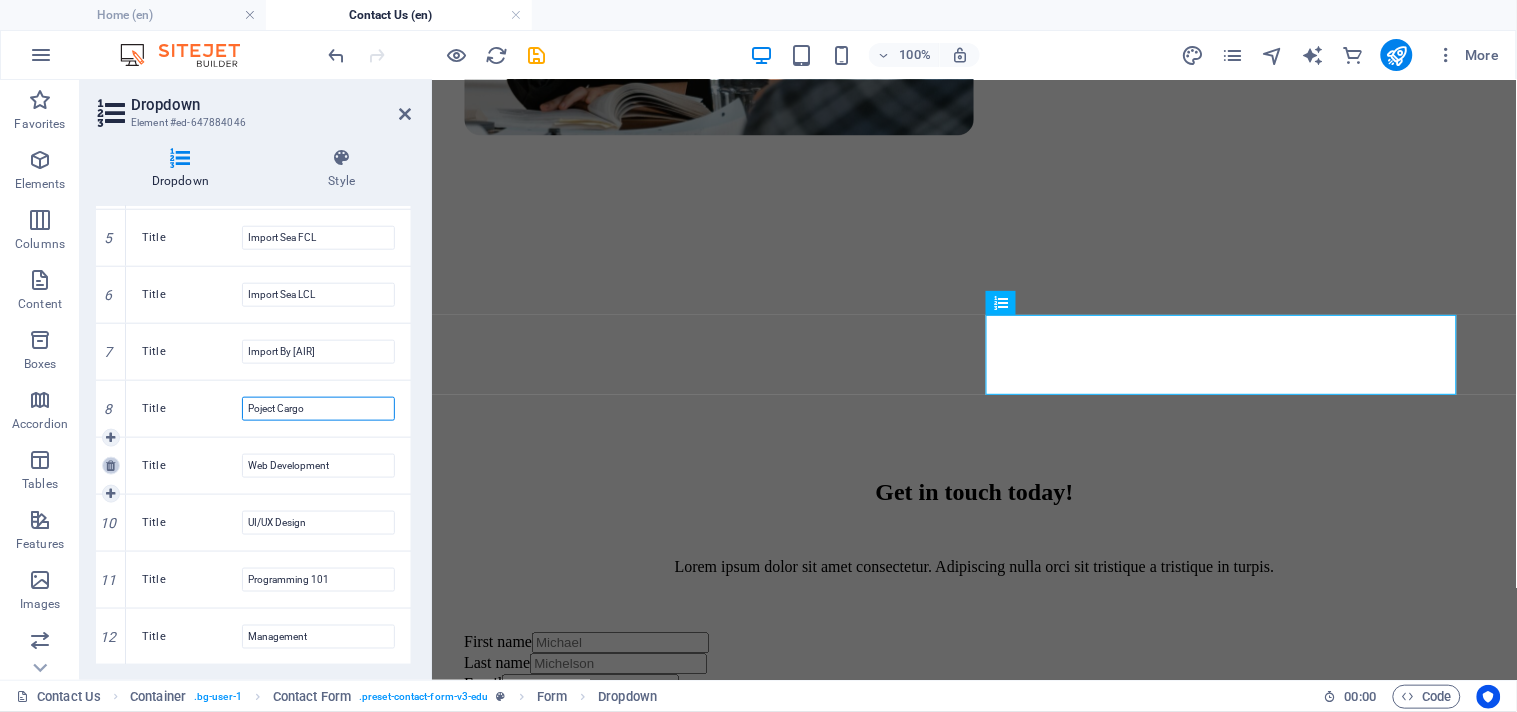 click at bounding box center (110, 466) 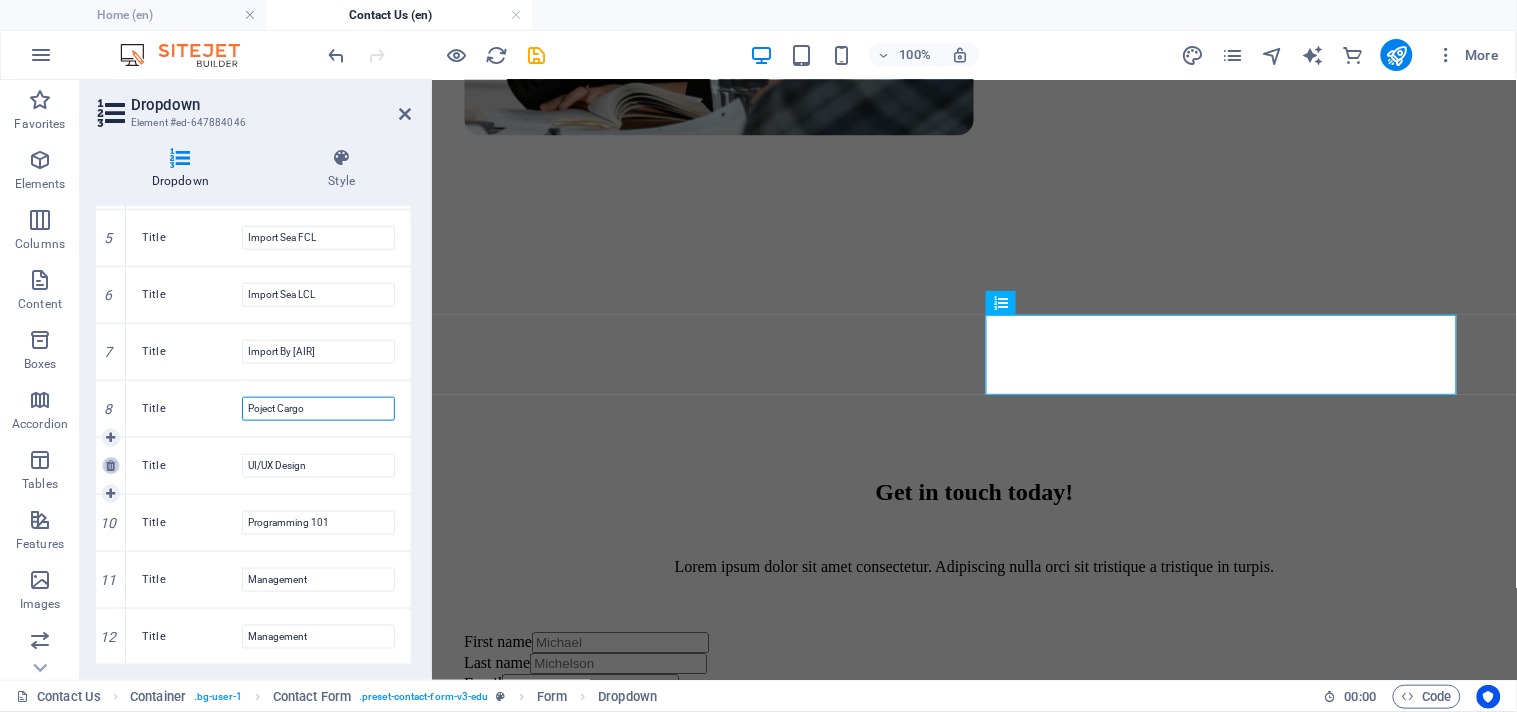 scroll, scrollTop: 458, scrollLeft: 0, axis: vertical 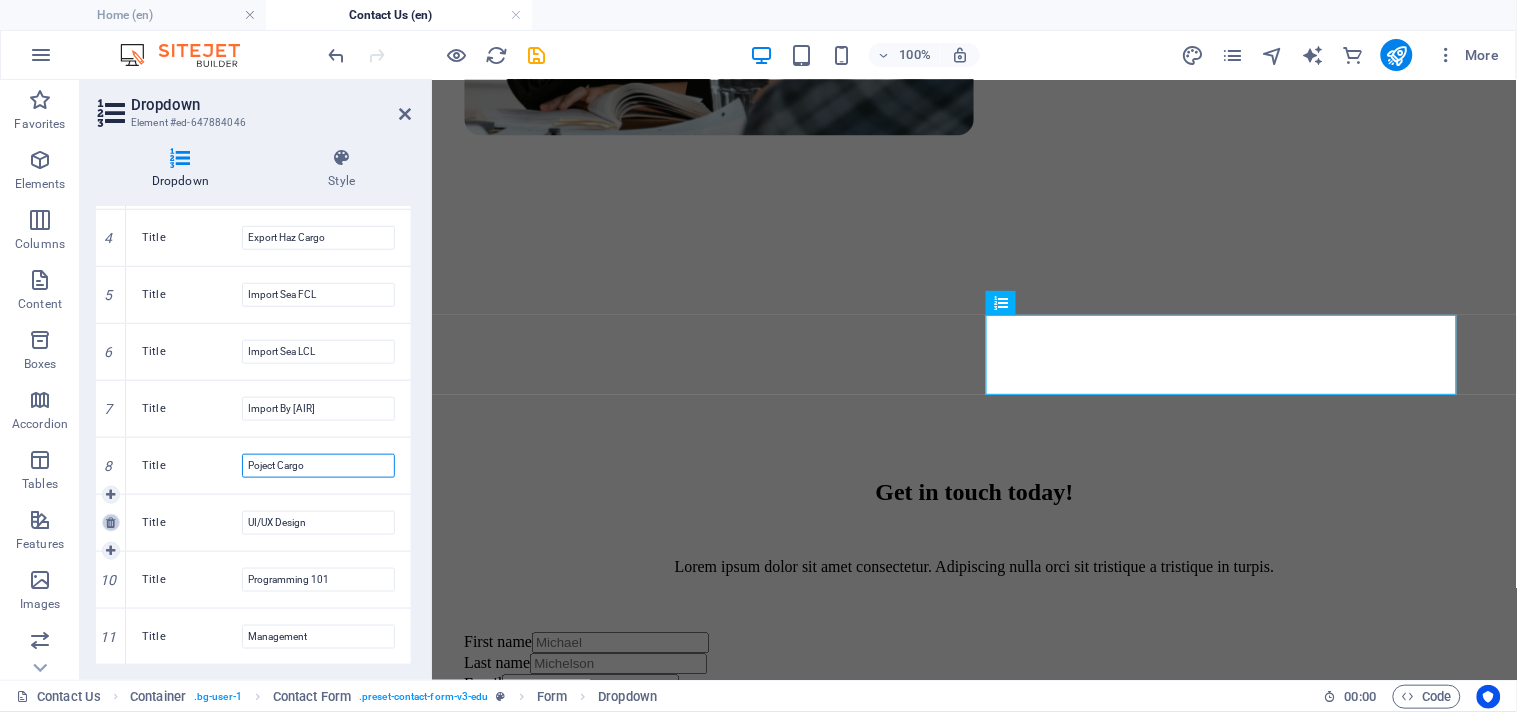 click at bounding box center [110, 523] 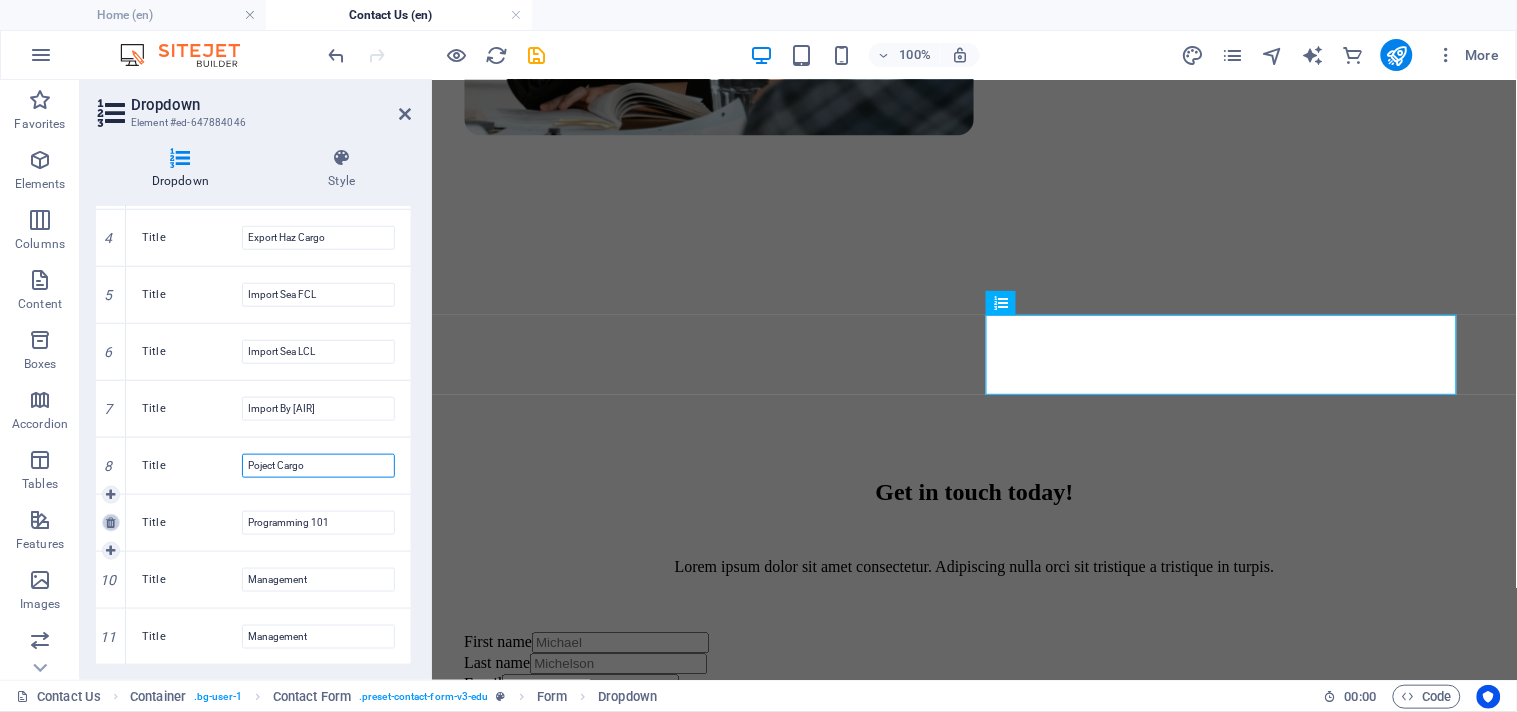 scroll, scrollTop: 402, scrollLeft: 0, axis: vertical 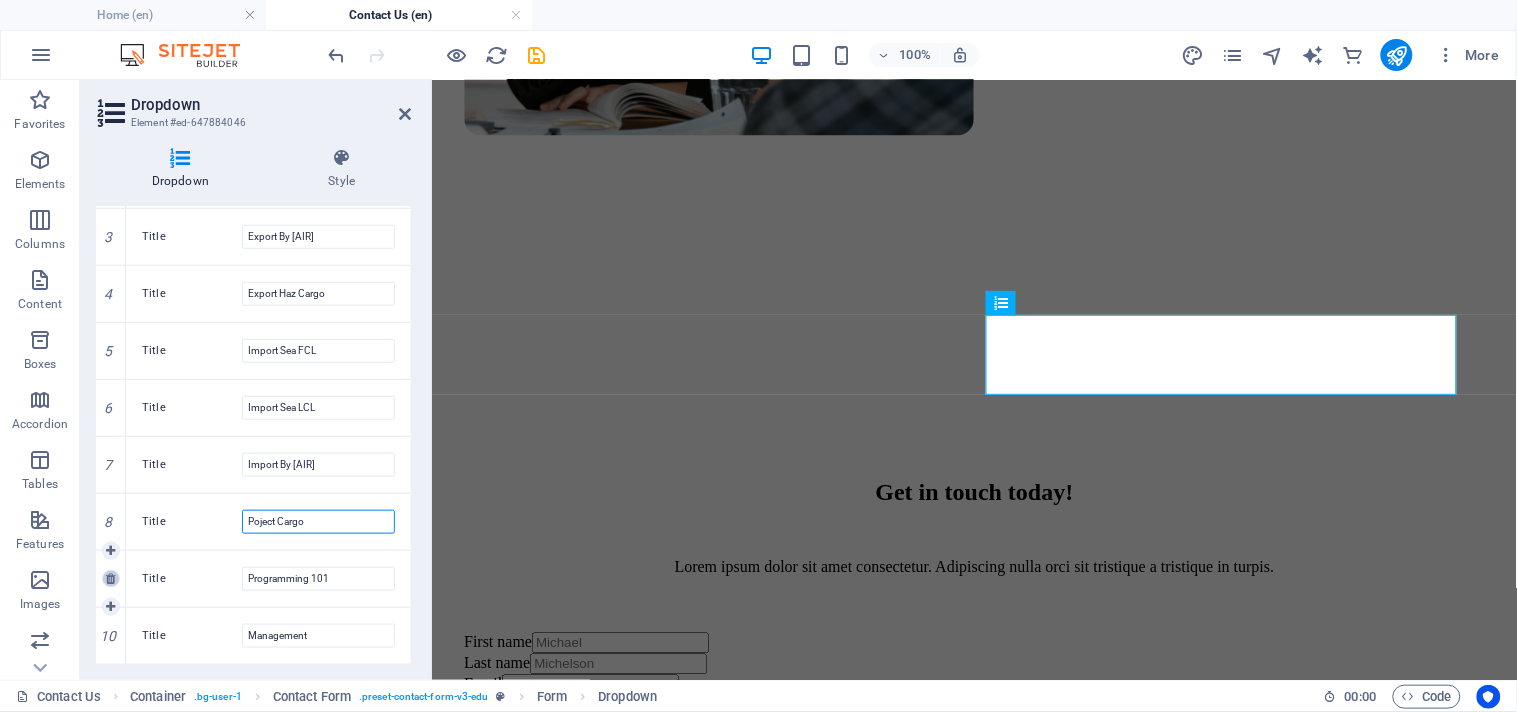 click at bounding box center [110, 579] 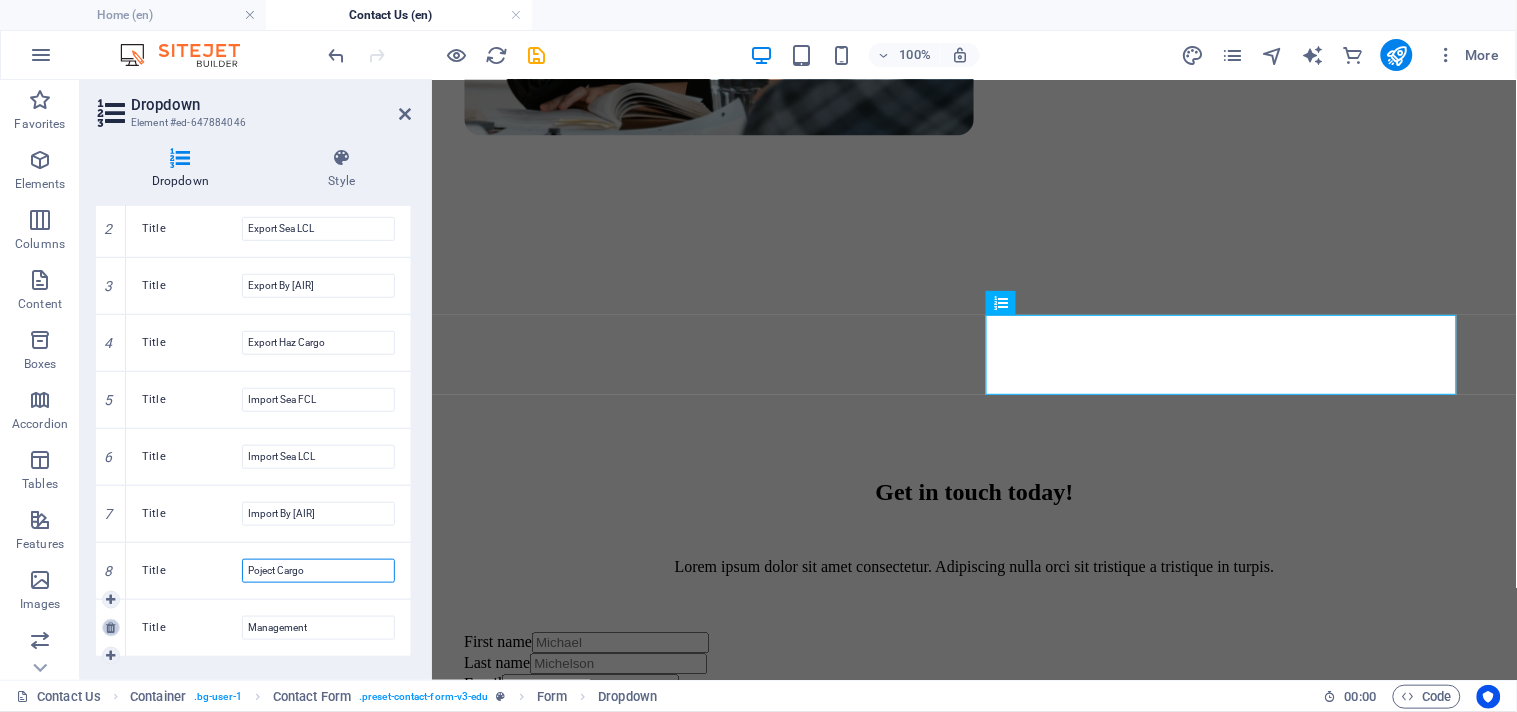 click at bounding box center [110, 628] 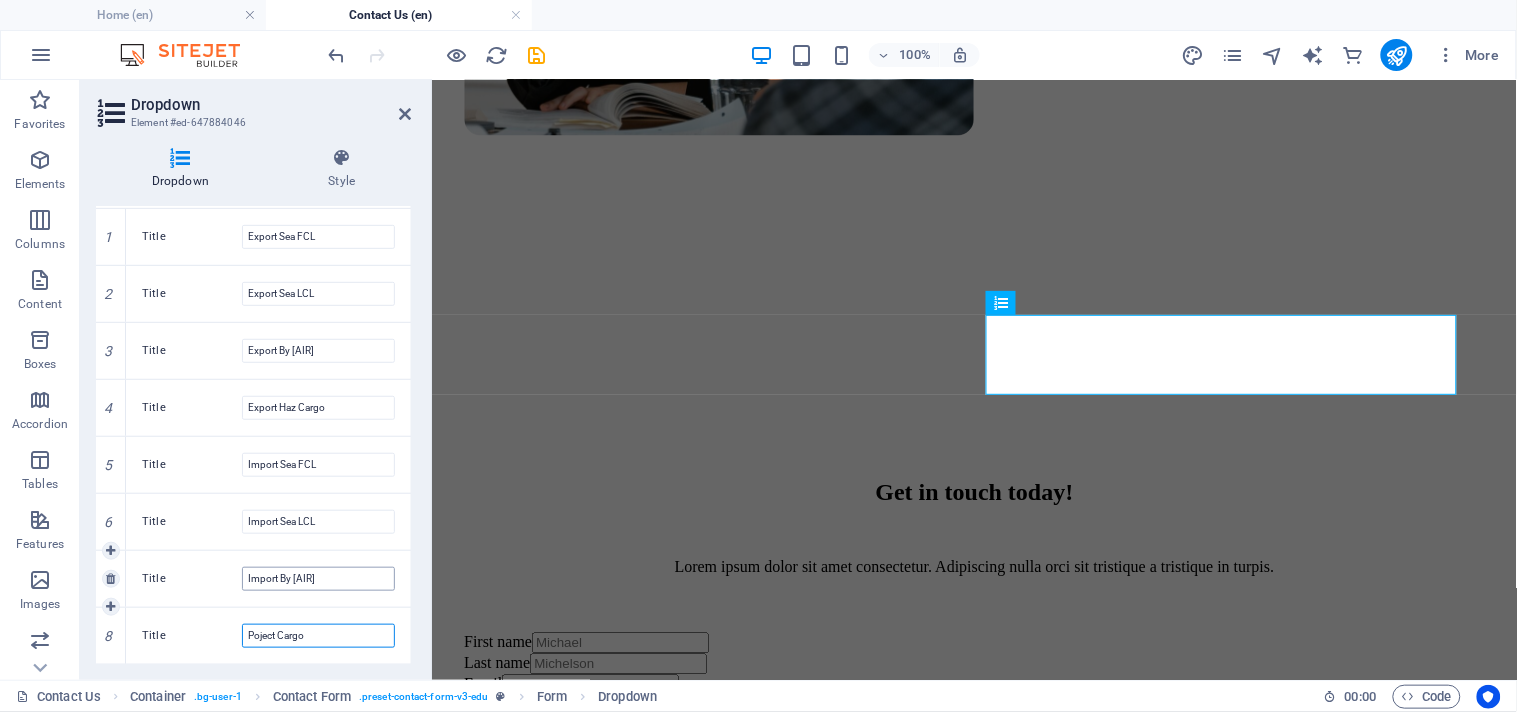 scroll, scrollTop: 287, scrollLeft: 0, axis: vertical 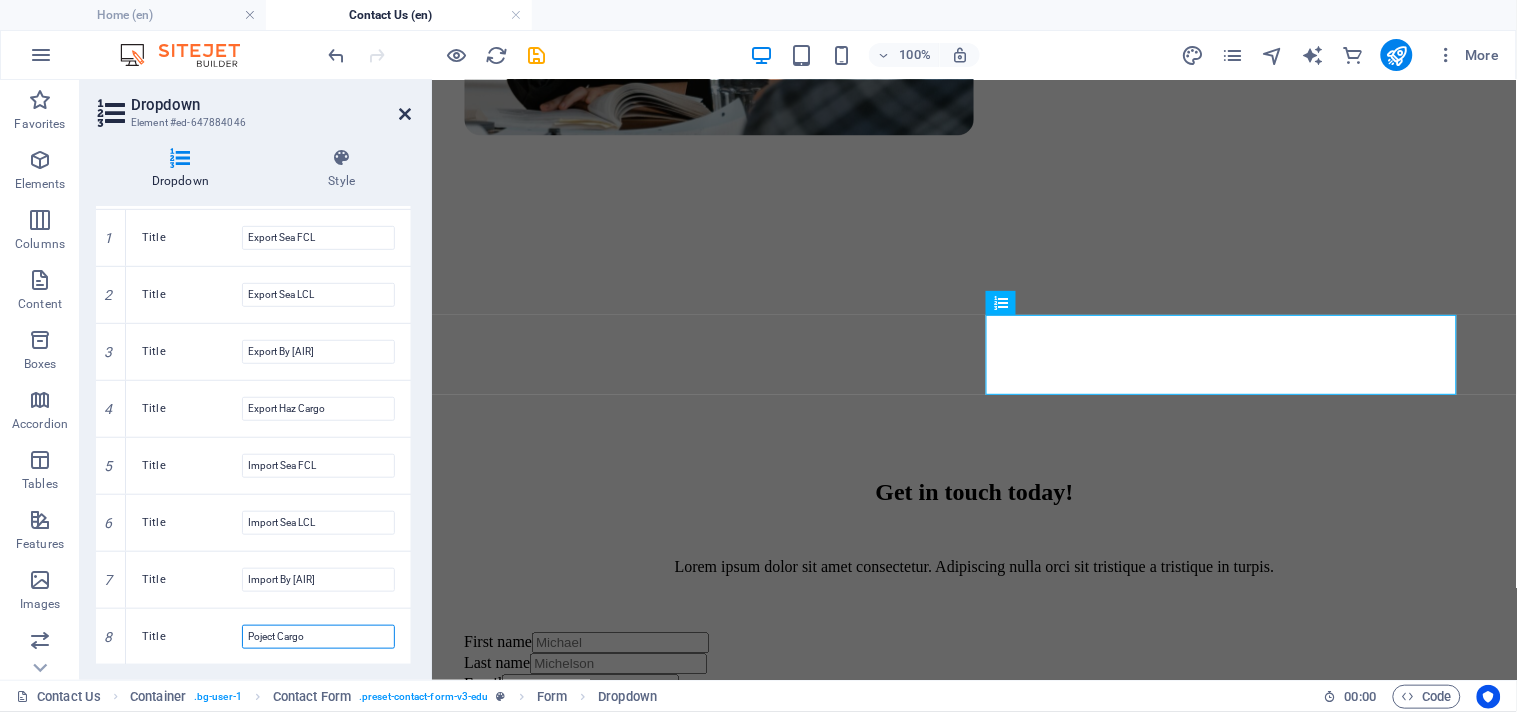 type on "Poject Cargo" 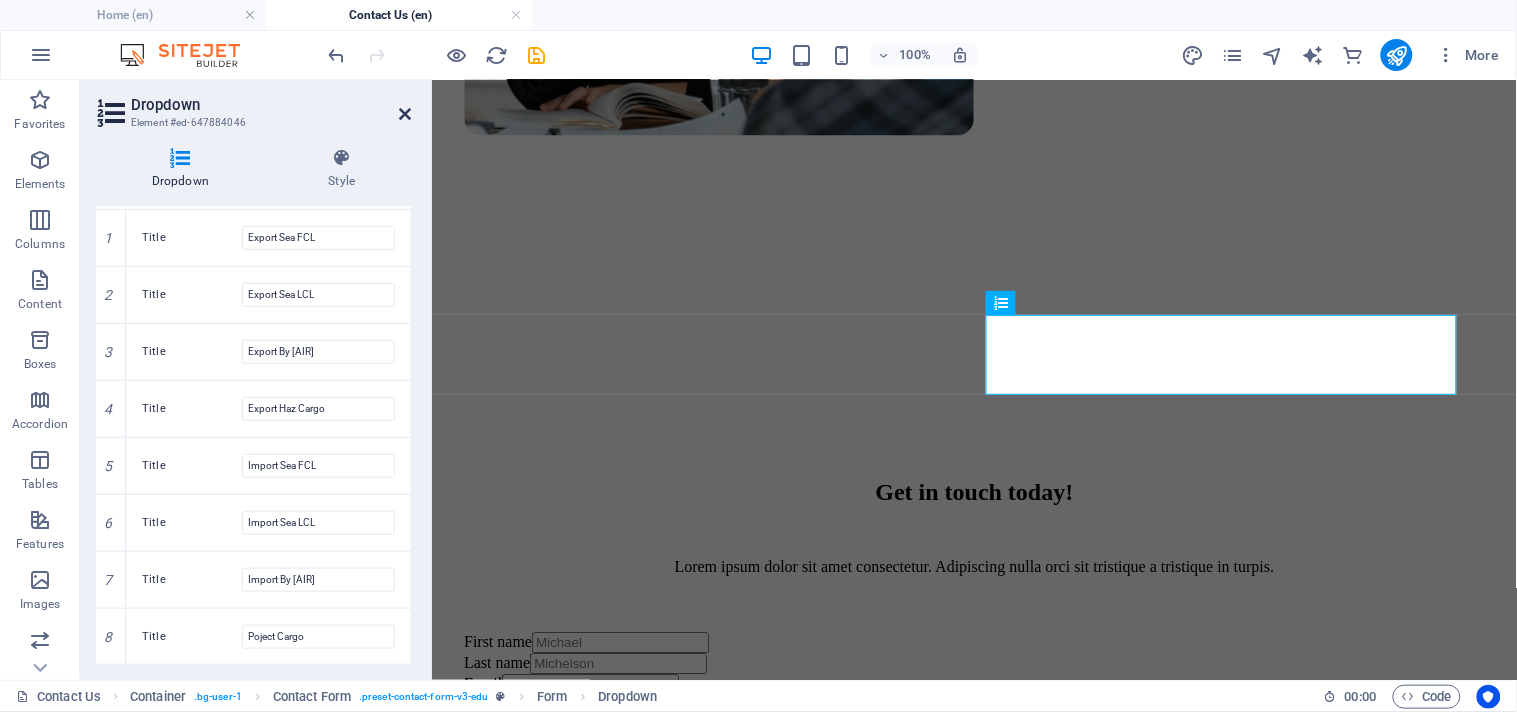 click at bounding box center (405, 114) 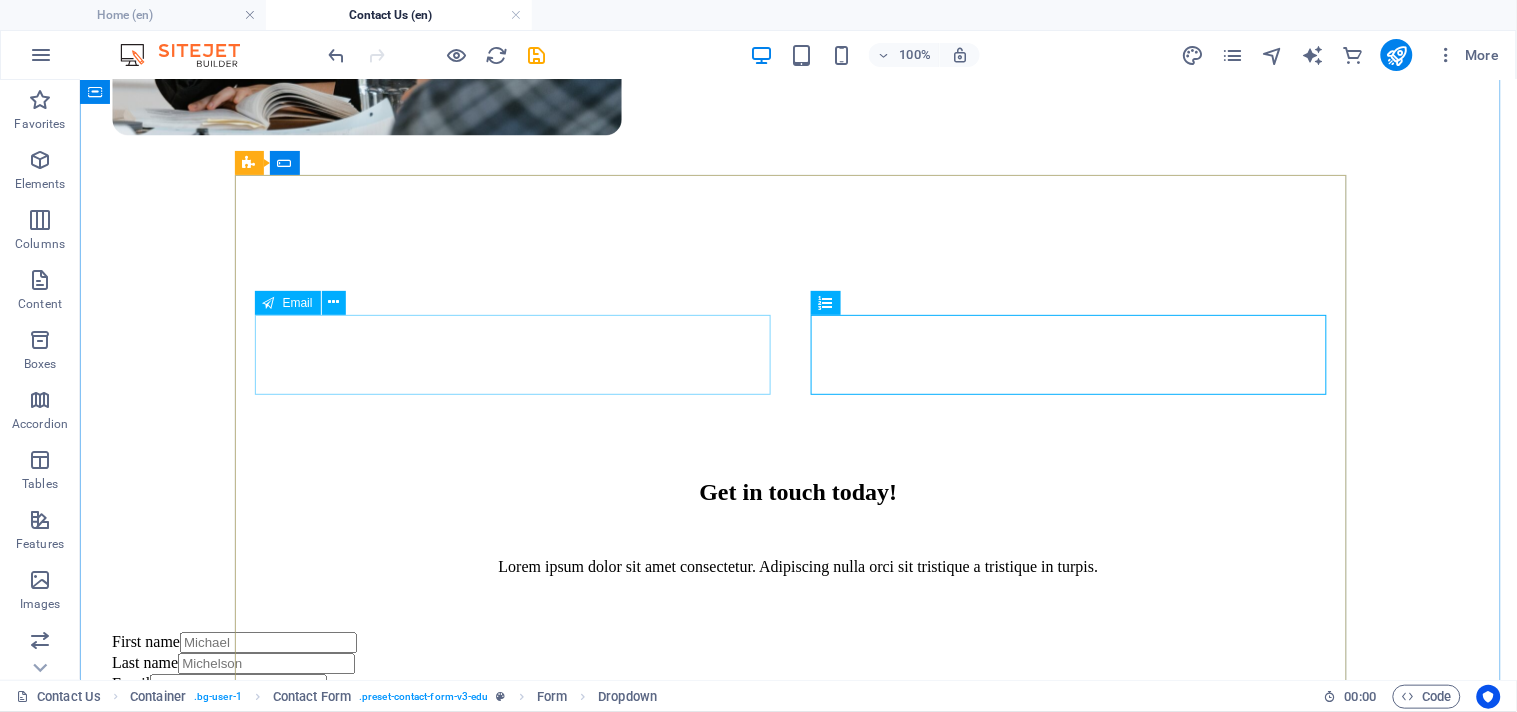 click on "Email" at bounding box center [797, 684] 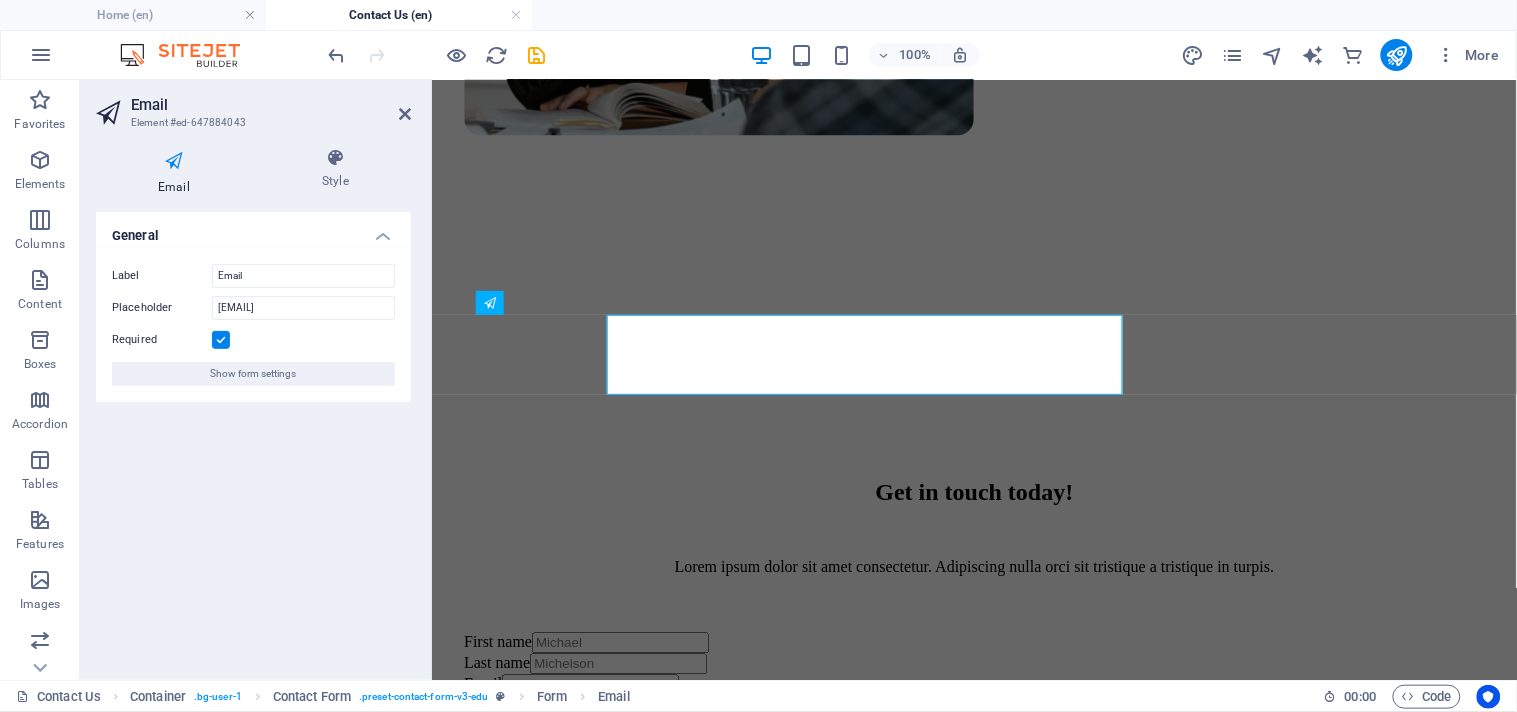 click on "Show form settings" at bounding box center (253, 374) 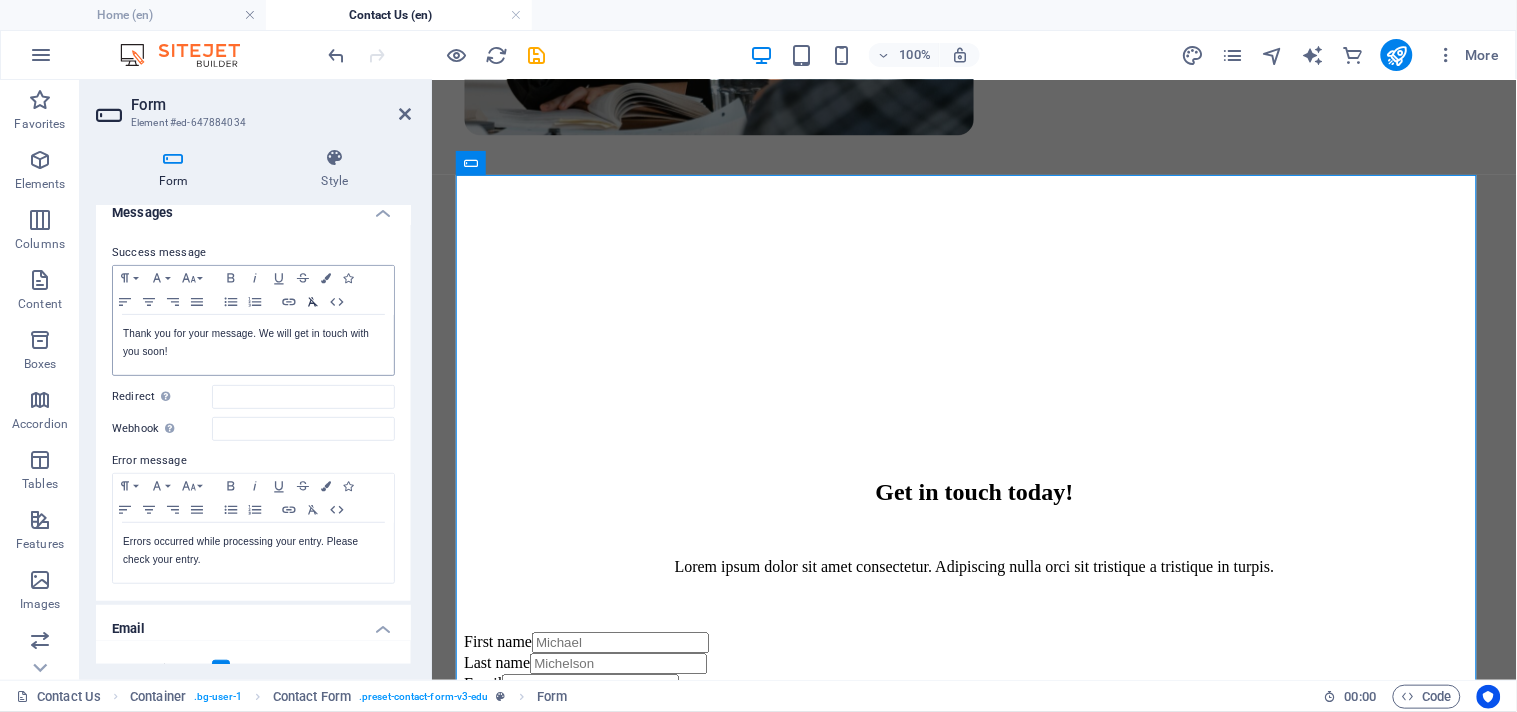 scroll, scrollTop: 135, scrollLeft: 0, axis: vertical 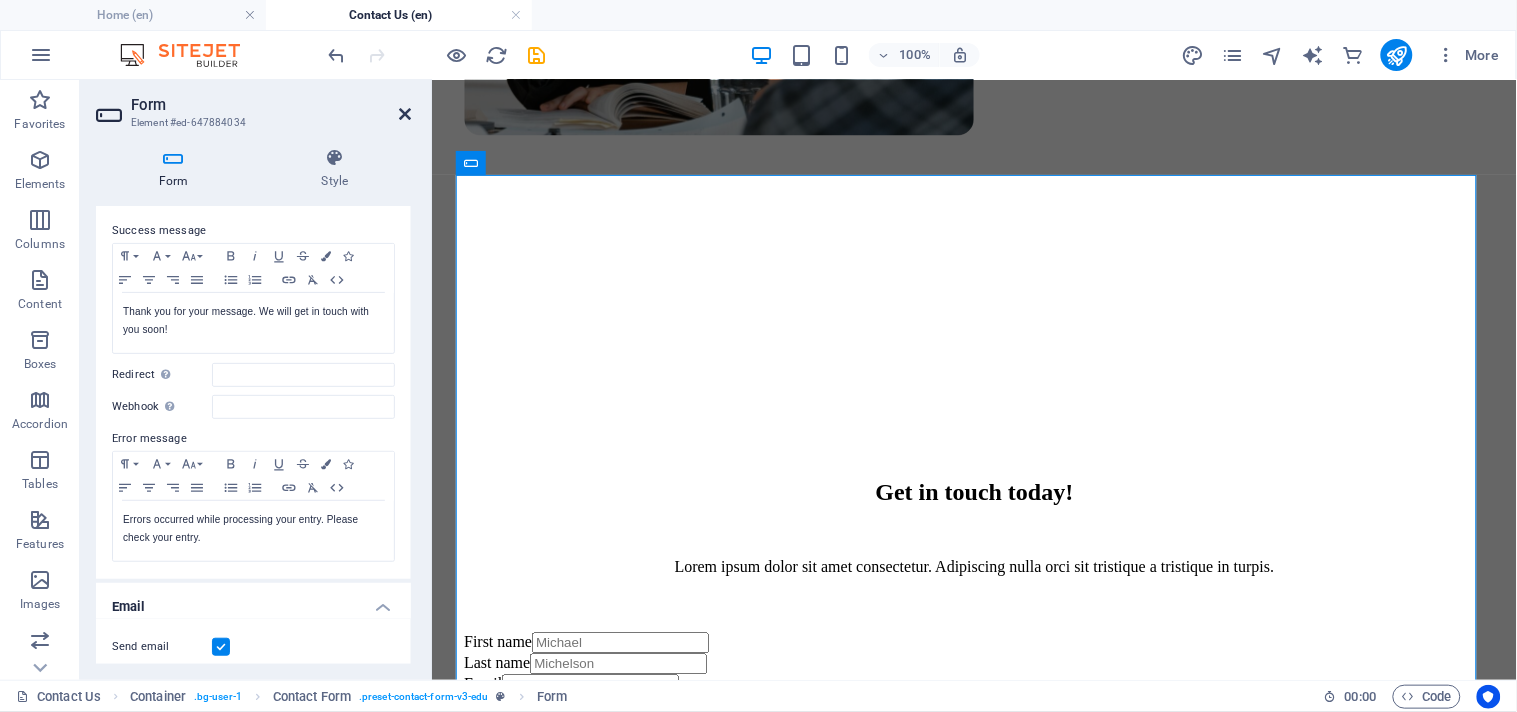 click at bounding box center [405, 114] 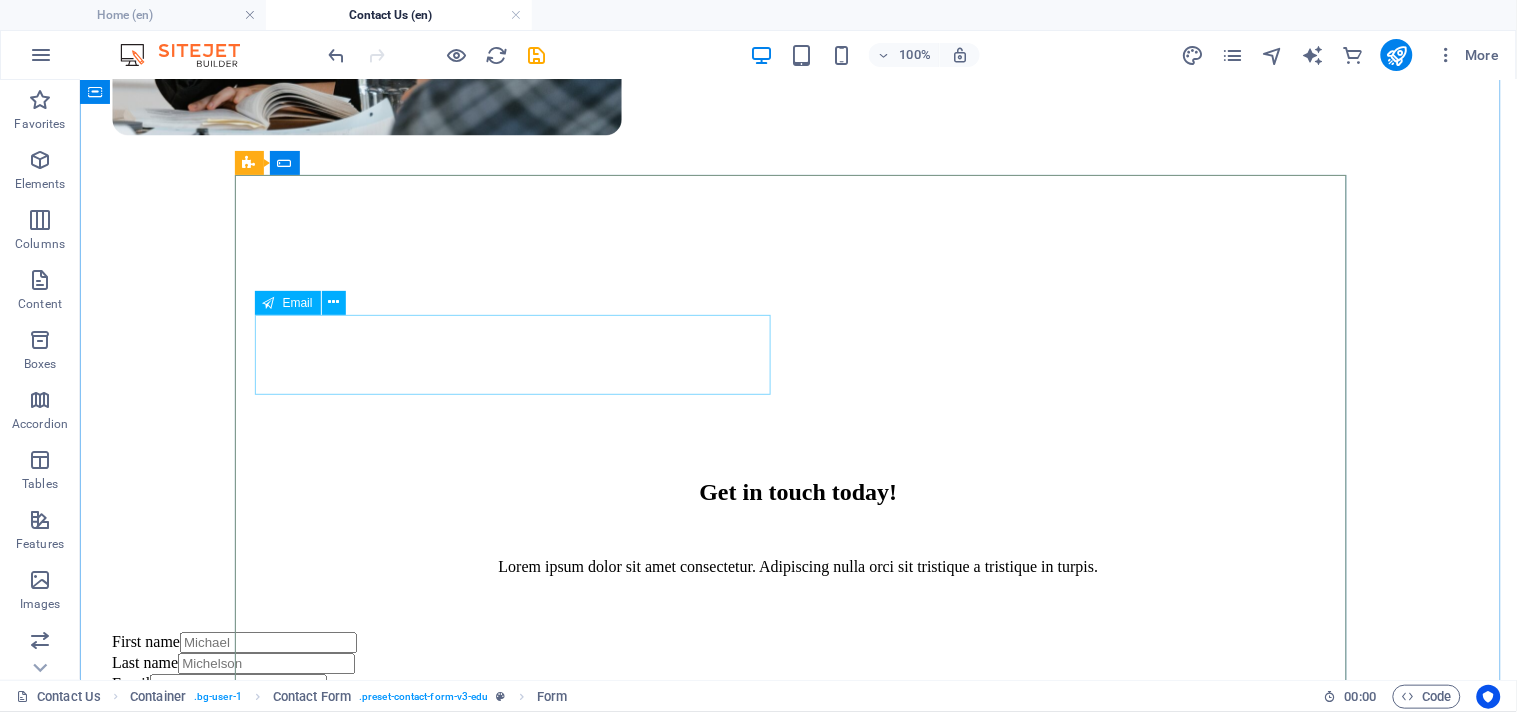 click on "Email" at bounding box center [797, 684] 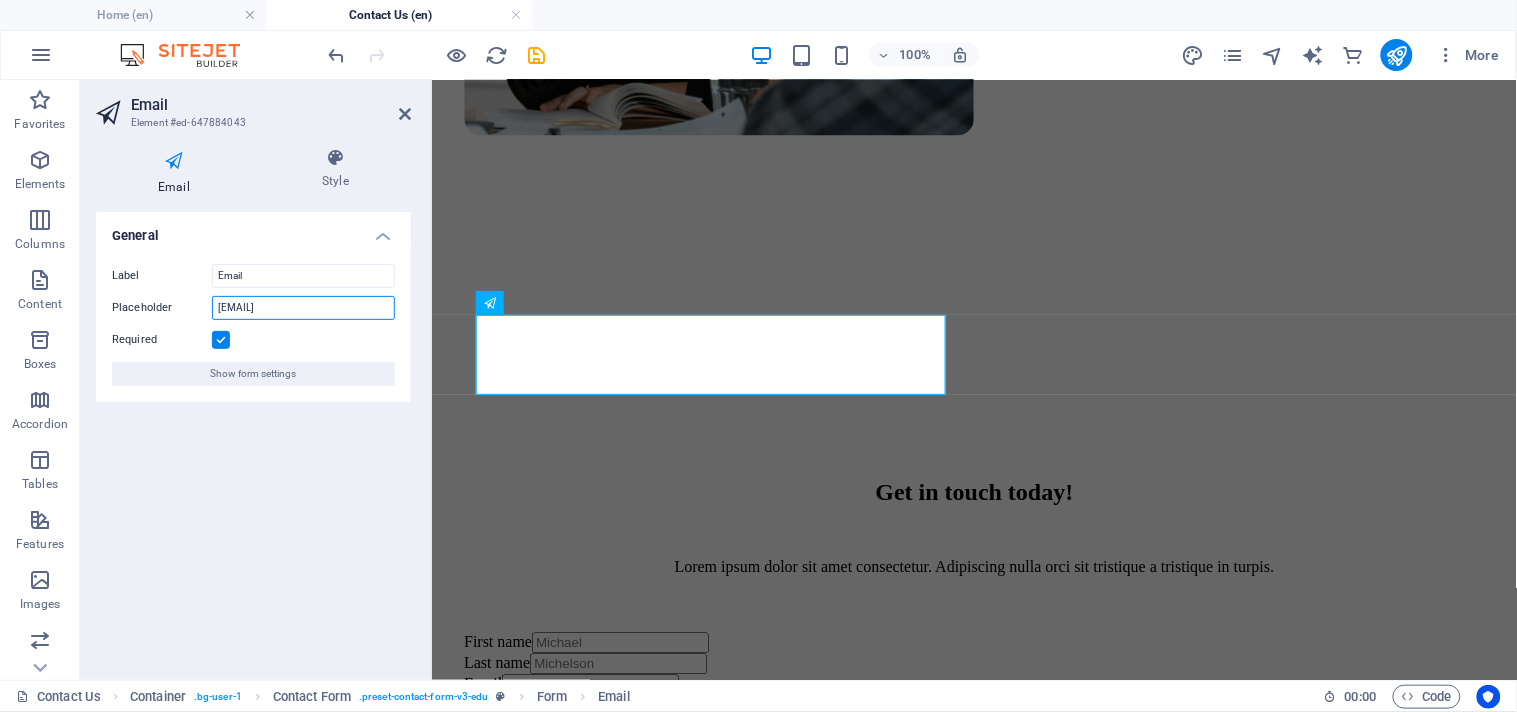 click on "[EMAIL]" at bounding box center (303, 308) 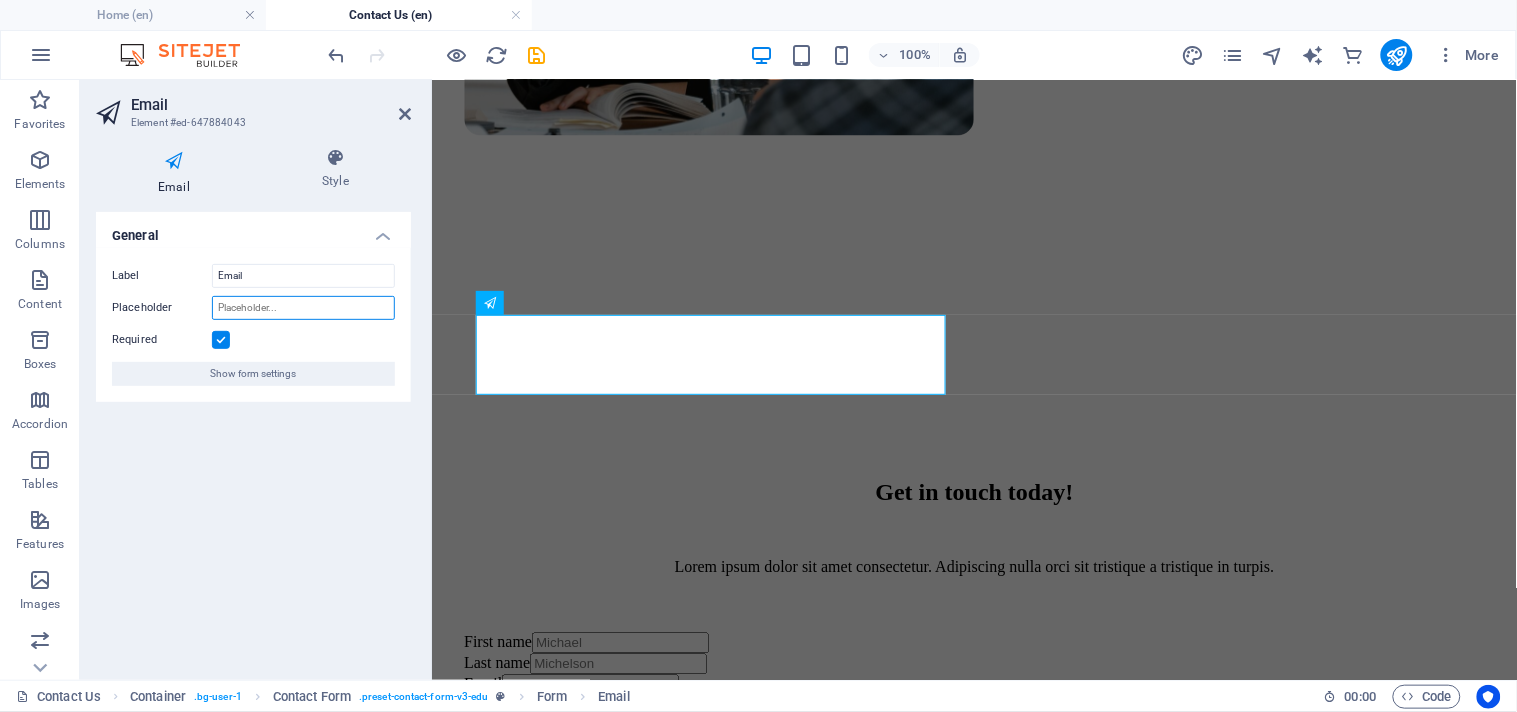 type on "[EMAIL]" 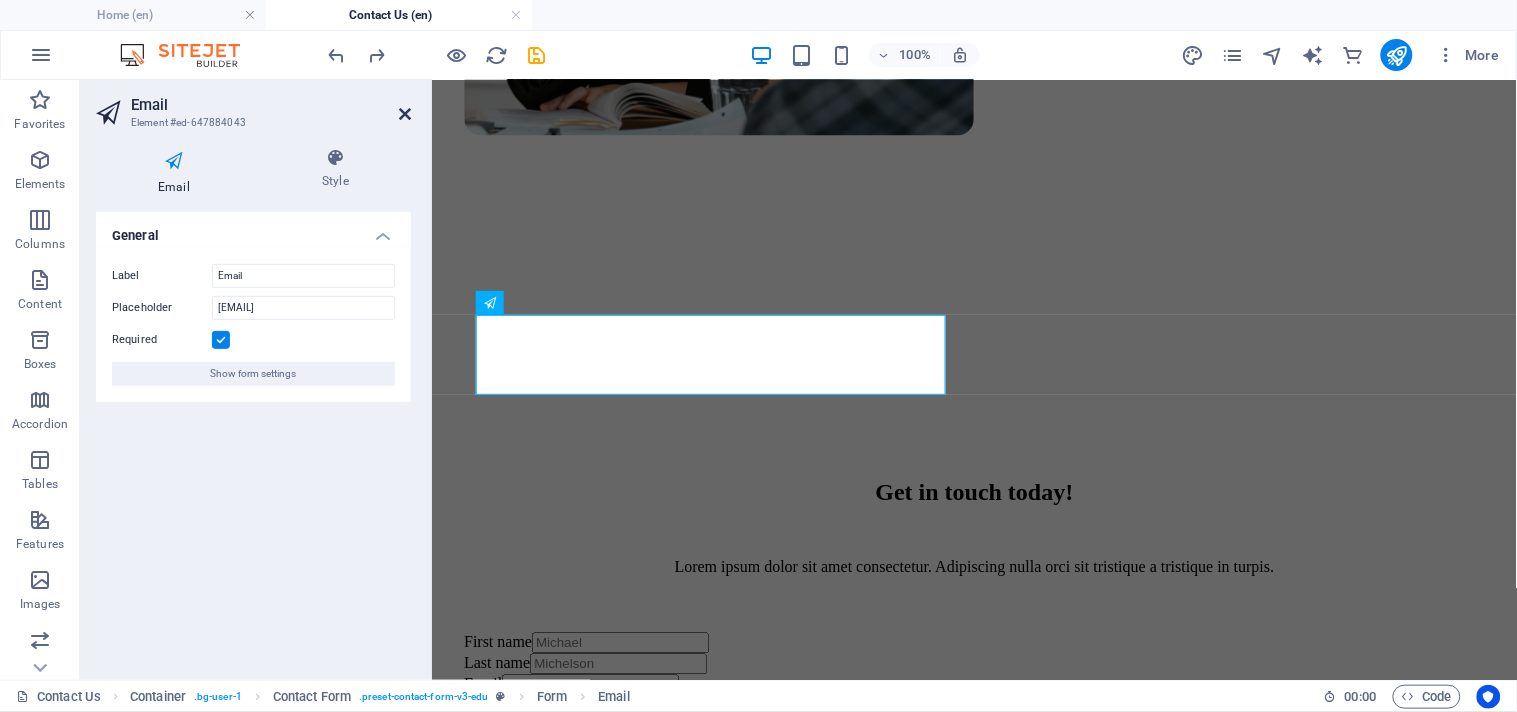 click at bounding box center [405, 114] 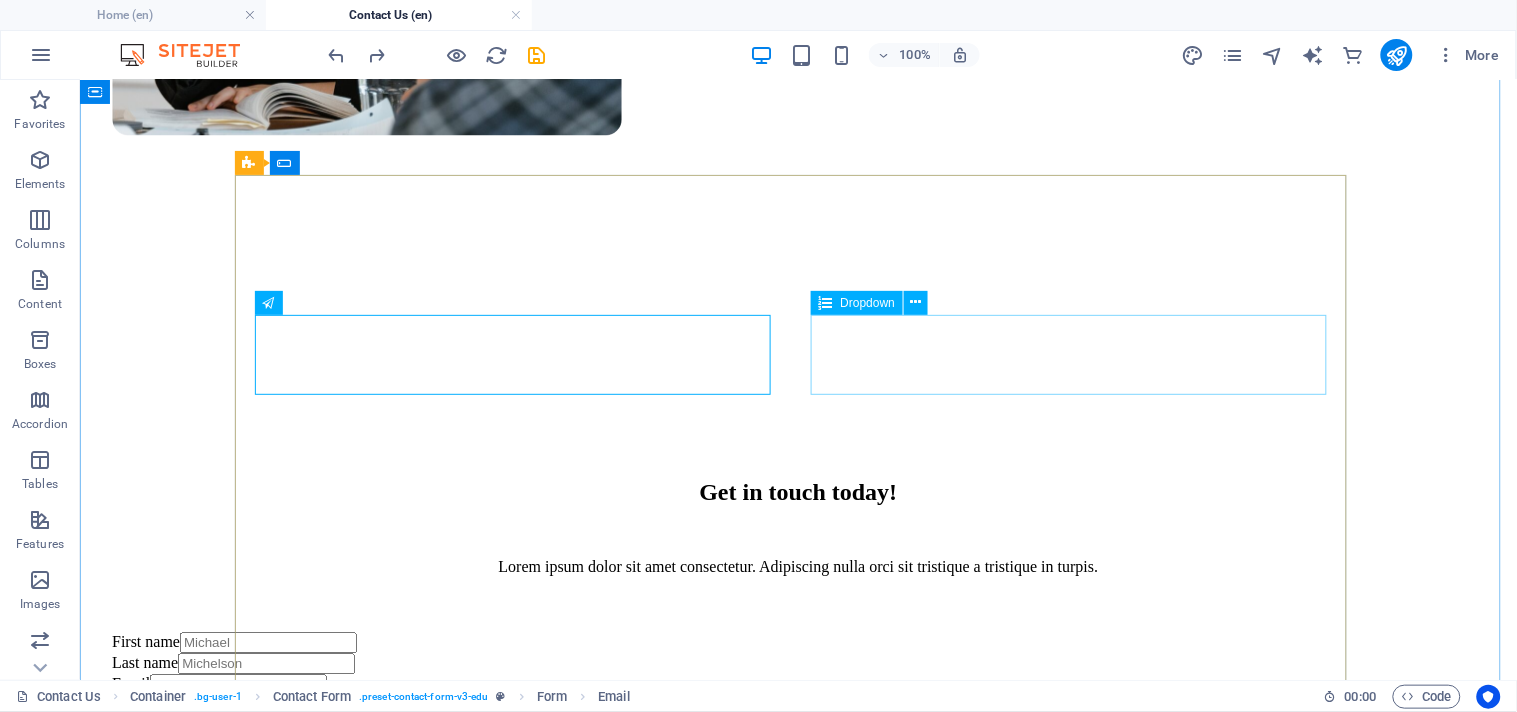 click on "Choose a Service Choose one Export Sea FCL Export Sea LCL Export By Air Export Haz Cargo Import Sea FCL Import Sea LCL Import By Air Poject Cargo" at bounding box center (797, 704) 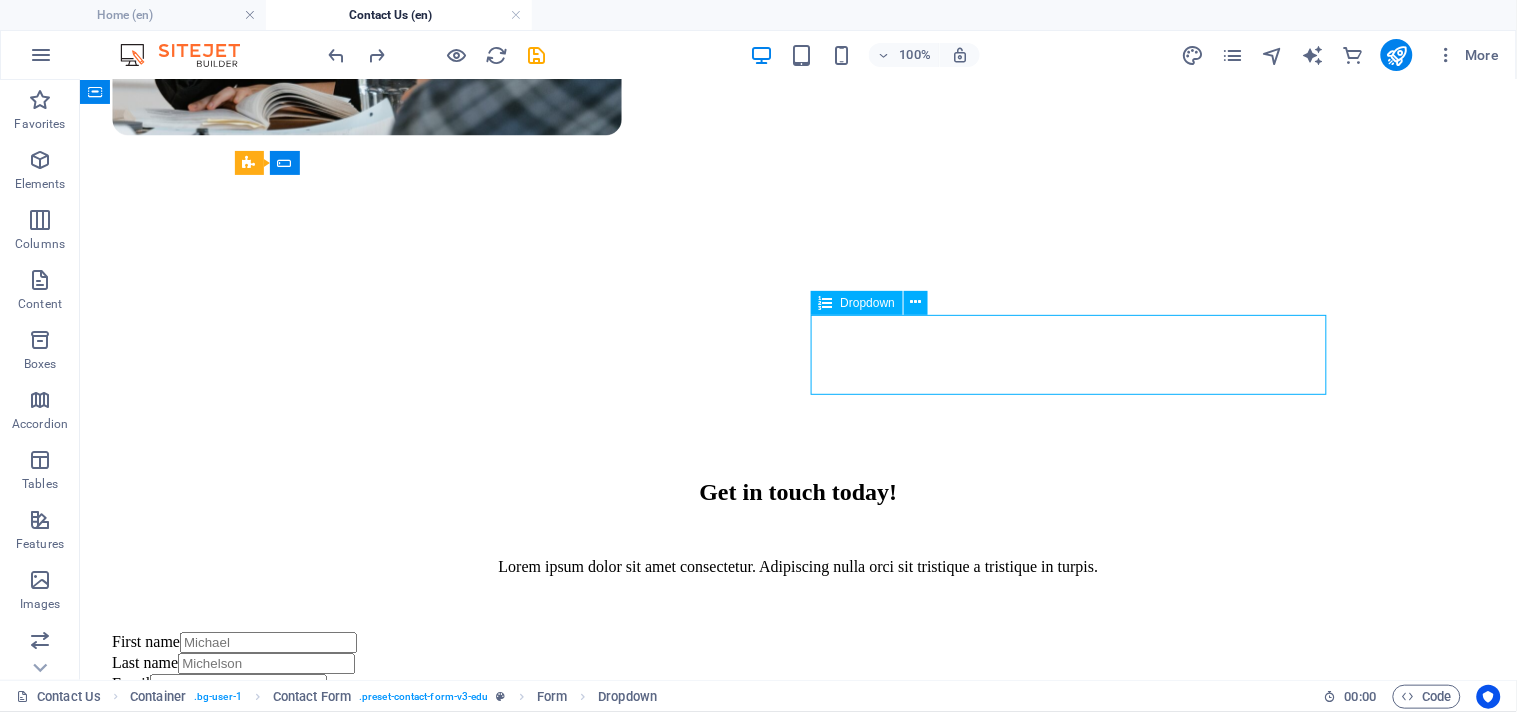 click on "Choose a Service Choose one Export Sea FCL Export Sea LCL Export By Air Export Haz Cargo Import Sea FCL Import Sea LCL Import By Air Poject Cargo" at bounding box center [797, 704] 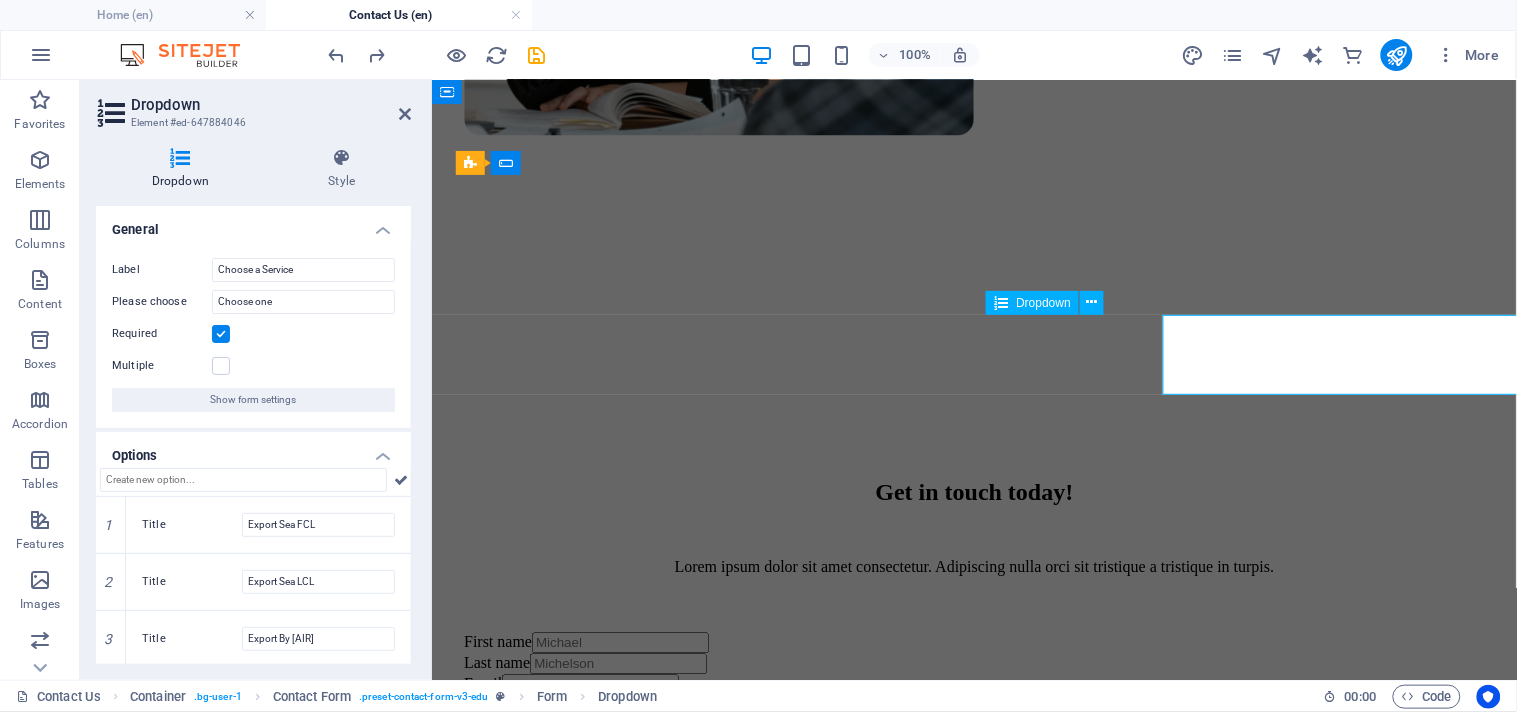 click on "Choose a Service Choose one Export Sea FCL Export Sea LCL Export By Air Export Haz Cargo Import Sea FCL Import Sea LCL Import By Air Poject Cargo" at bounding box center (973, 704) 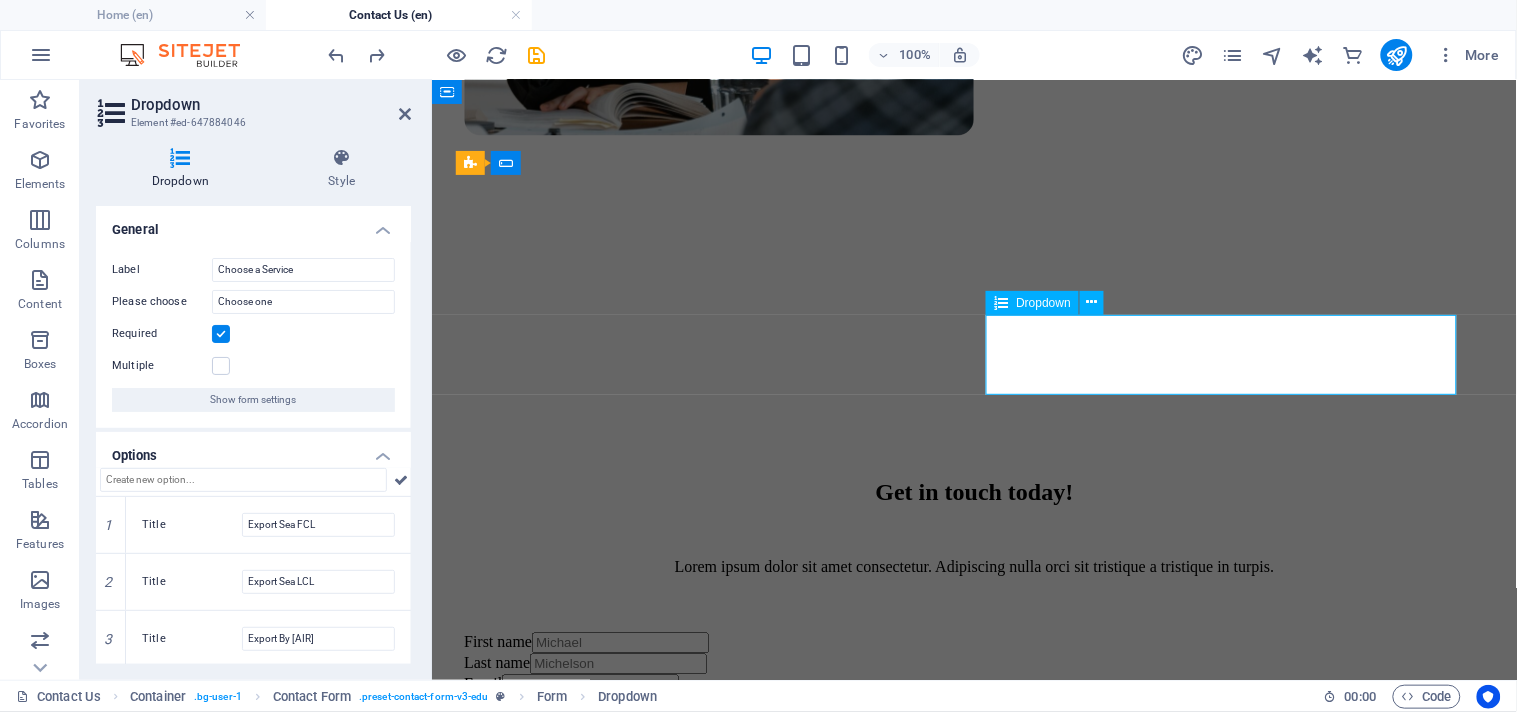 click on "Choose a Service Choose one Export Sea FCL Export Sea LCL Export By Air Export Haz Cargo Import Sea FCL Import Sea LCL Import By Air Poject Cargo" at bounding box center [973, 704] 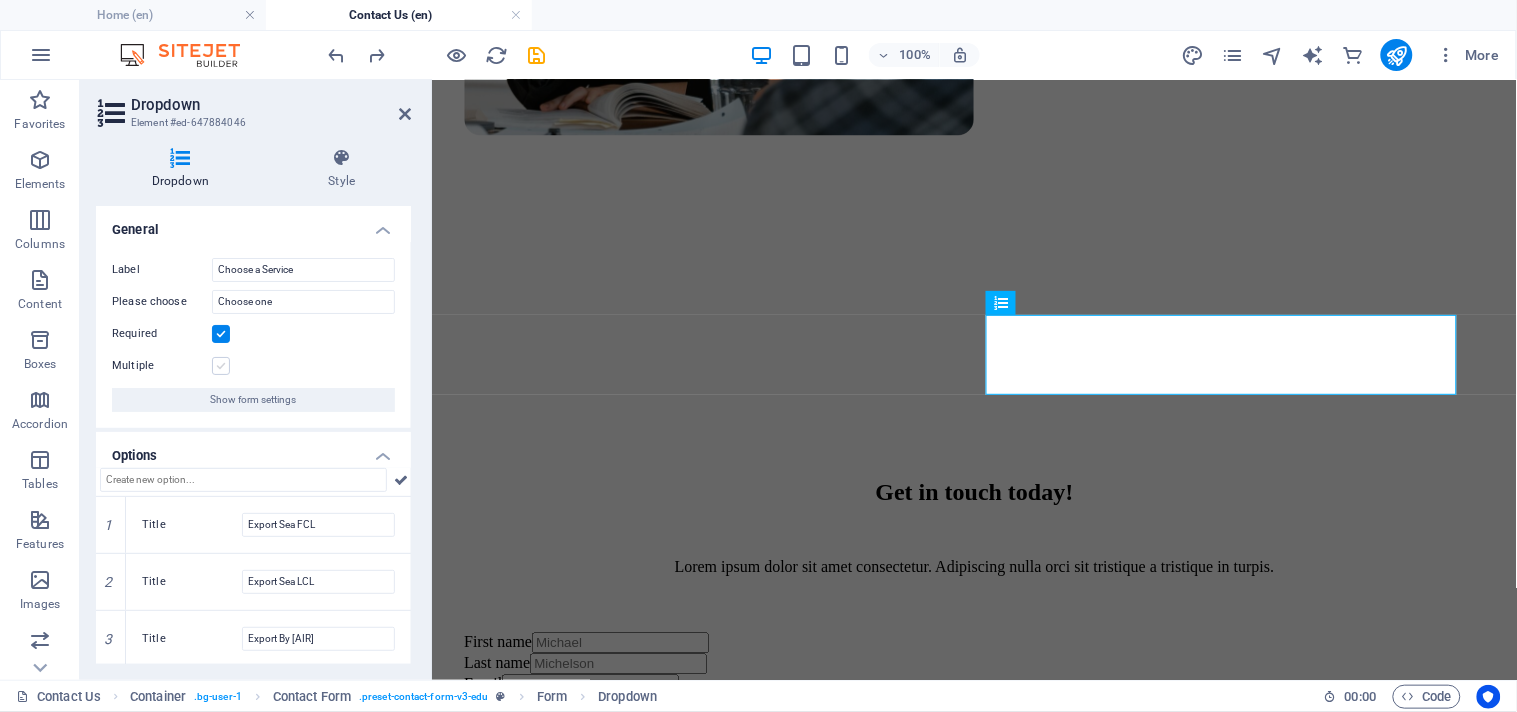 click at bounding box center (221, 366) 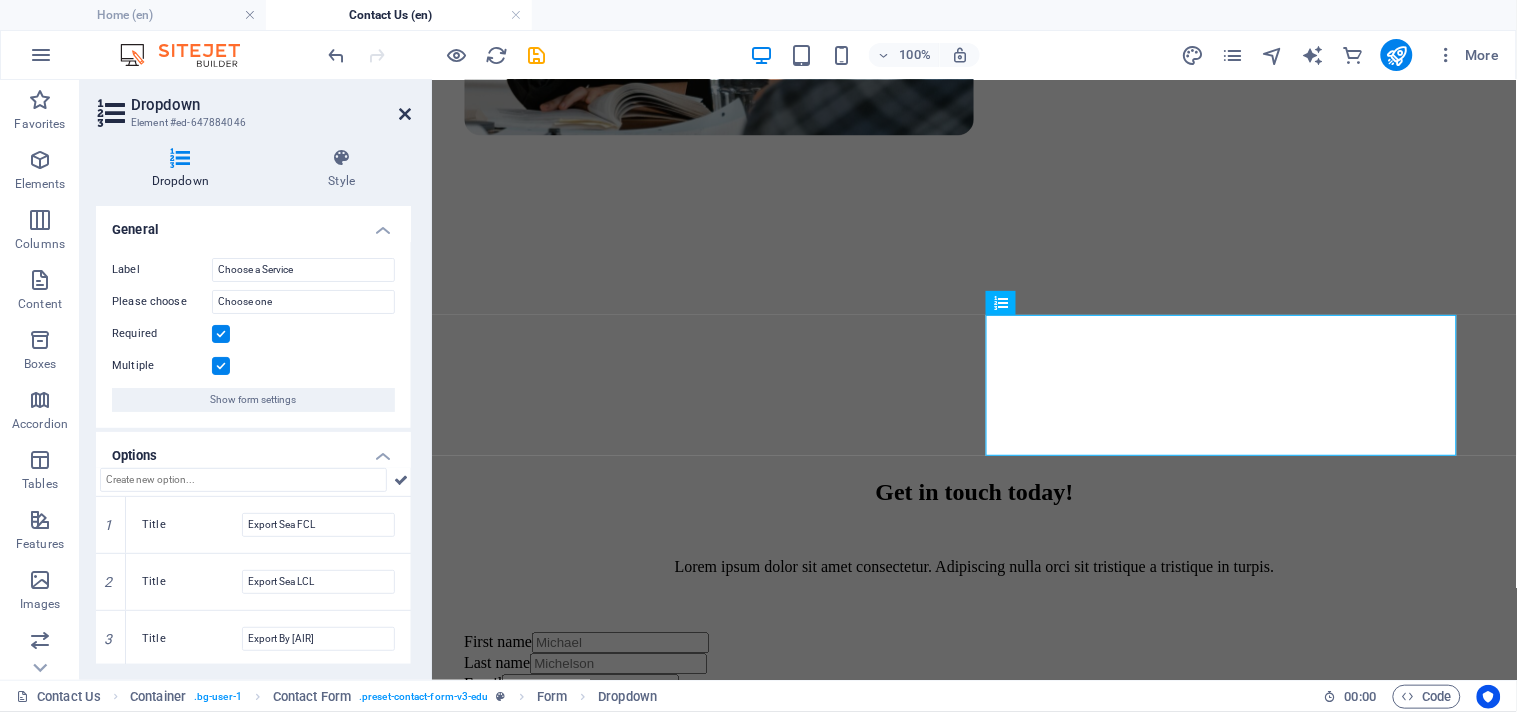 click at bounding box center (405, 114) 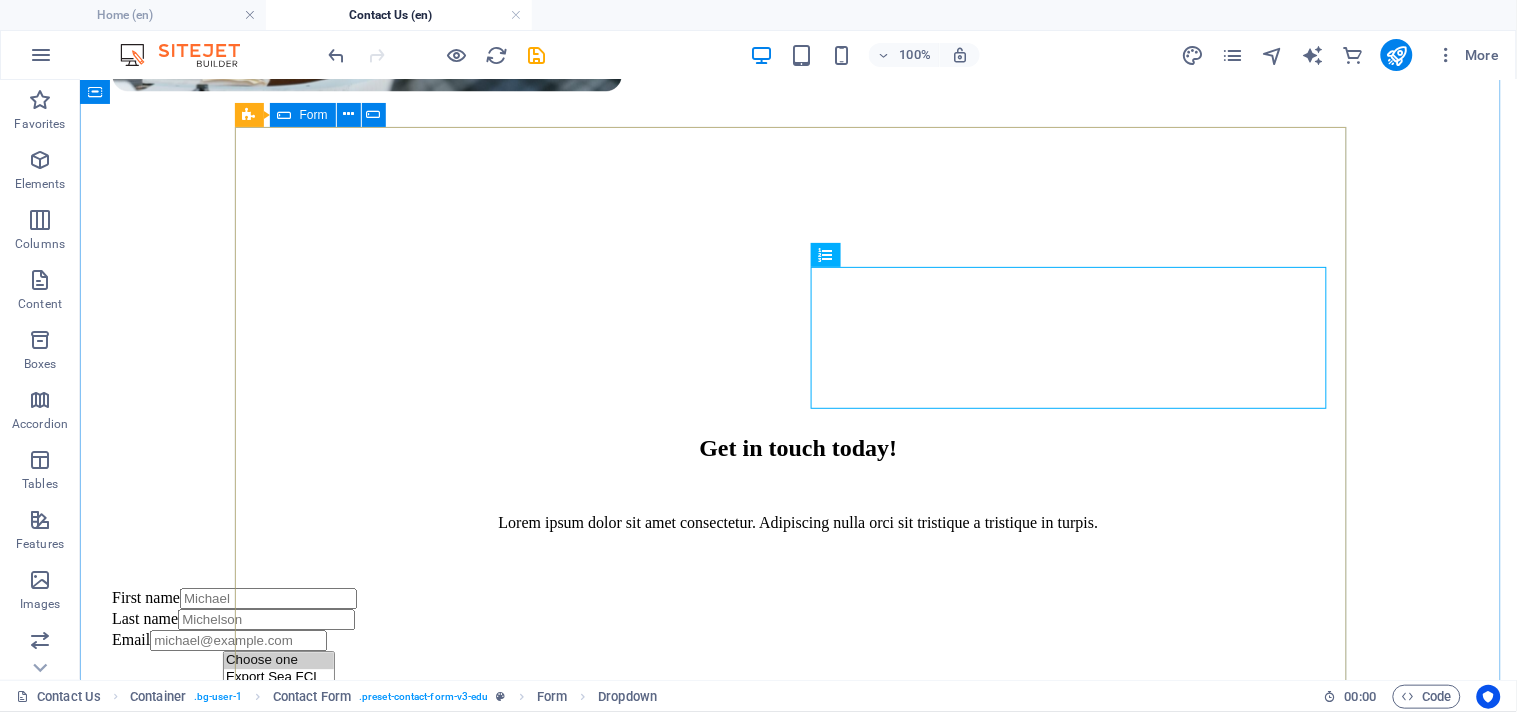 scroll, scrollTop: 1034, scrollLeft: 0, axis: vertical 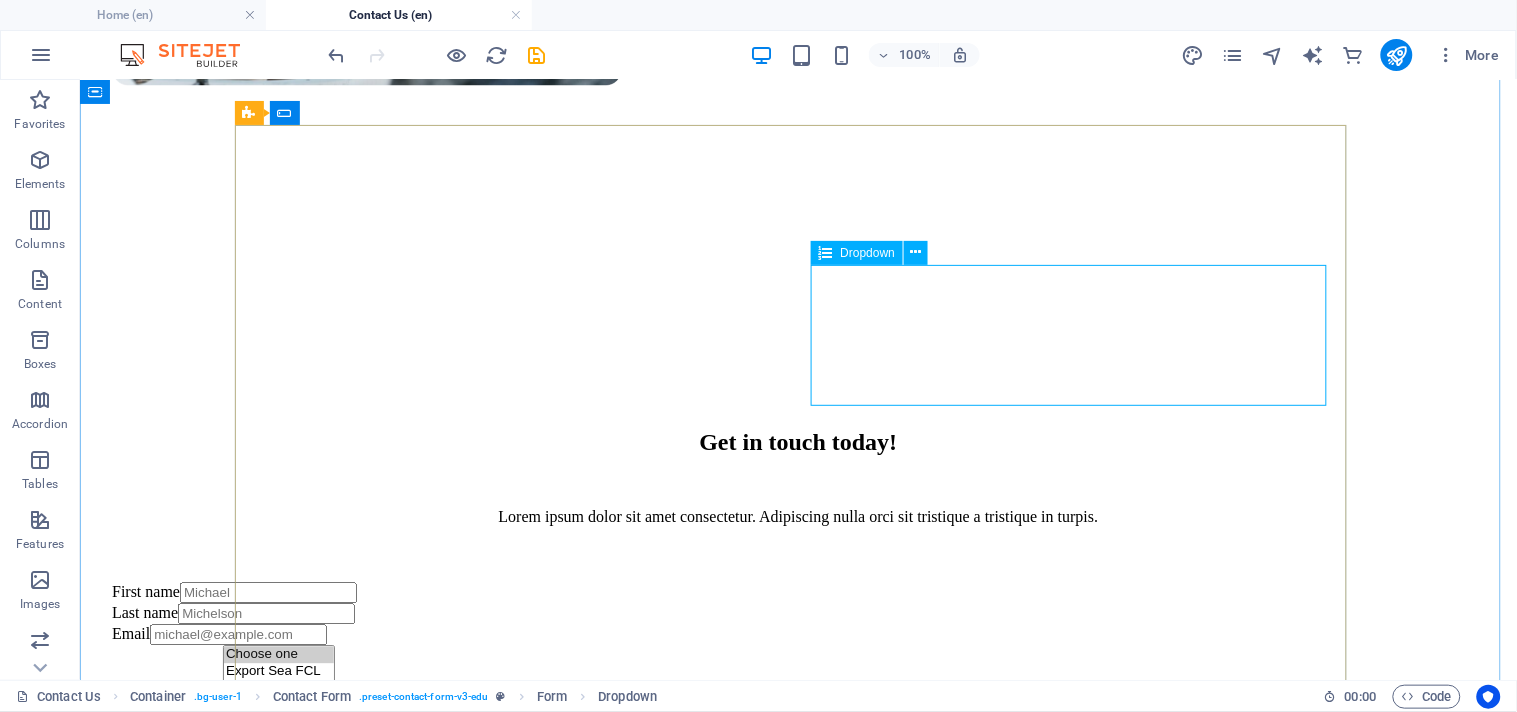click on "Choose a Service Choose one Export Sea FCL Export Sea LCL Export By Air Export Haz Cargo Import Sea FCL Import Sea LCL Import By Air Poject Cargo" at bounding box center (797, 680) 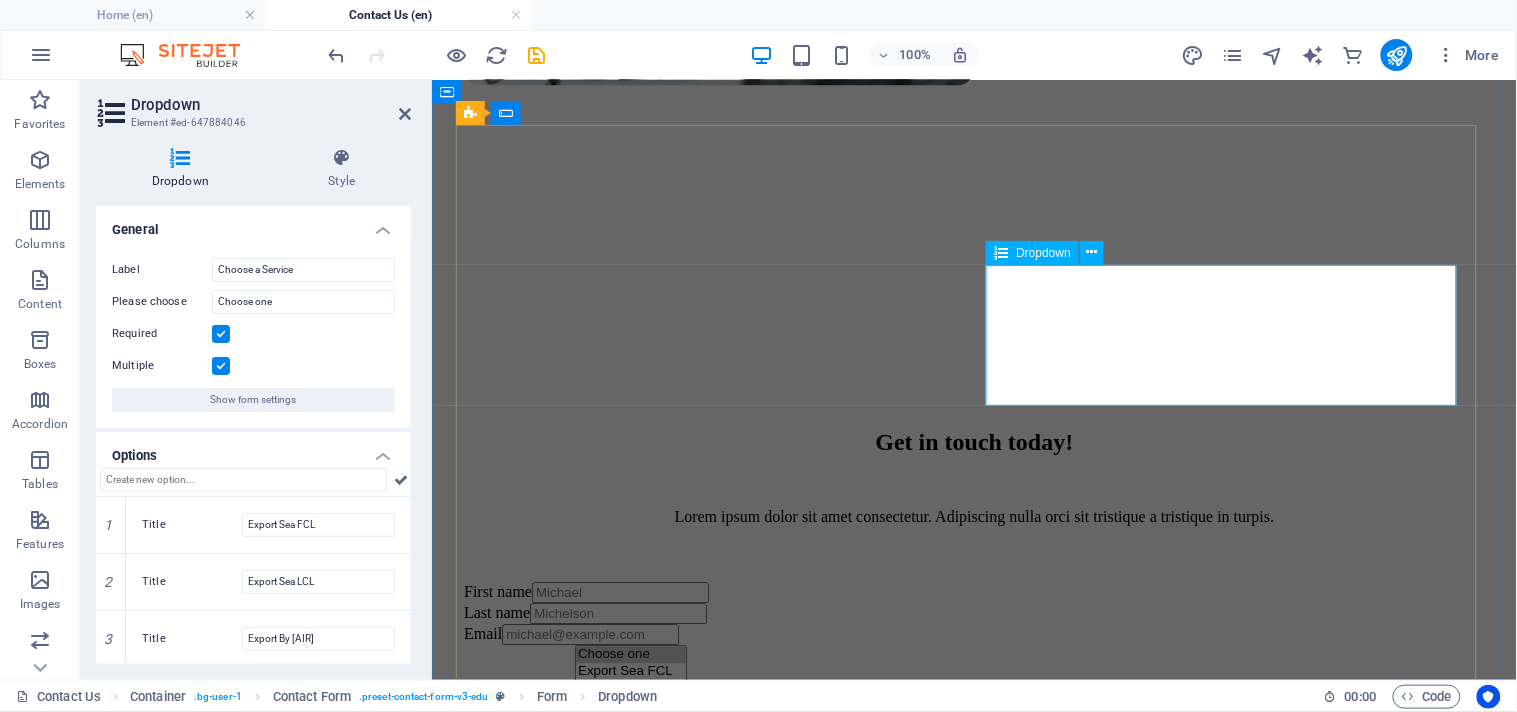 click on "Choose a Service Choose one Export Sea FCL Export Sea LCL Export By Air Export Haz Cargo Import Sea FCL Import Sea LCL Import By Air Poject Cargo" at bounding box center [973, 680] 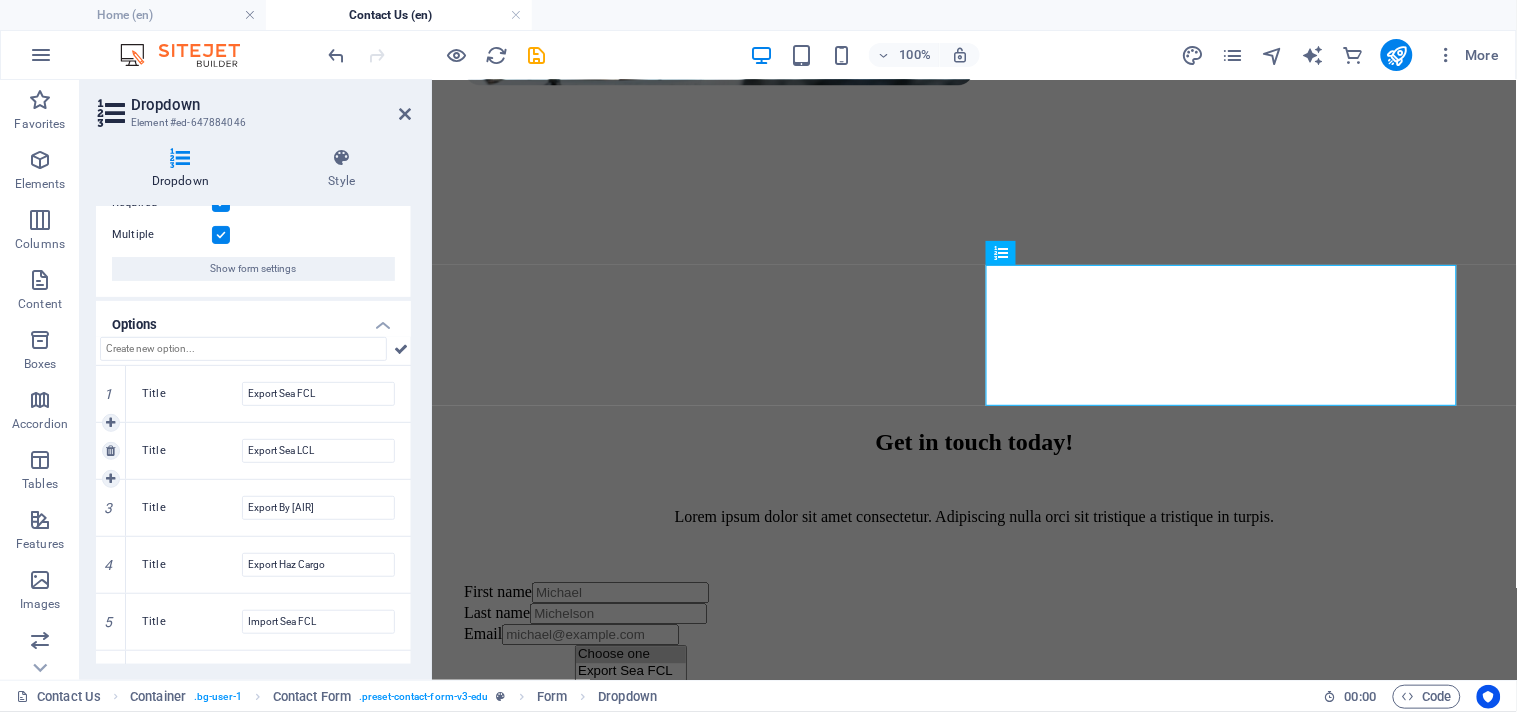 scroll, scrollTop: 287, scrollLeft: 0, axis: vertical 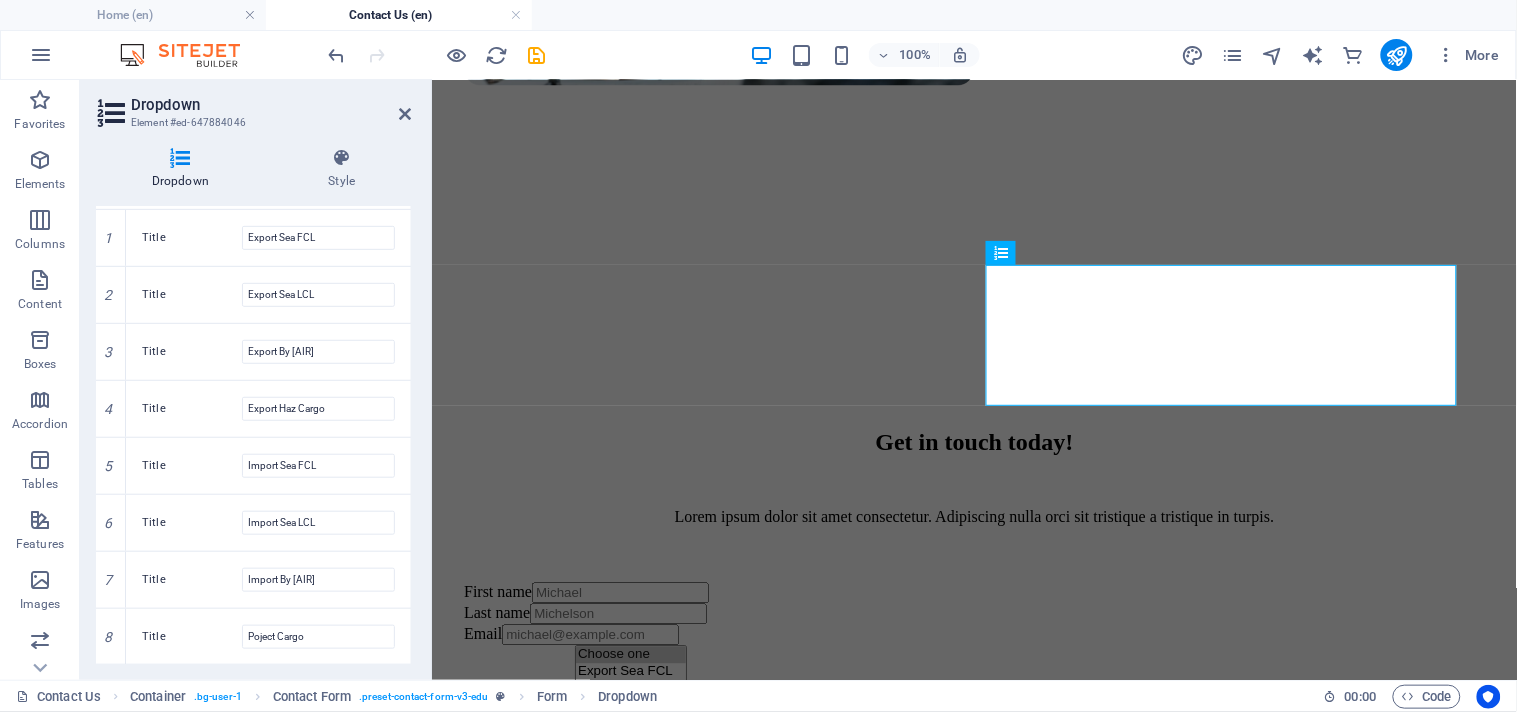 click on "Dropdown" at bounding box center (271, 105) 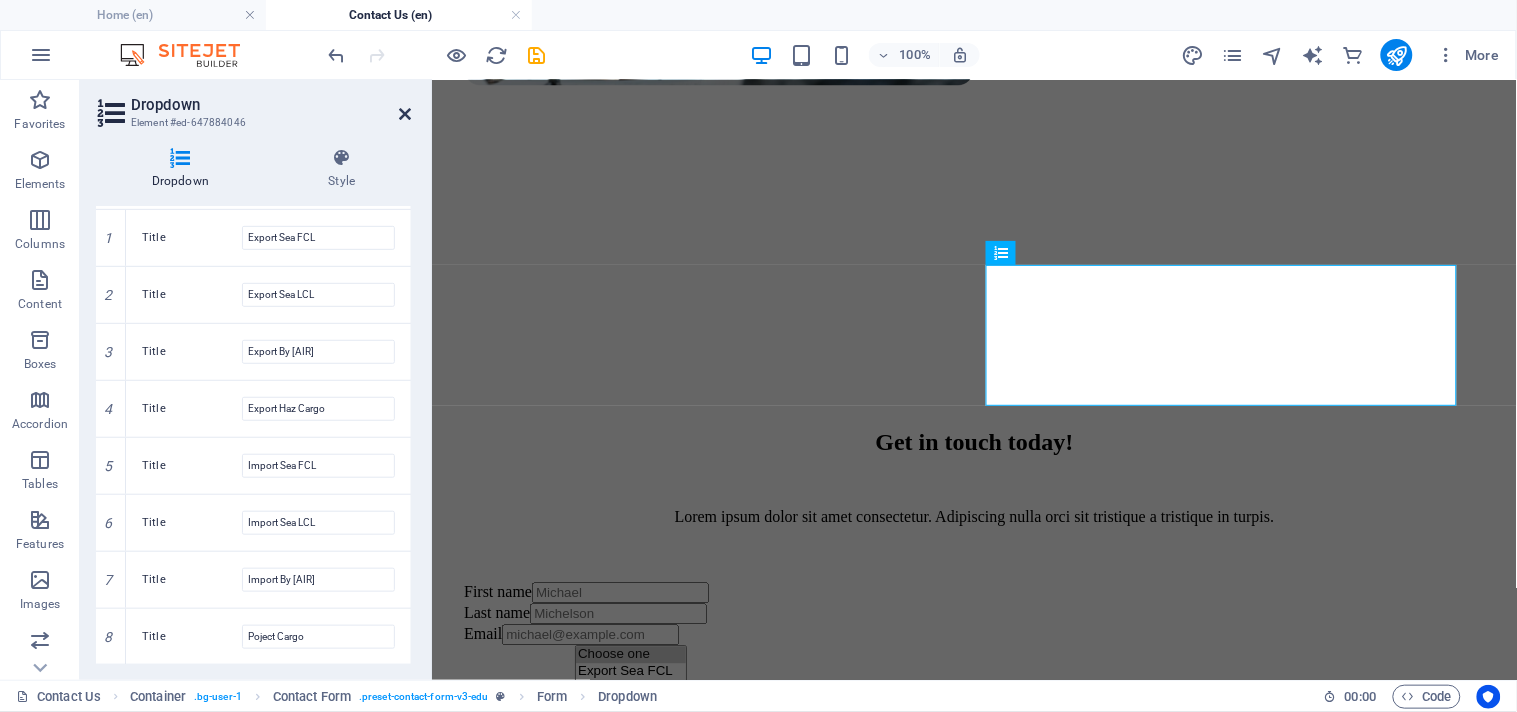 click at bounding box center [405, 114] 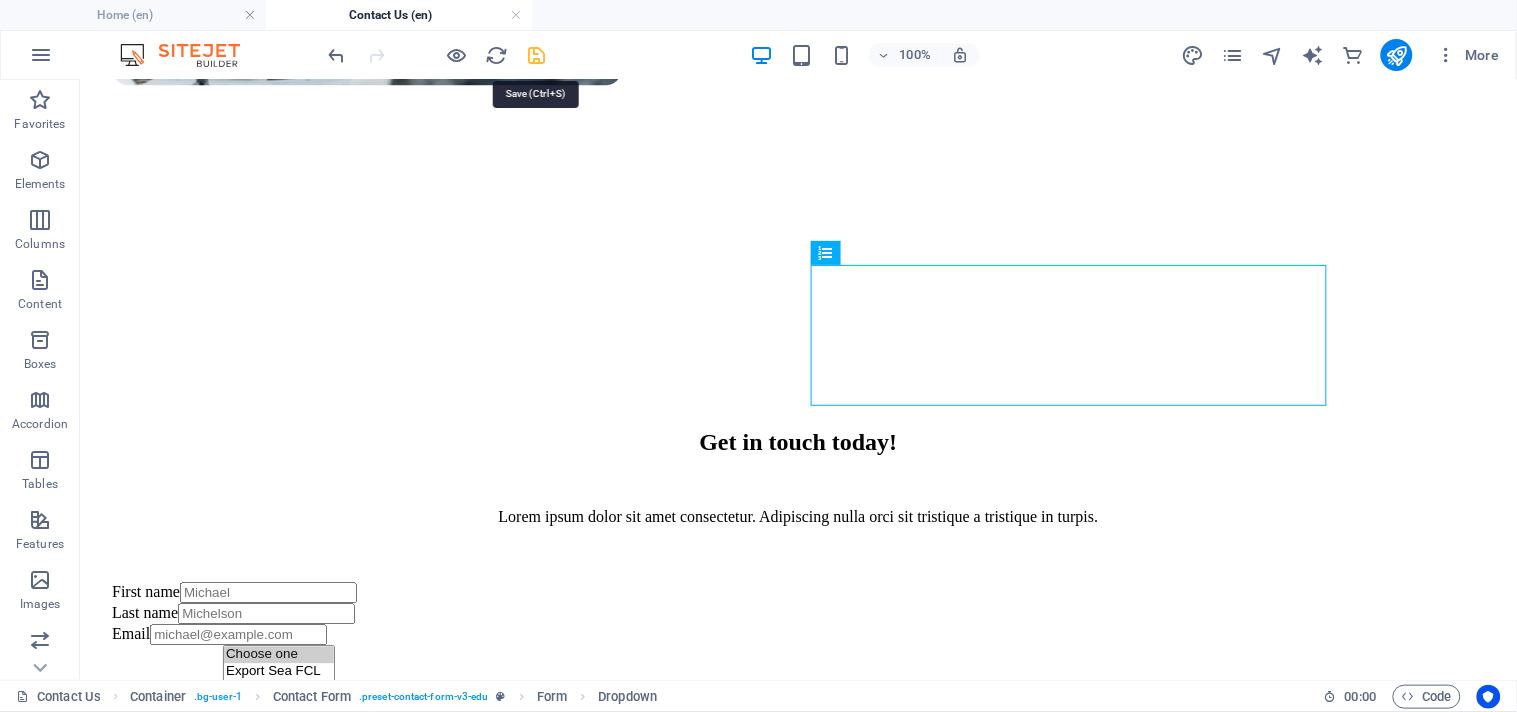 click at bounding box center [537, 55] 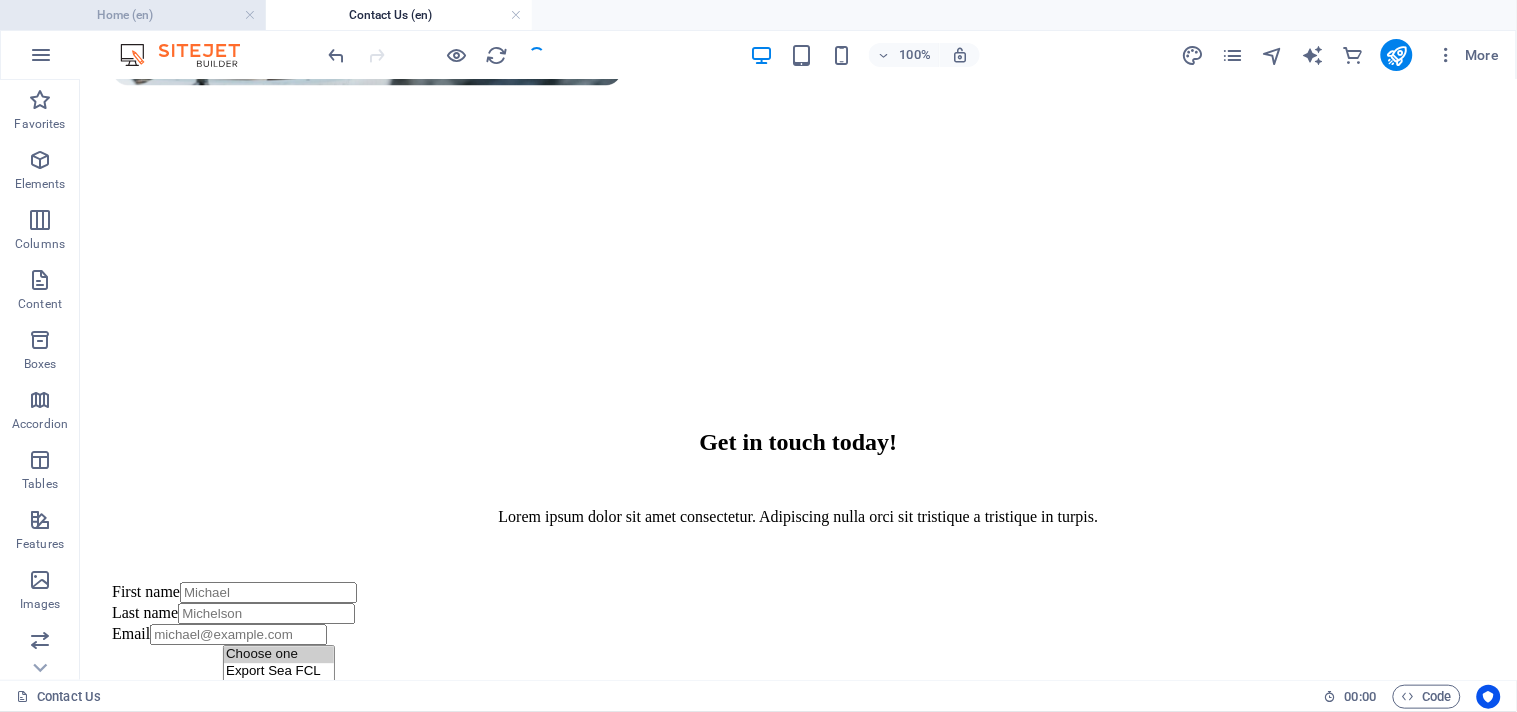 click on "Home (en)" at bounding box center (133, 15) 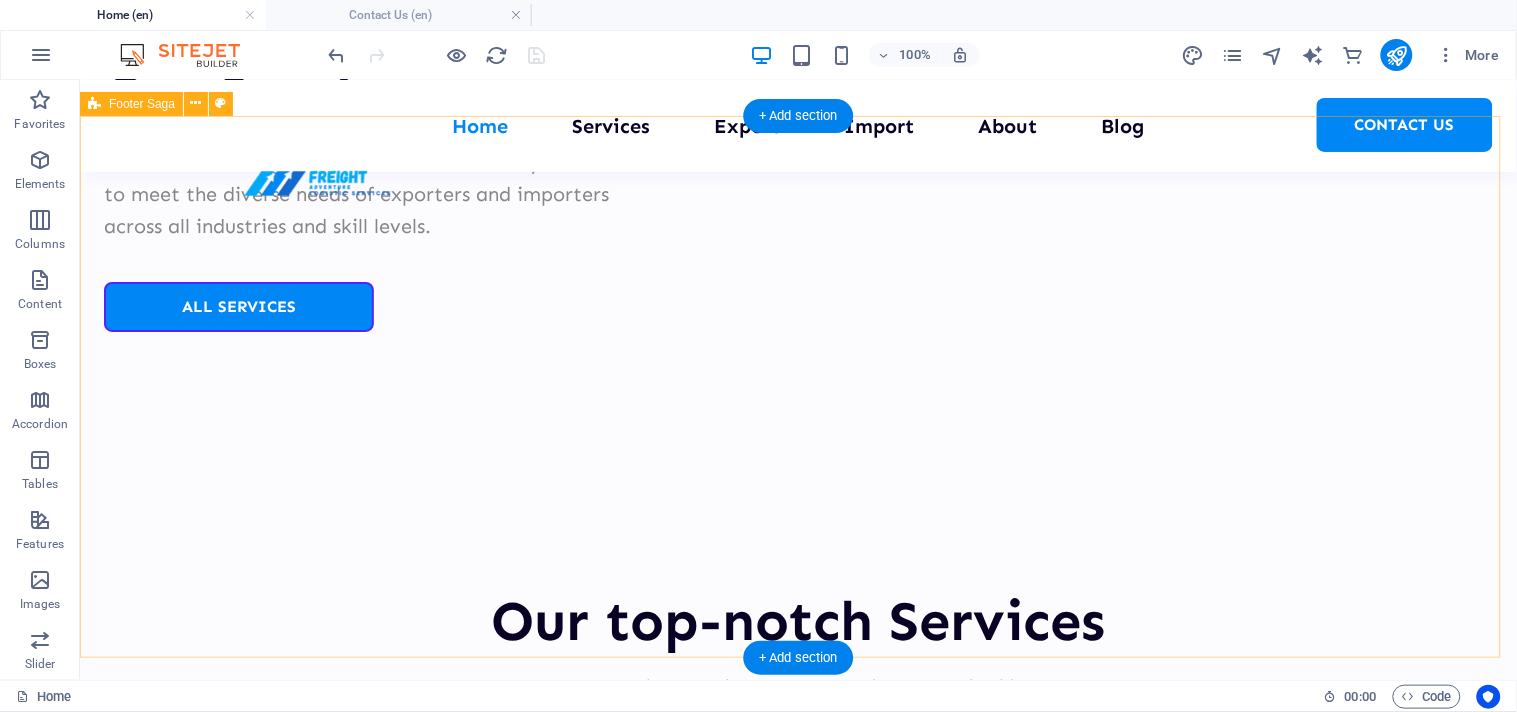 scroll, scrollTop: 11614, scrollLeft: 0, axis: vertical 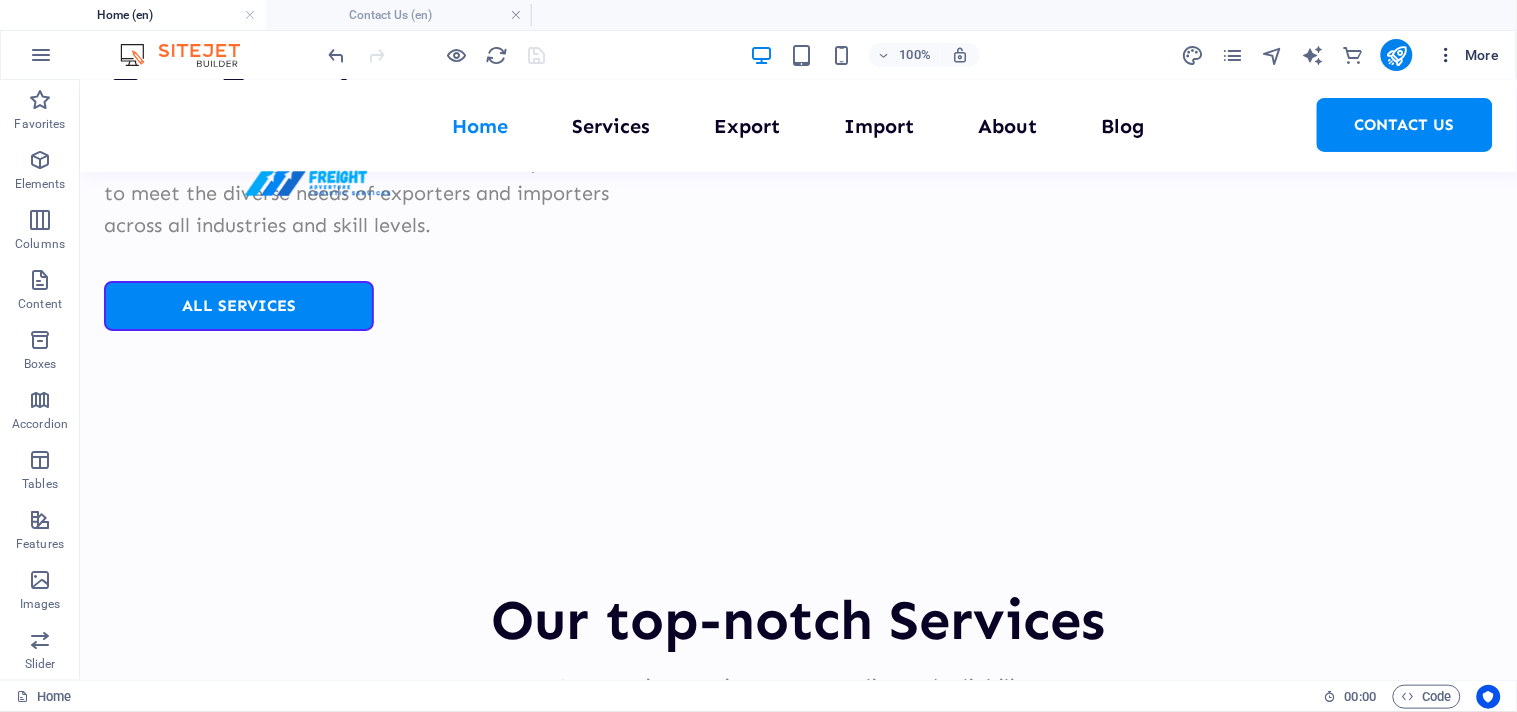 click at bounding box center [1447, 55] 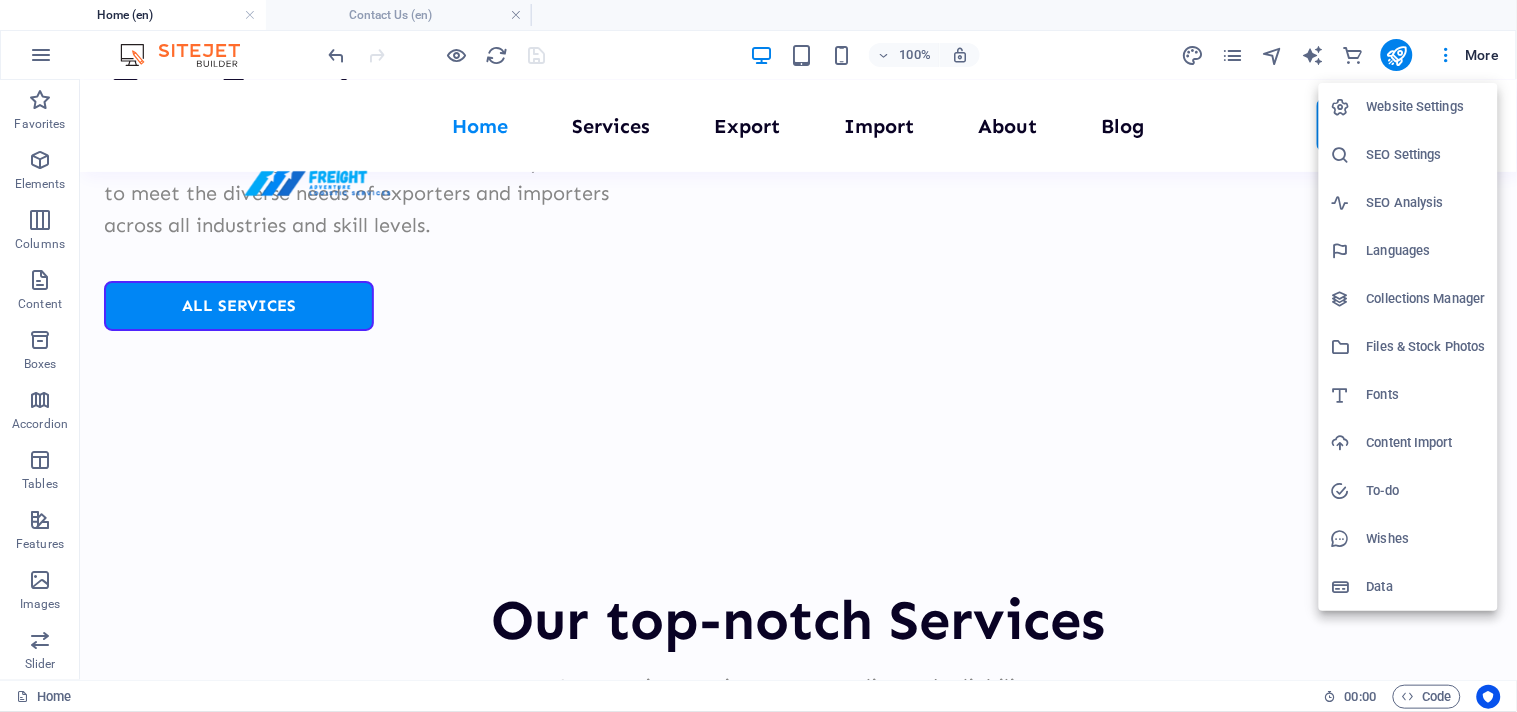 click on "Languages" at bounding box center [1426, 251] 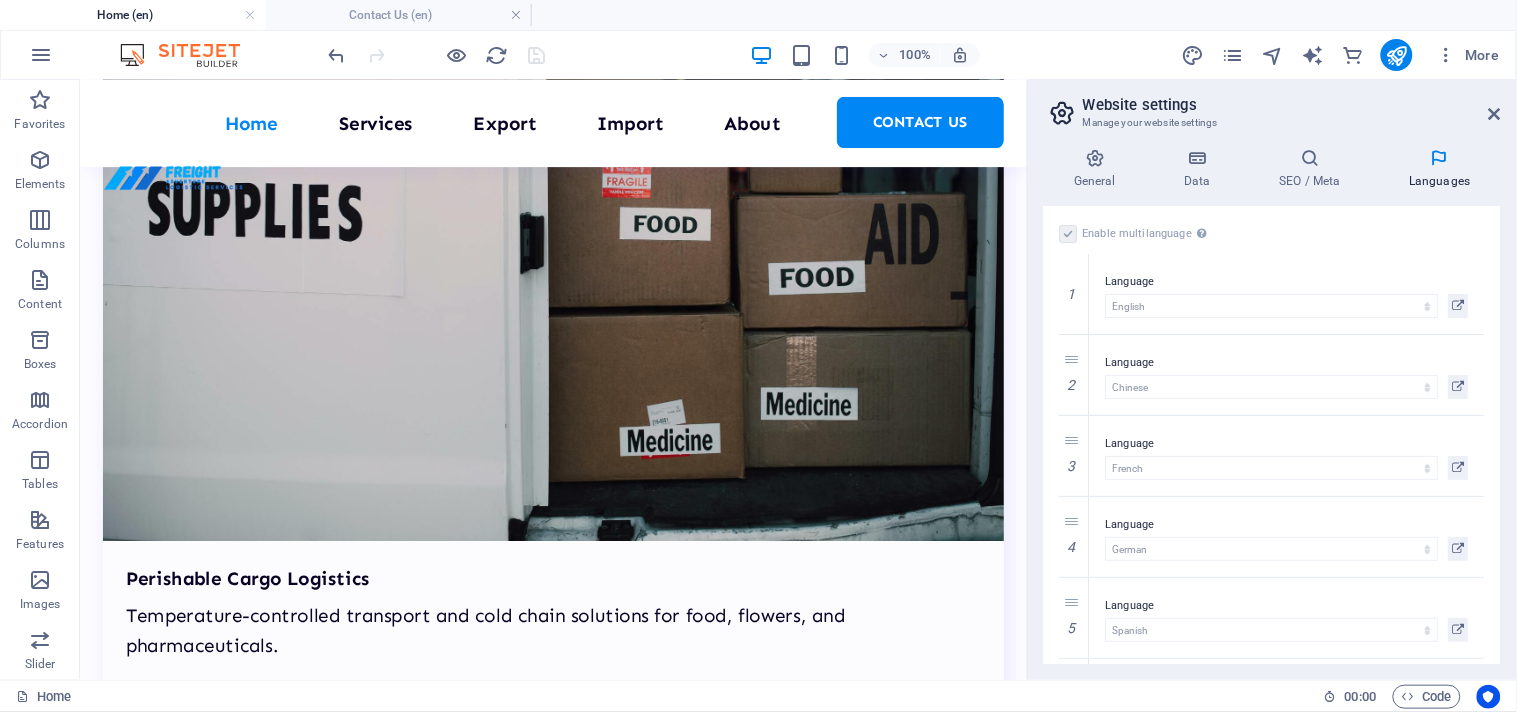 scroll, scrollTop: 12747, scrollLeft: 0, axis: vertical 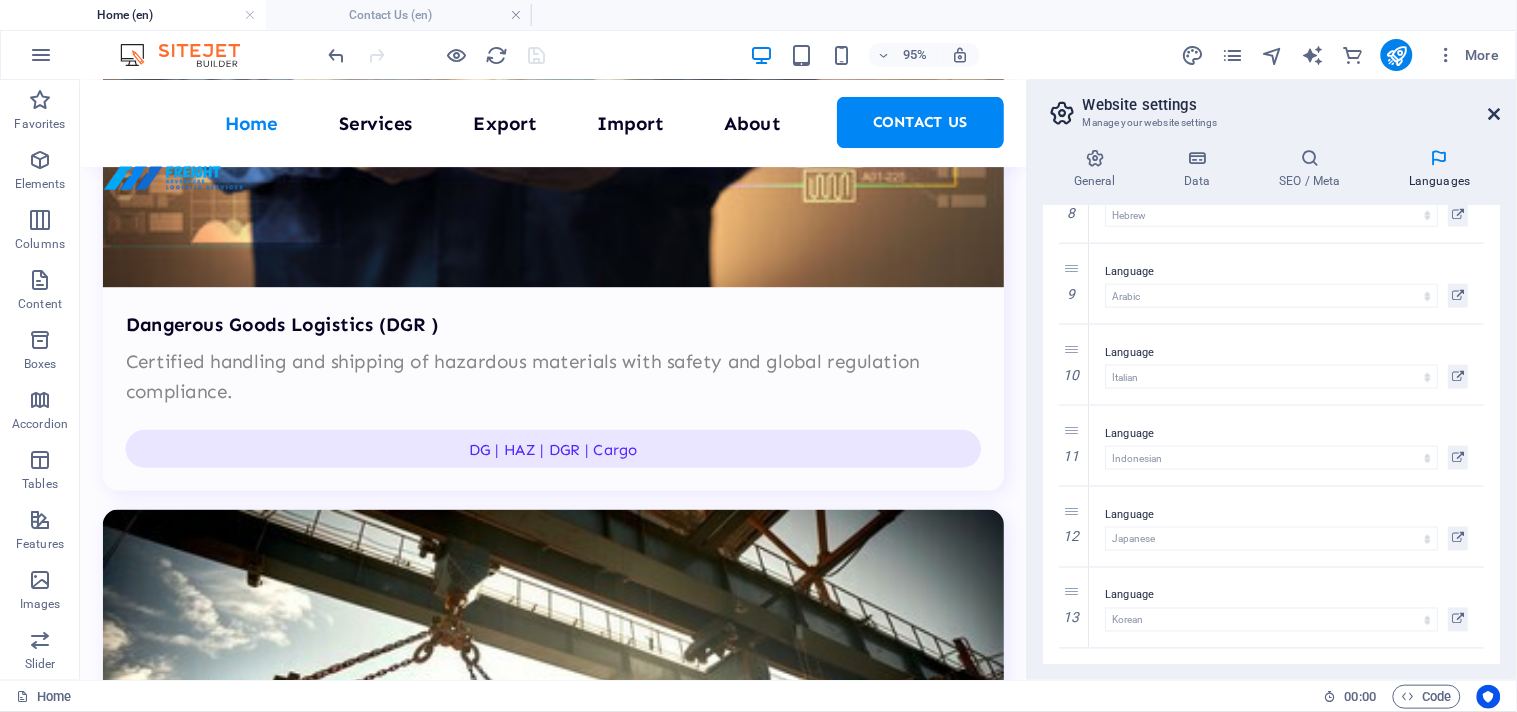 click at bounding box center [1495, 114] 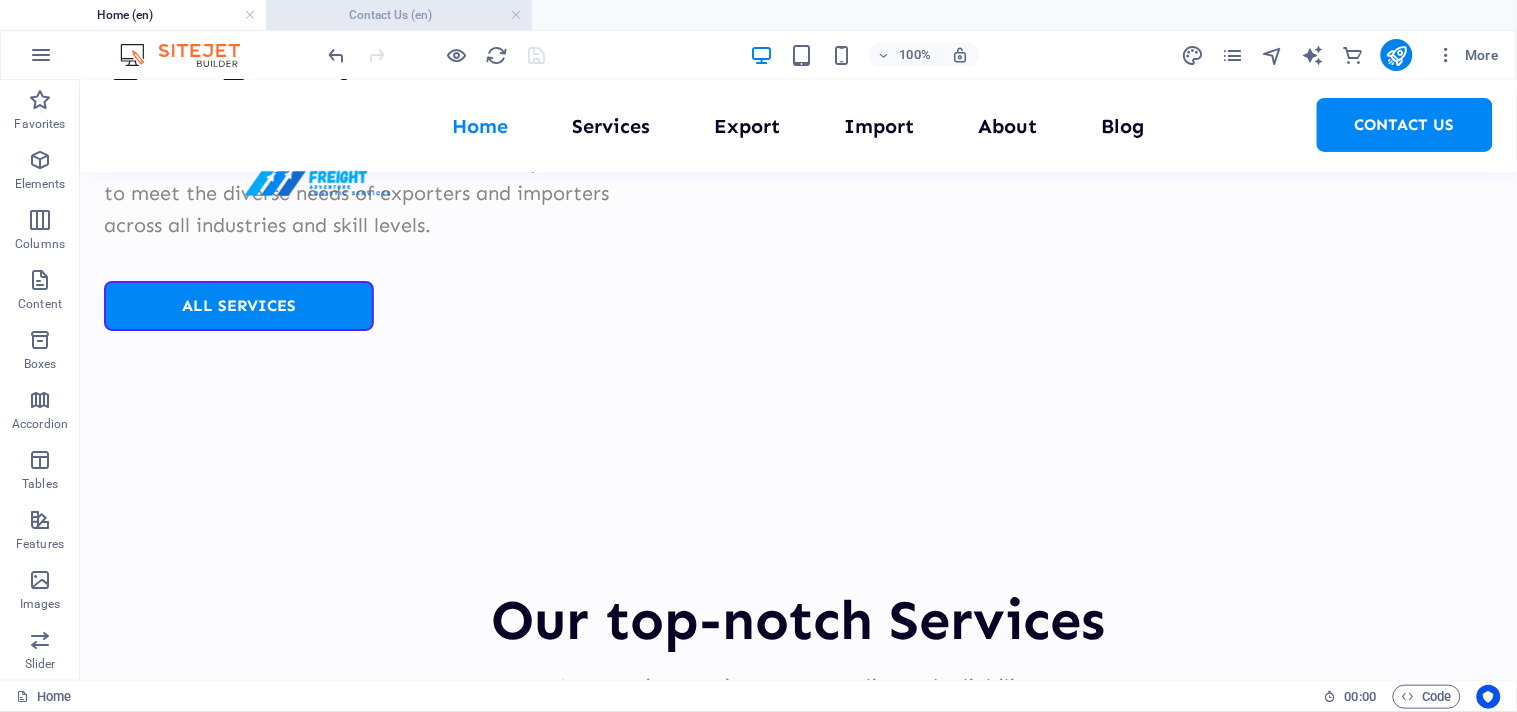 click on "Contact Us (en)" at bounding box center (399, 15) 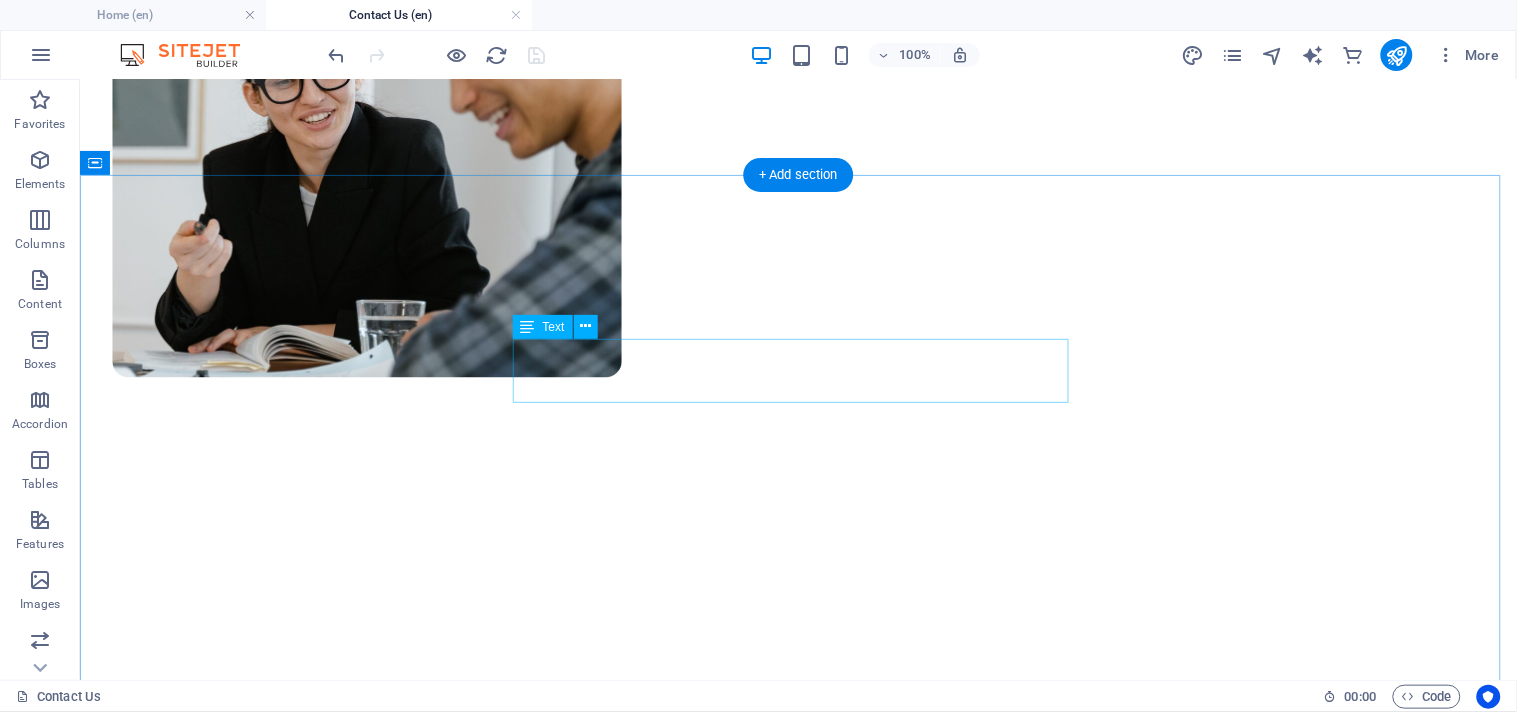 scroll, scrollTop: 755, scrollLeft: 0, axis: vertical 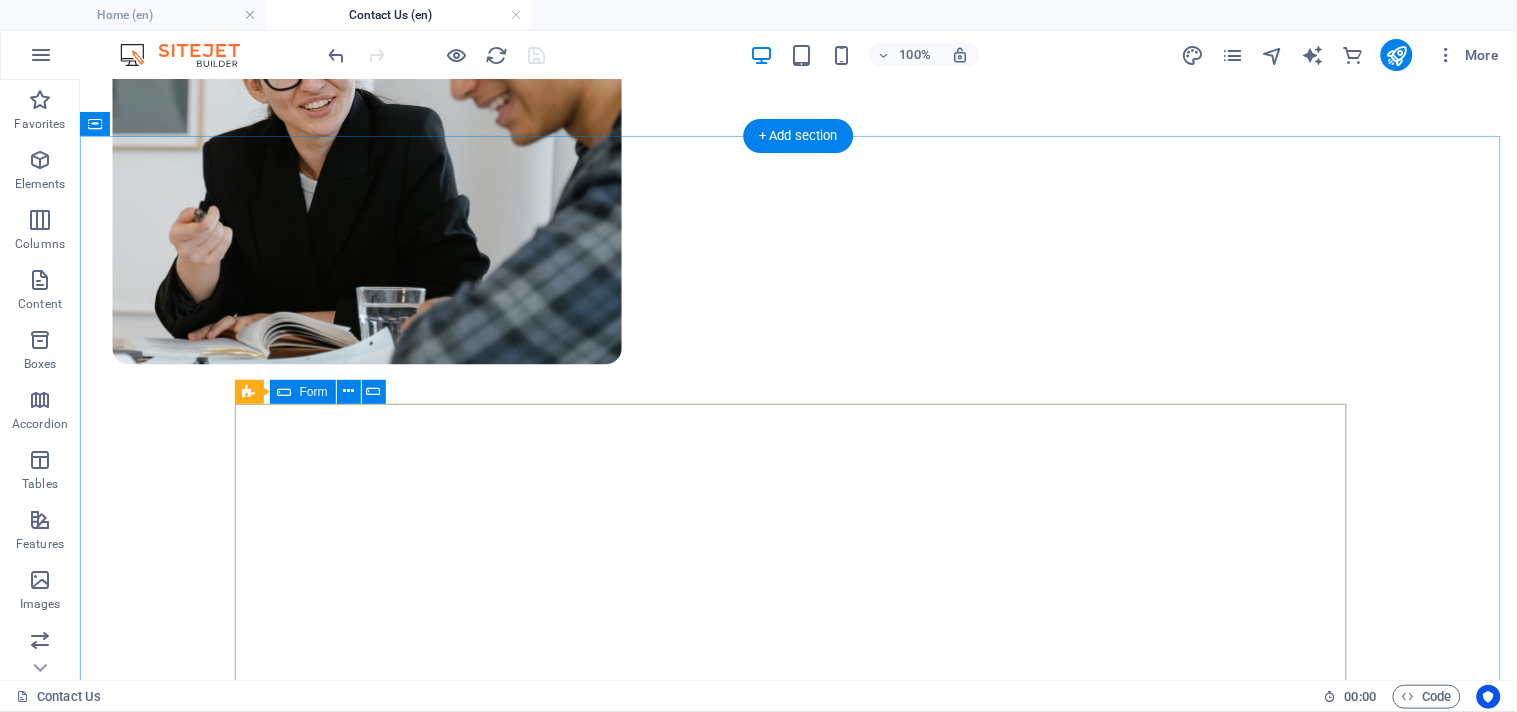 click on "First name Last name Email Choose a Service Choose one Export Sea FCL Export Sea LCL Export By Air Export Haz Cargo Import Sea FCL Import Sea LCL Import By Air Poject Cargo Type your message here... Unreadable? Load new   I have read and understand the privacy policy. Submit" at bounding box center (797, 1074) 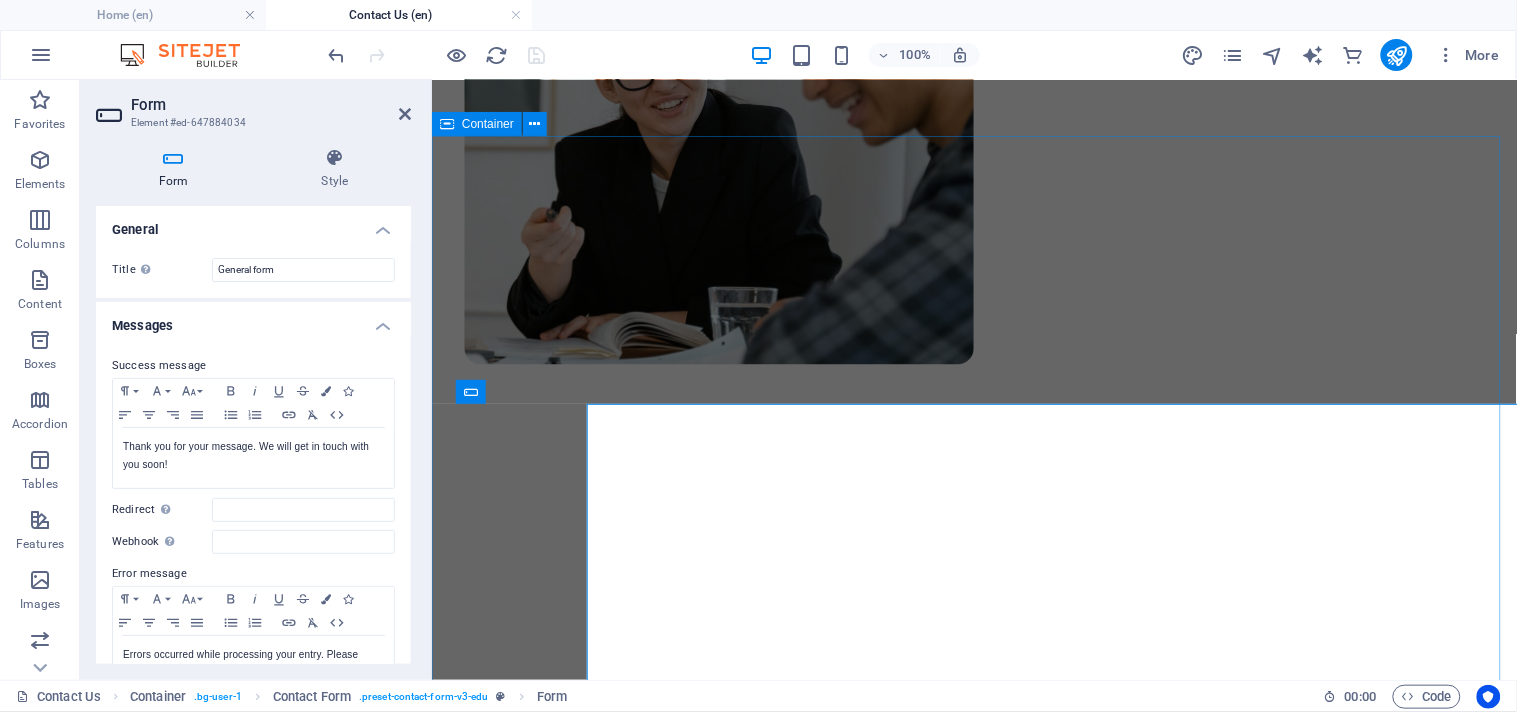 click on "Get in touch today! Lorem ipsum dolor sit amet consectetur. Adipiscing nulla orci sit tristique a tristique in turpis.  First name Last name Email Choose a Service Choose one Export Sea FCL Export Sea LCL Export By Air Export Haz Cargo Import Sea FCL Import Sea LCL Import By Air Poject Cargo Type your message here... Unreadable? Load new   I have read and understand the privacy policy. Submit" at bounding box center (973, 987) 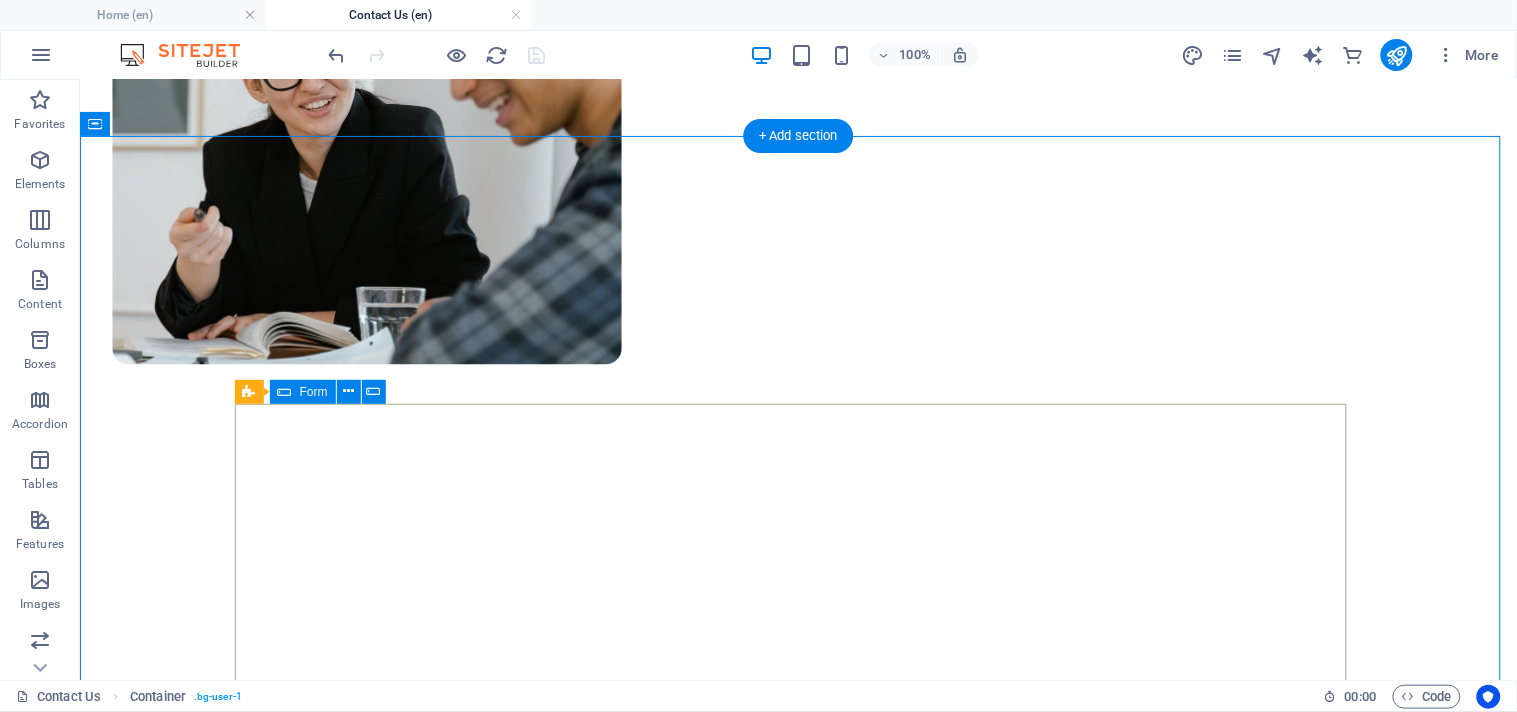 click on "First name Last name Email Choose a Service Choose one Export Sea FCL Export Sea LCL Export By Air Export Haz Cargo Import Sea FCL Import Sea LCL Import By Air Poject Cargo Type your message here... Unreadable? Load new   I have read and understand the privacy policy. Submit" at bounding box center [797, 1074] 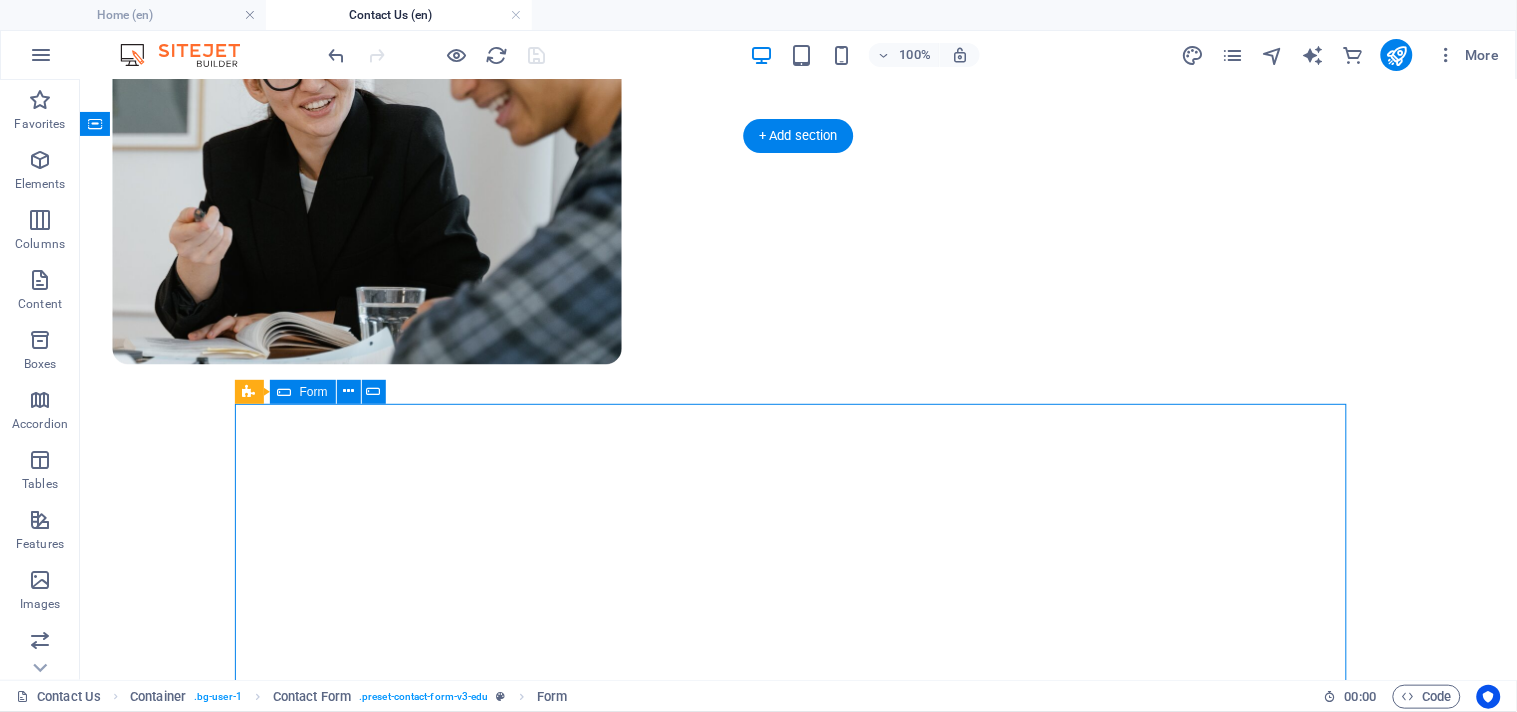 click on "First name Last name Email Choose a Service Choose one Export Sea FCL Export Sea LCL Export By Air Export Haz Cargo Import Sea FCL Import Sea LCL Import By Air Poject Cargo Type your message here... Unreadable? Load new   I have read and understand the privacy policy. Submit" at bounding box center [797, 1074] 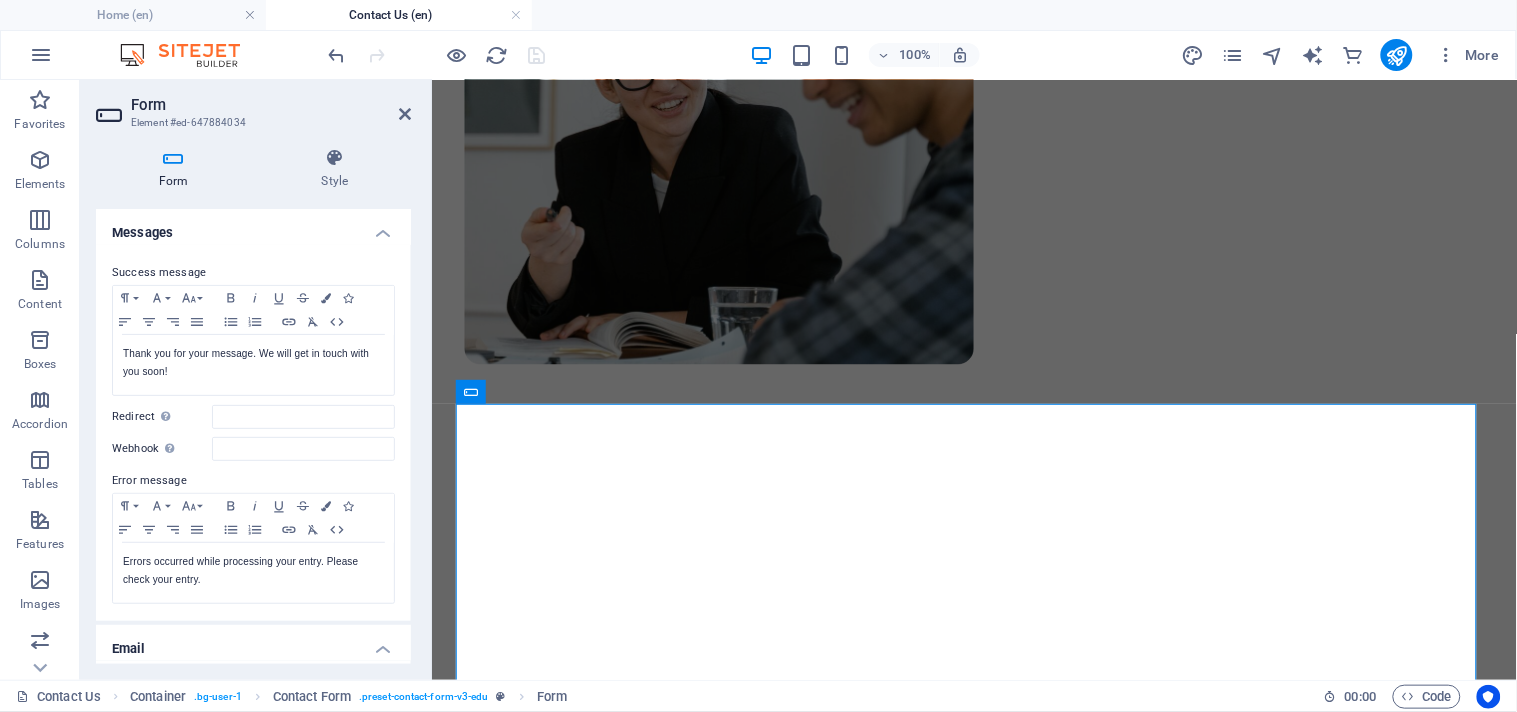 scroll, scrollTop: 0, scrollLeft: 0, axis: both 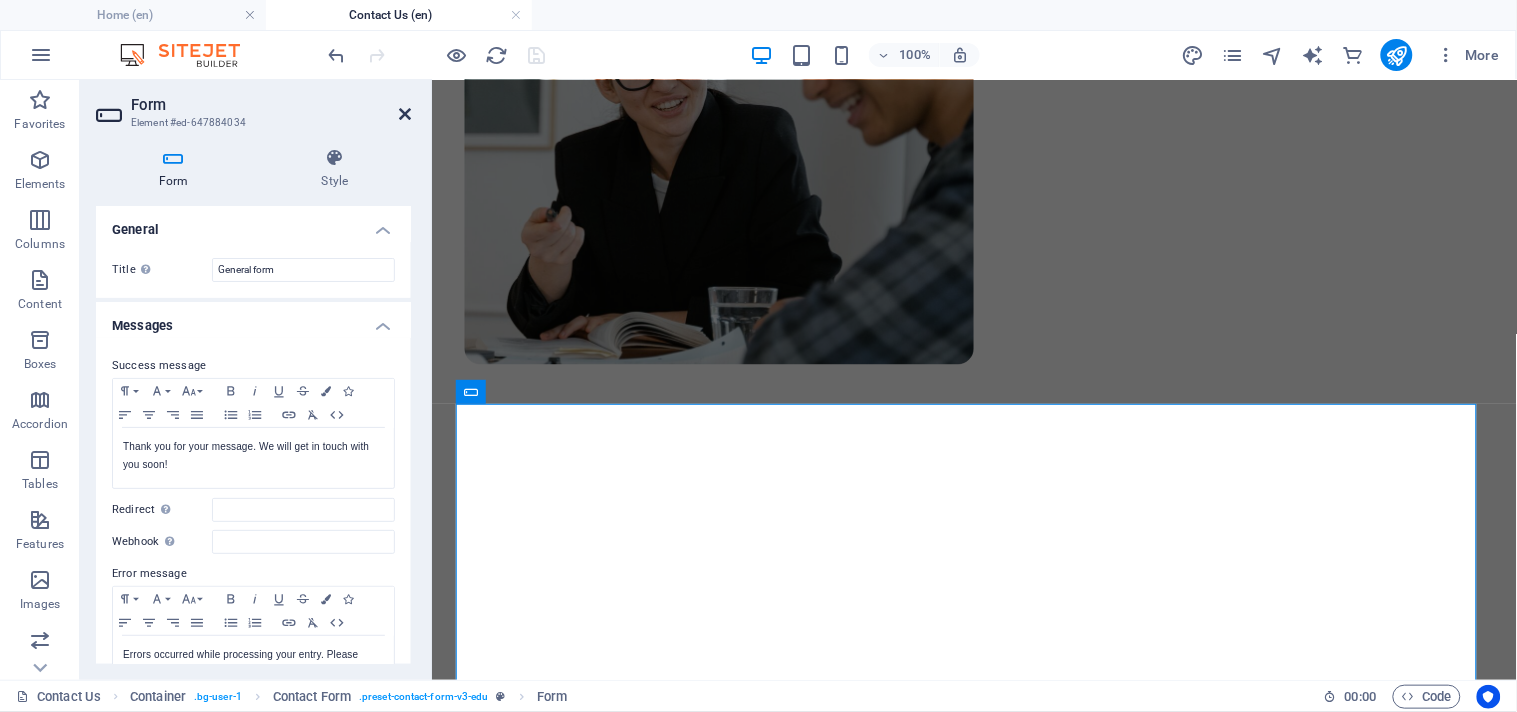 click at bounding box center [405, 114] 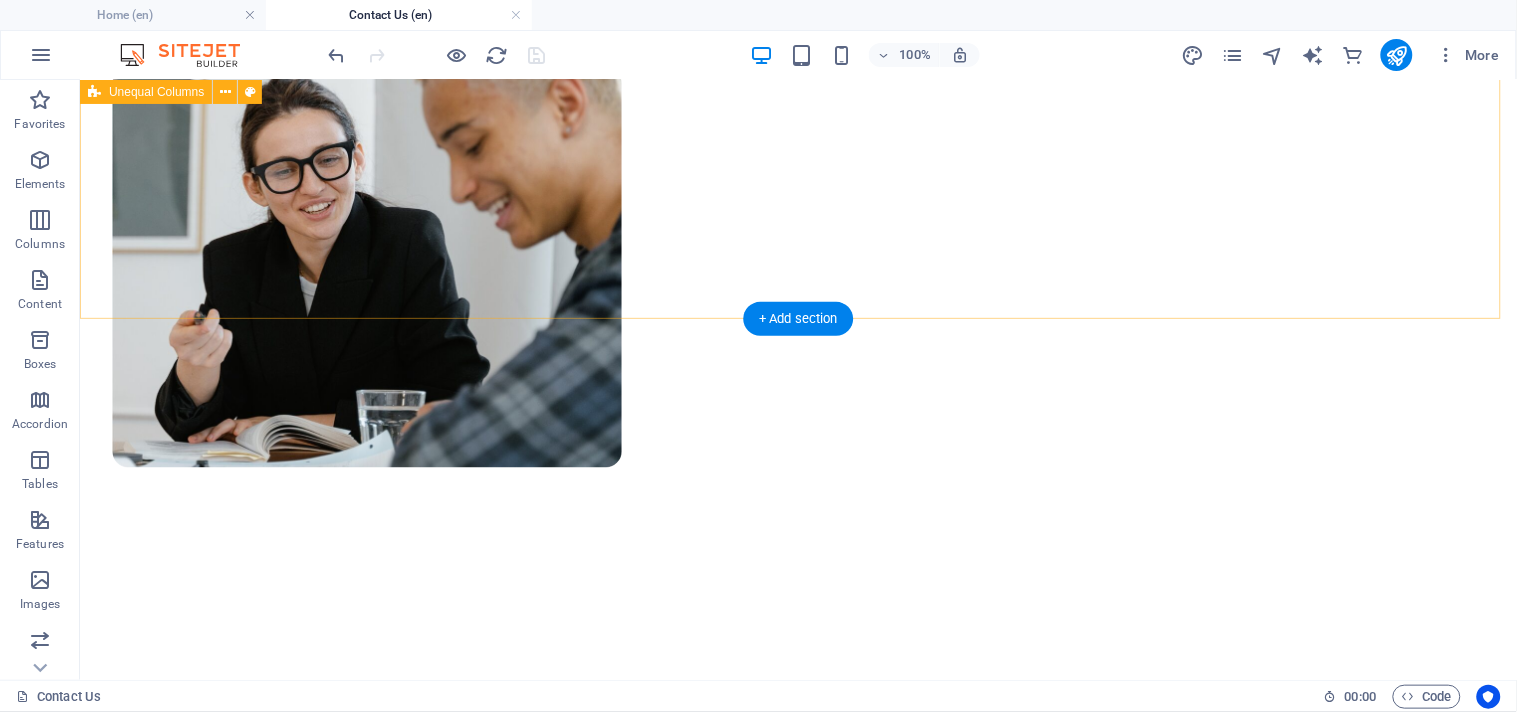 scroll, scrollTop: 666, scrollLeft: 0, axis: vertical 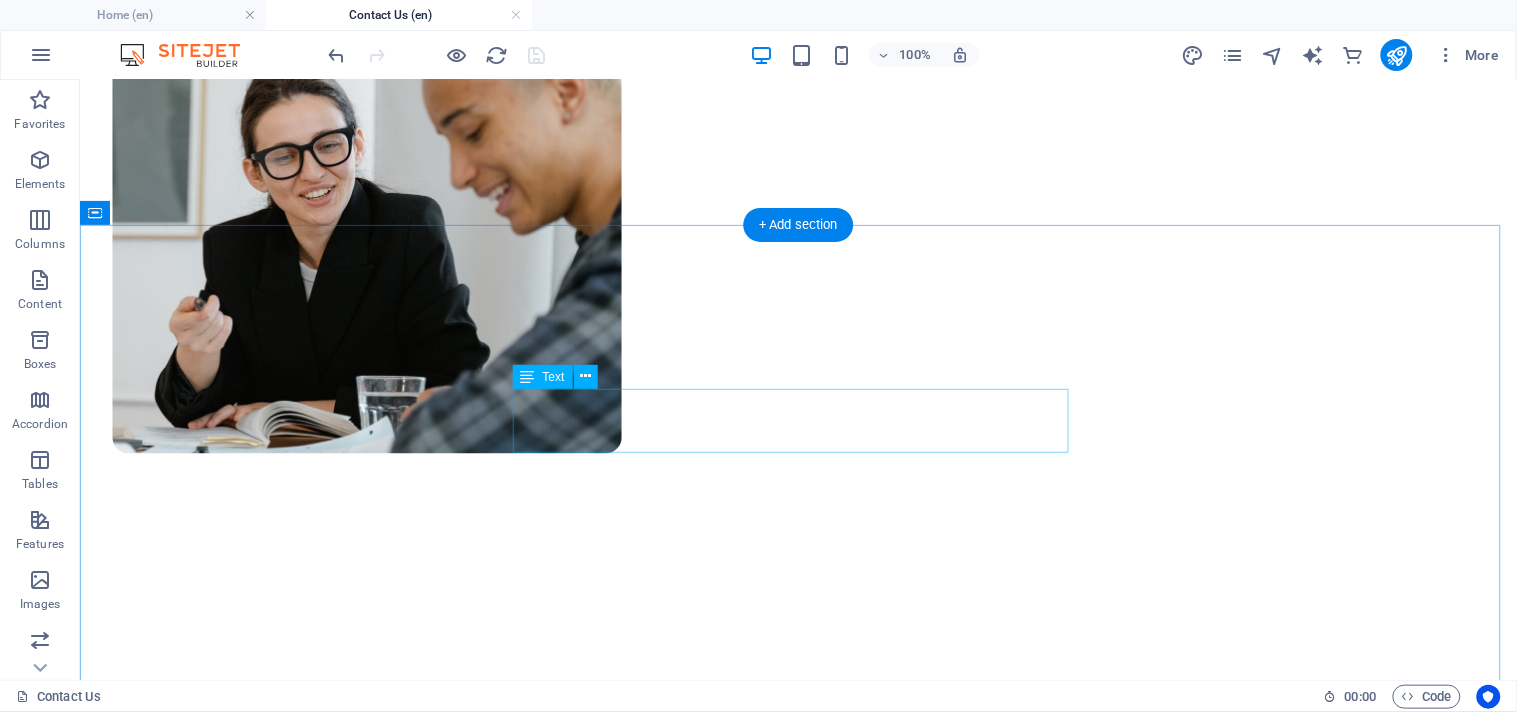 click on "Lorem ipsum dolor sit amet consectetur. Adipiscing nulla orci sit tristique a tristique in turpis." at bounding box center [797, 885] 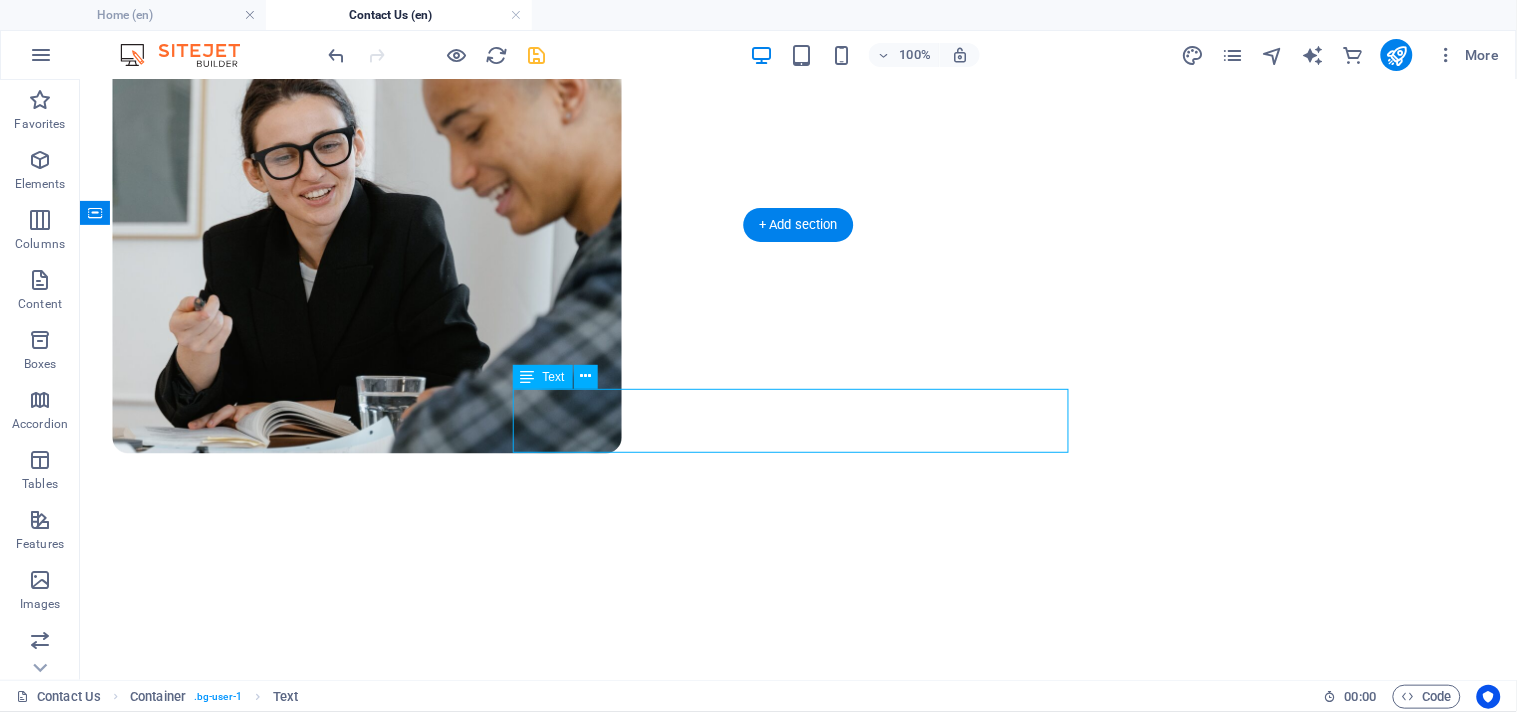 drag, startPoint x: 949, startPoint y: 432, endPoint x: 922, endPoint y: 434, distance: 27.073973 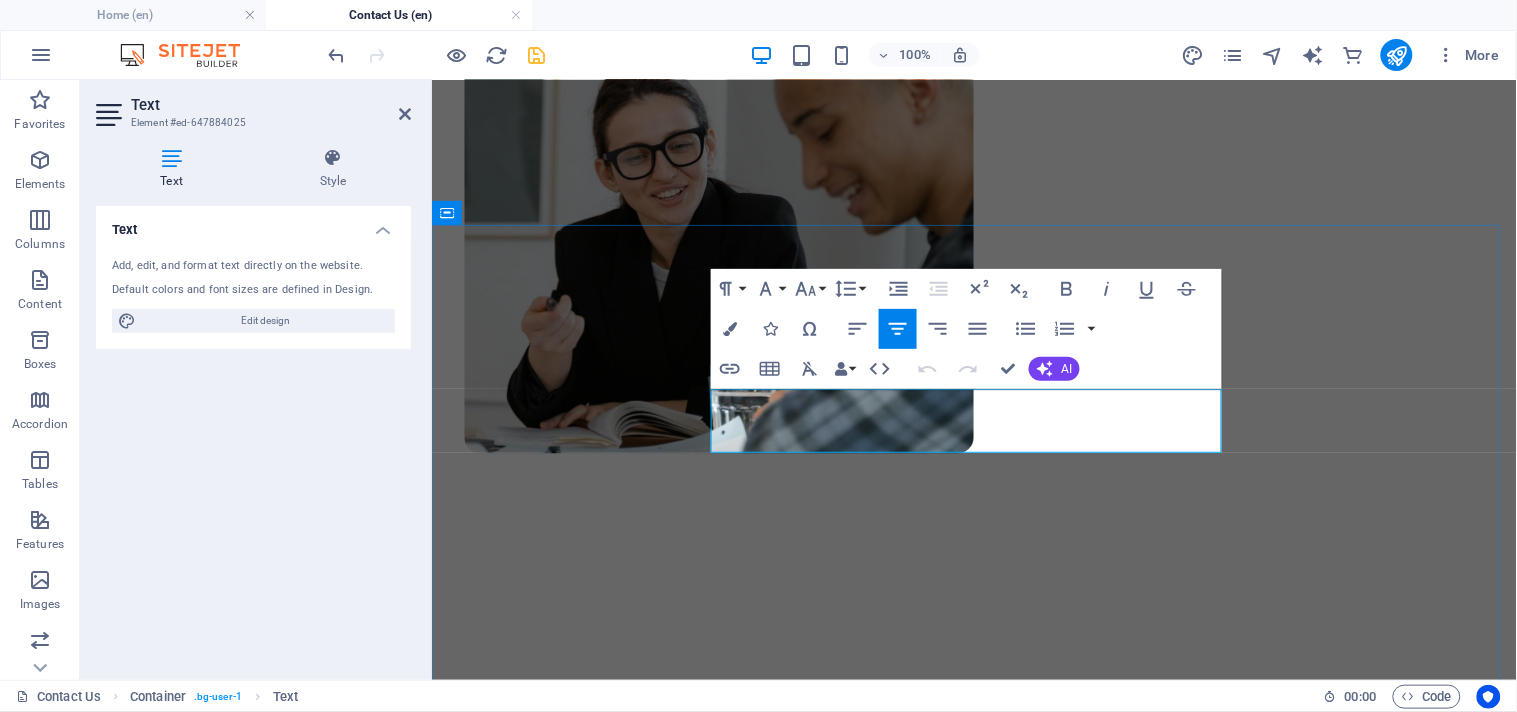 click on "Lorem ipsum dolor sit amet consectetur. Adipiscing nulla orci sit tristique a tristique in turpis." at bounding box center (973, 885) 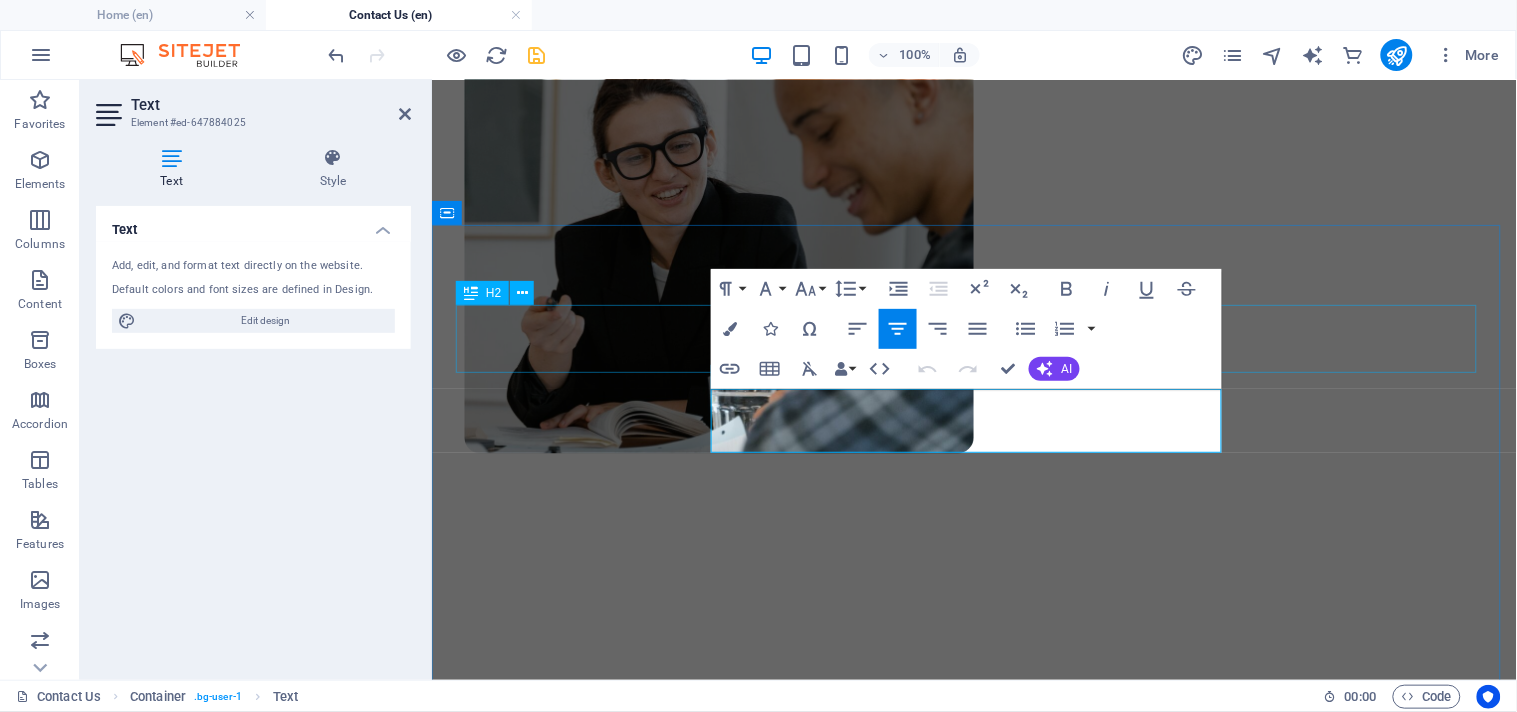 click on "Get in touch today!" at bounding box center (973, 810) 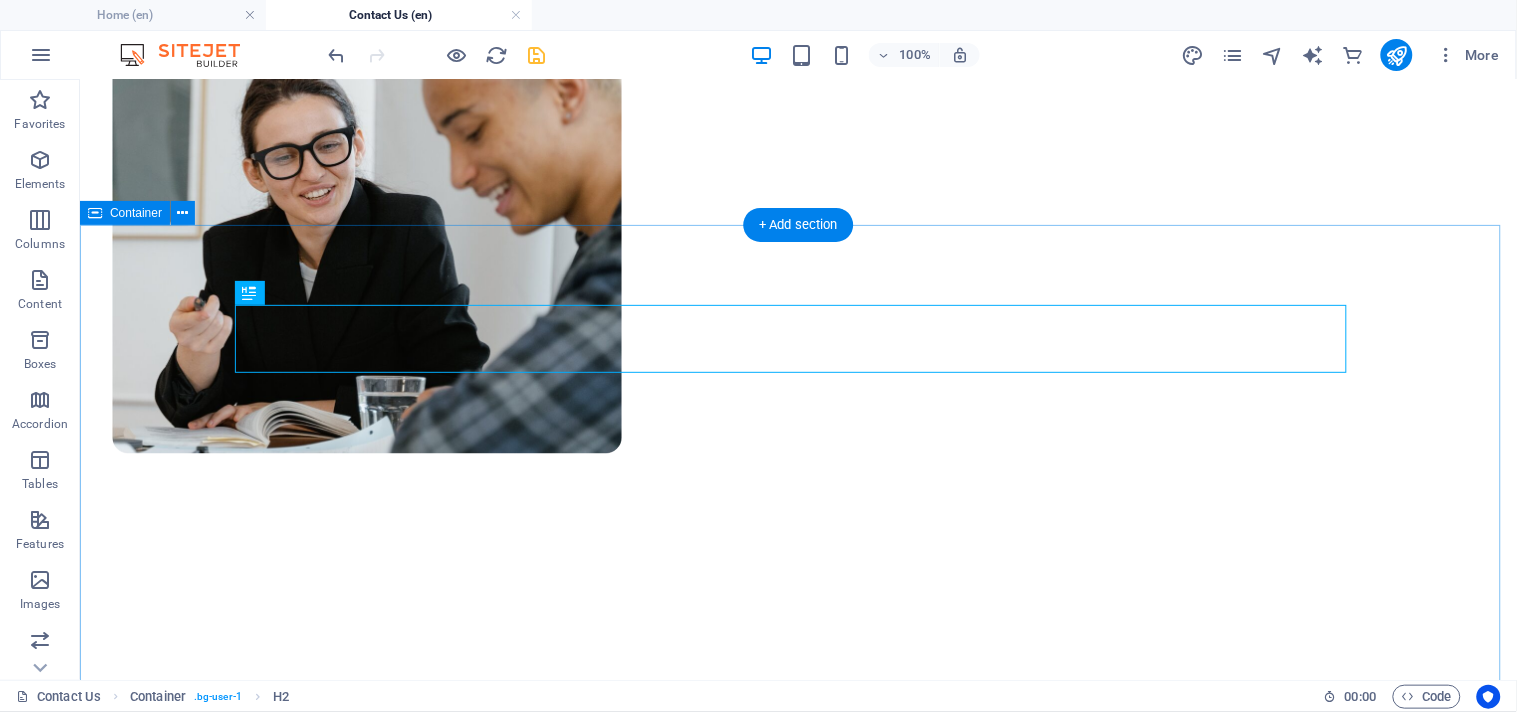 drag, startPoint x: 760, startPoint y: 299, endPoint x: 740, endPoint y: 321, distance: 29.732138 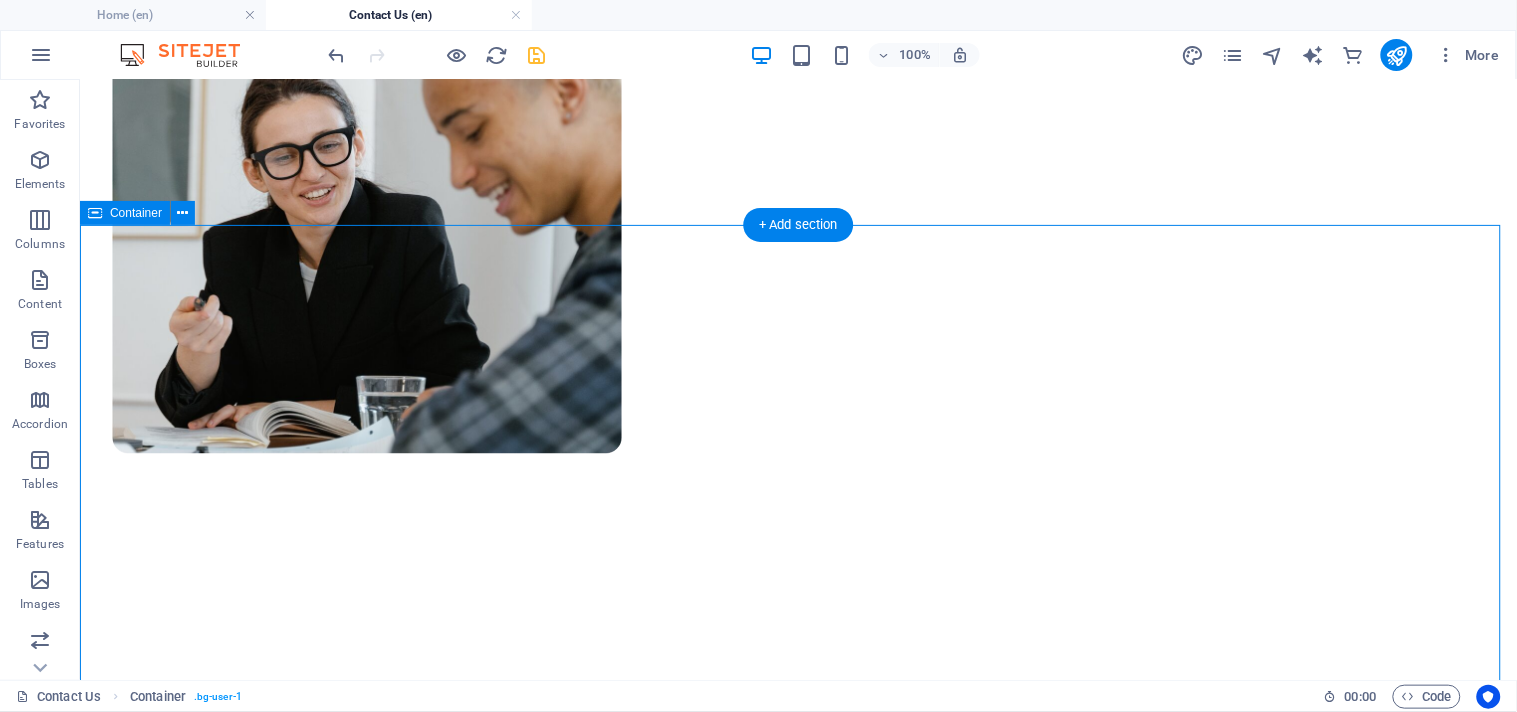 click on "Get in touch today!" at bounding box center [797, 810] 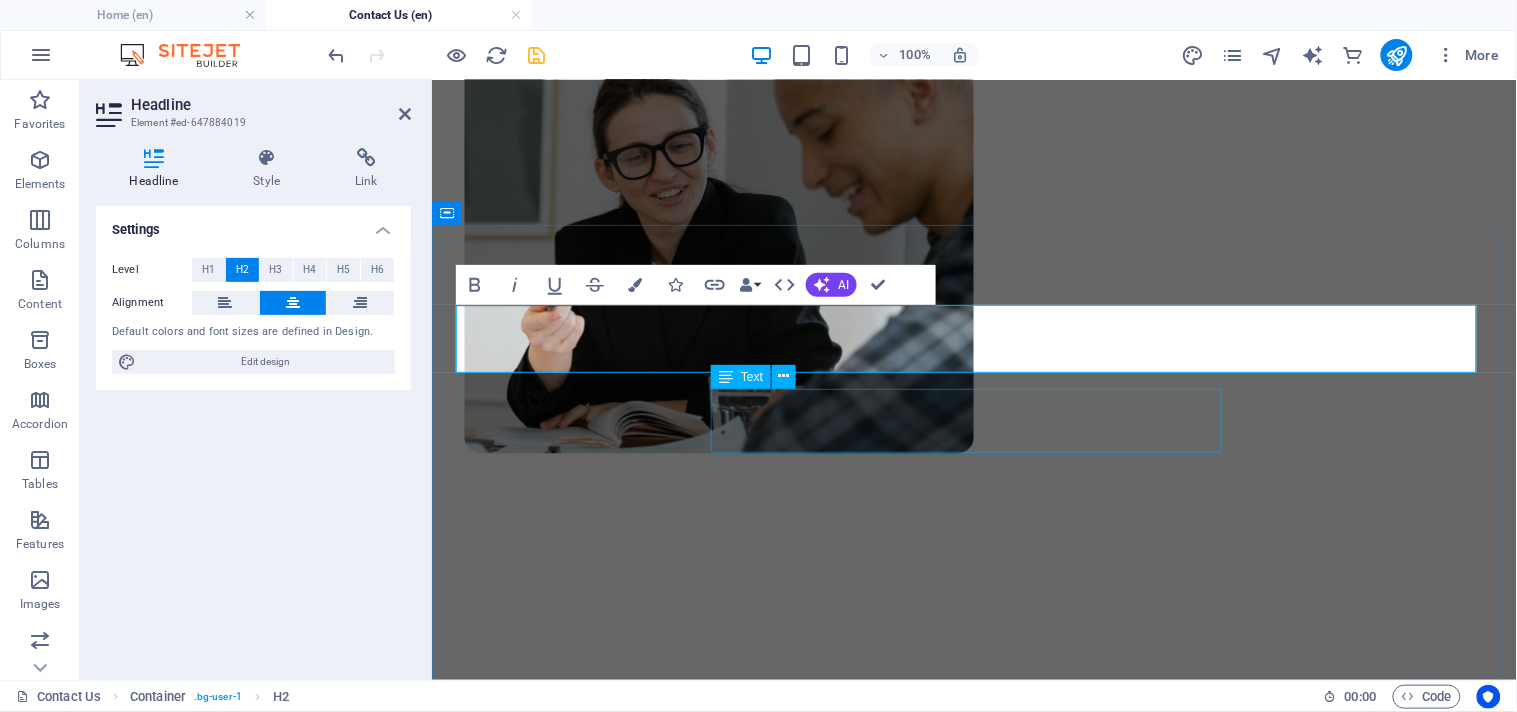 click on "Lorem ipsum dolor sit amet consectetur. Adipiscing nulla orci sit tristique a tristique in turpis." at bounding box center (973, 885) 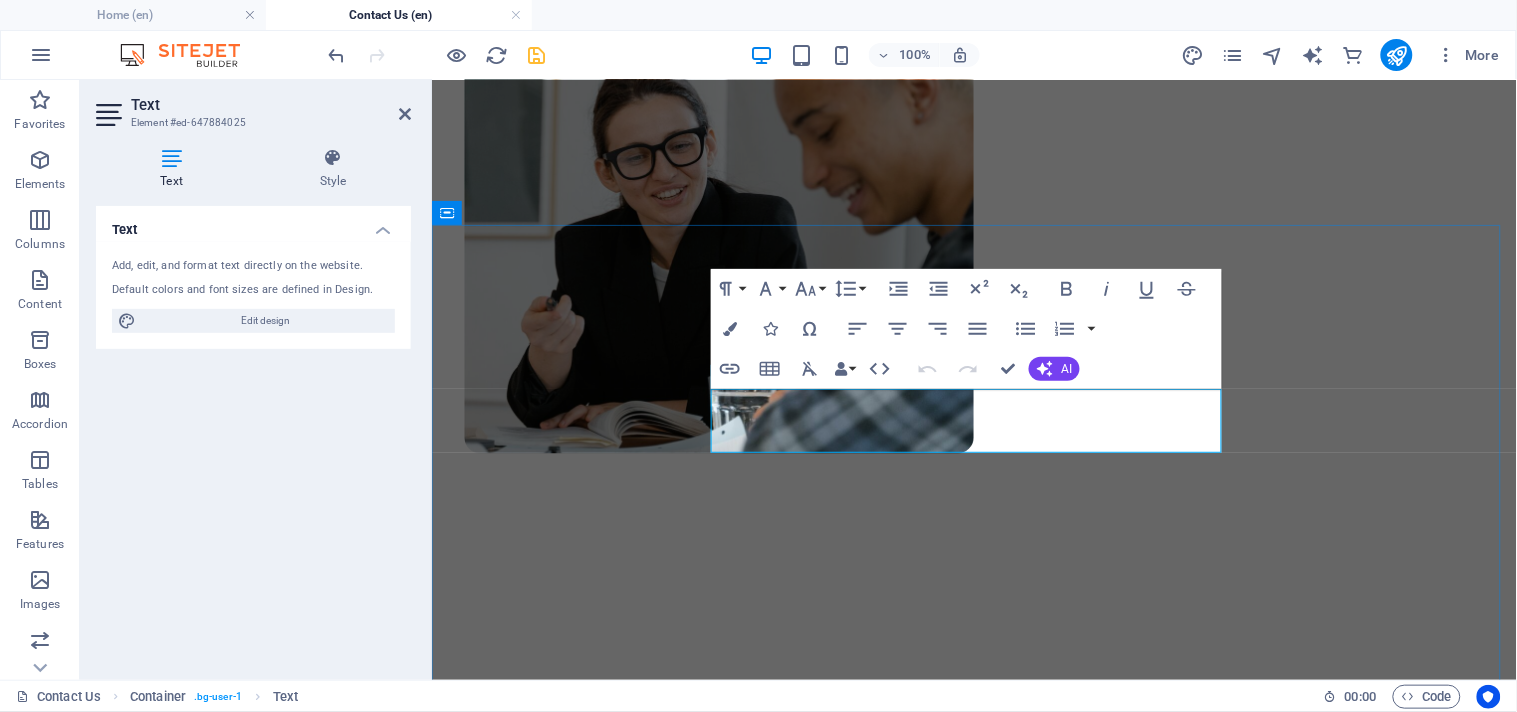 click on "Lorem ipsum dolor sit amet consectetur. Adipiscing nulla orci sit tristique a tristique in turpis." at bounding box center (973, 885) 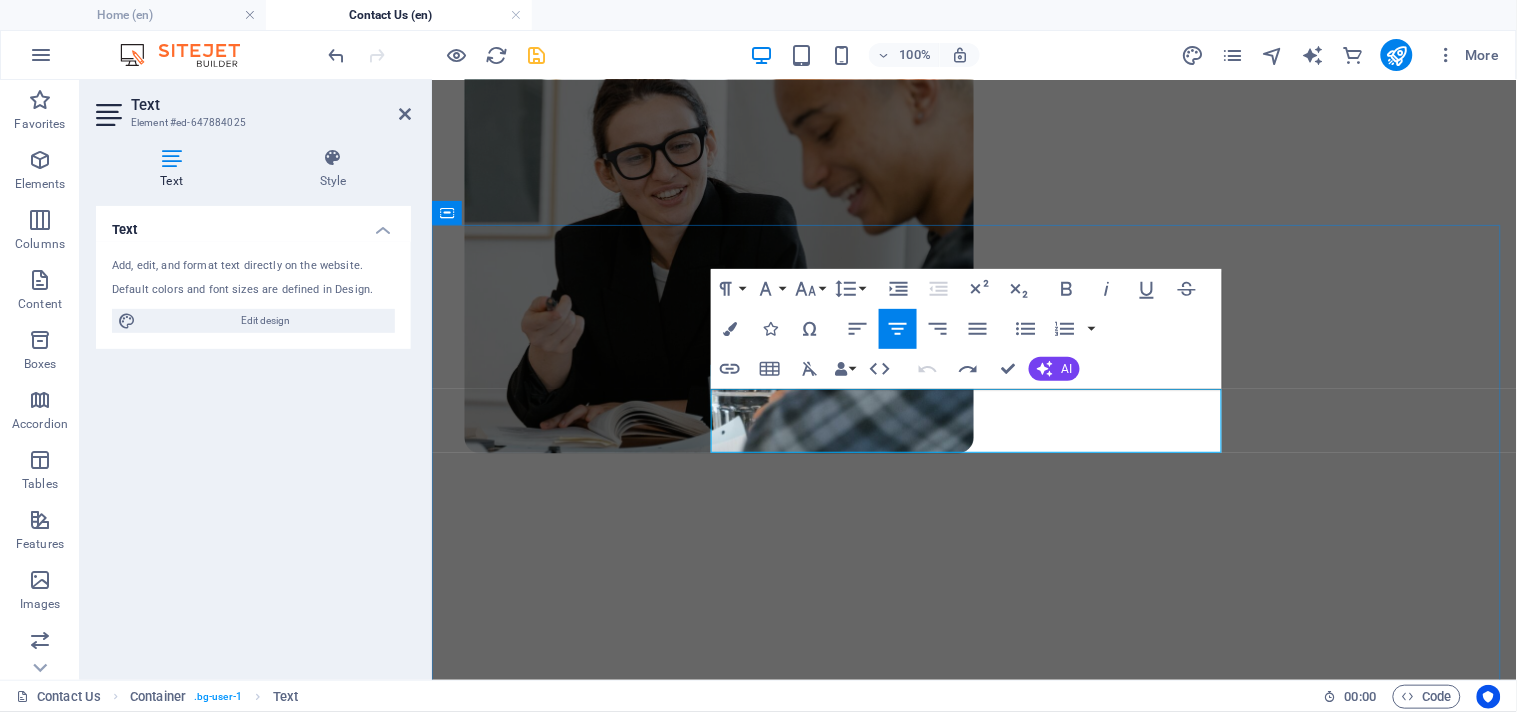 click on "Lorem ipsum dolor sit amet consectetur. Adipiscing nulla orci sit tristique a tristique in turpis." at bounding box center [973, 885] 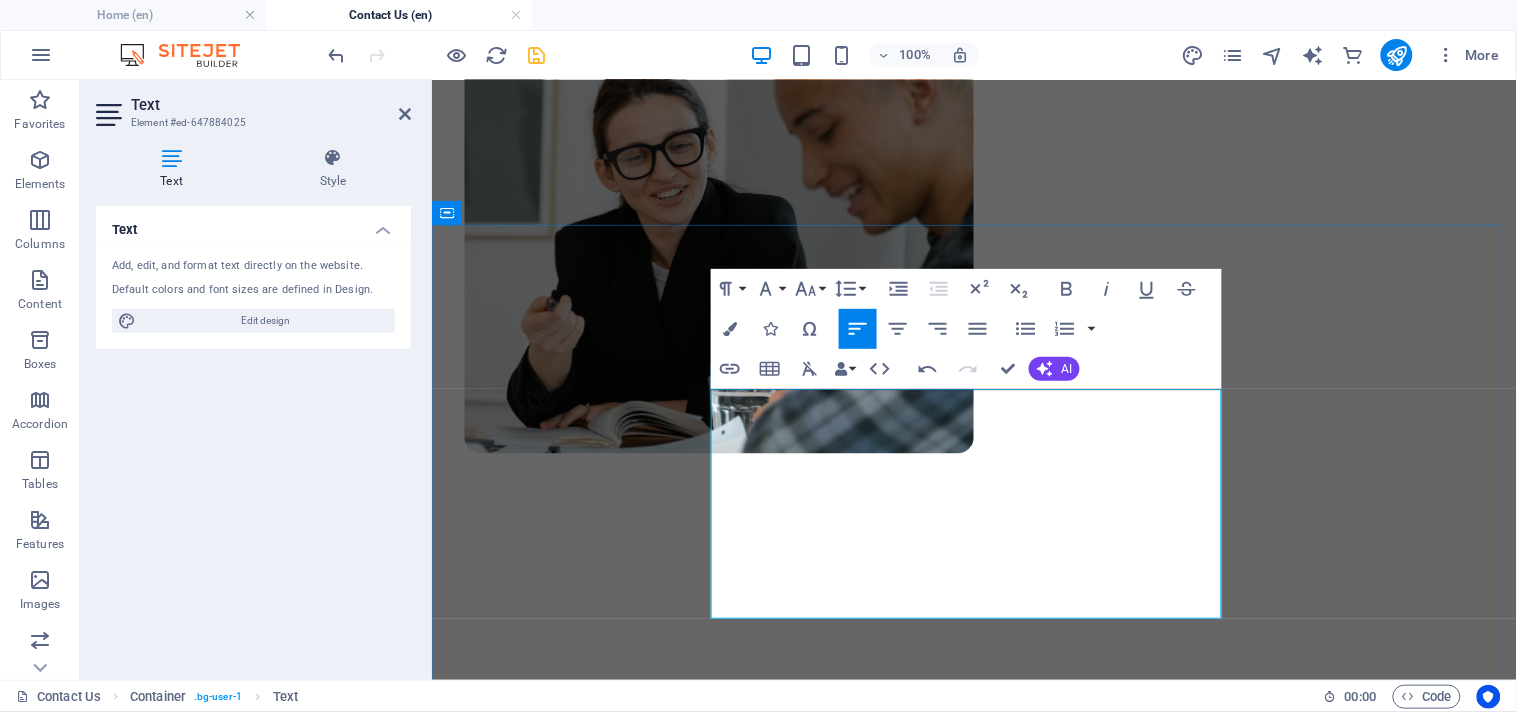 click on "Lorem ipsum dolor sit amet consectetur. Adipiscing nulla orci sit tristique a tristique in turpis." at bounding box center [973, 885] 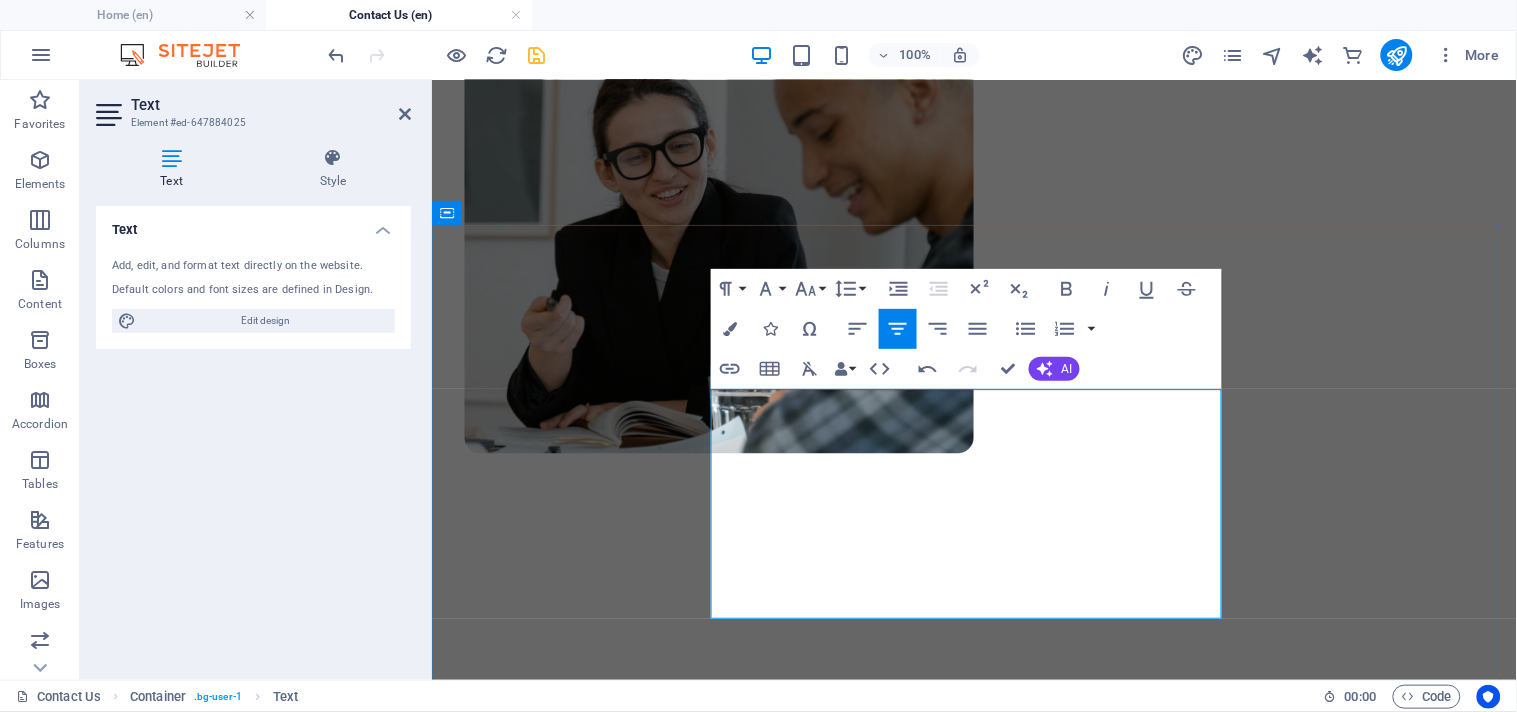 click on "Lorem ipsum dolor sit amet consectetur. Adipiscing nulla orci sit tristique a tristique in turpis." at bounding box center (973, 885) 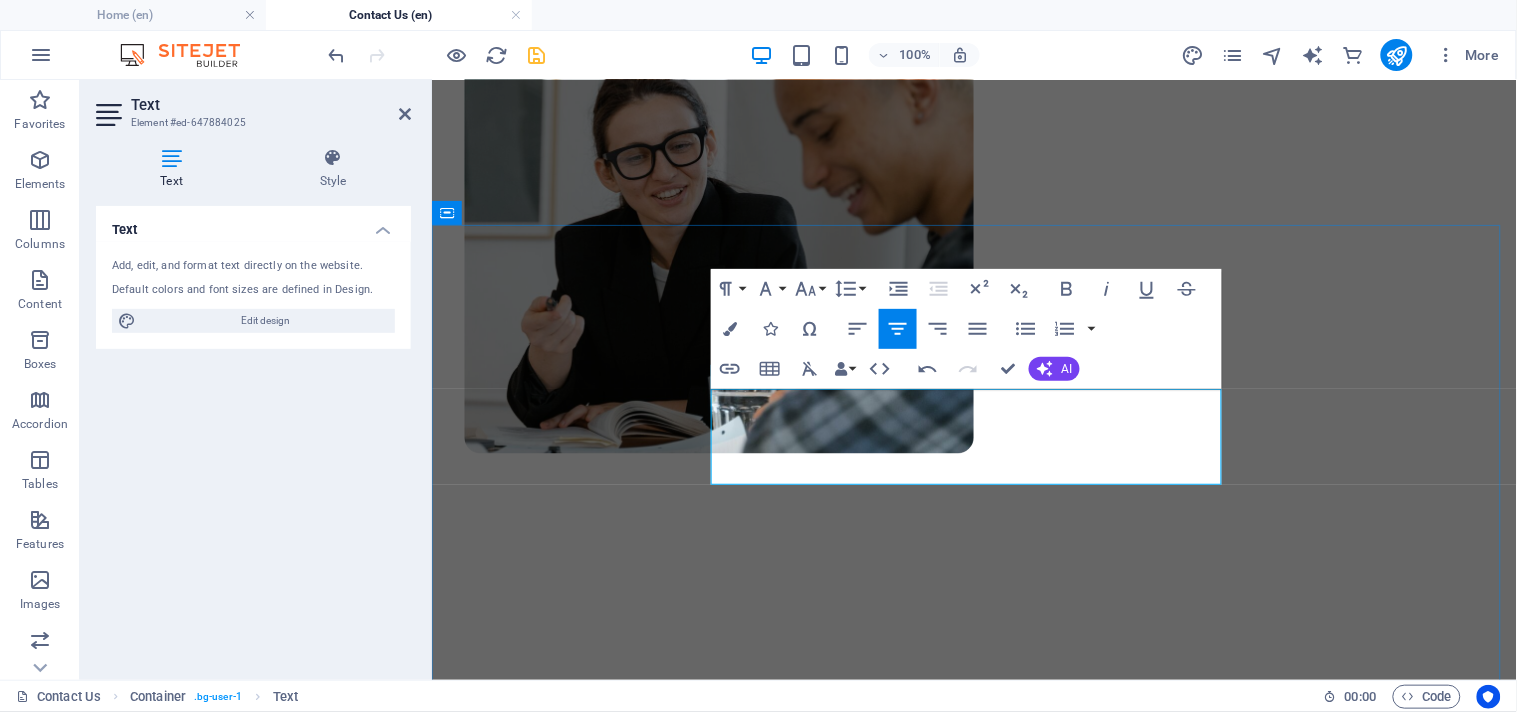 drag, startPoint x: 1152, startPoint y: 432, endPoint x: 725, endPoint y: 403, distance: 427.98364 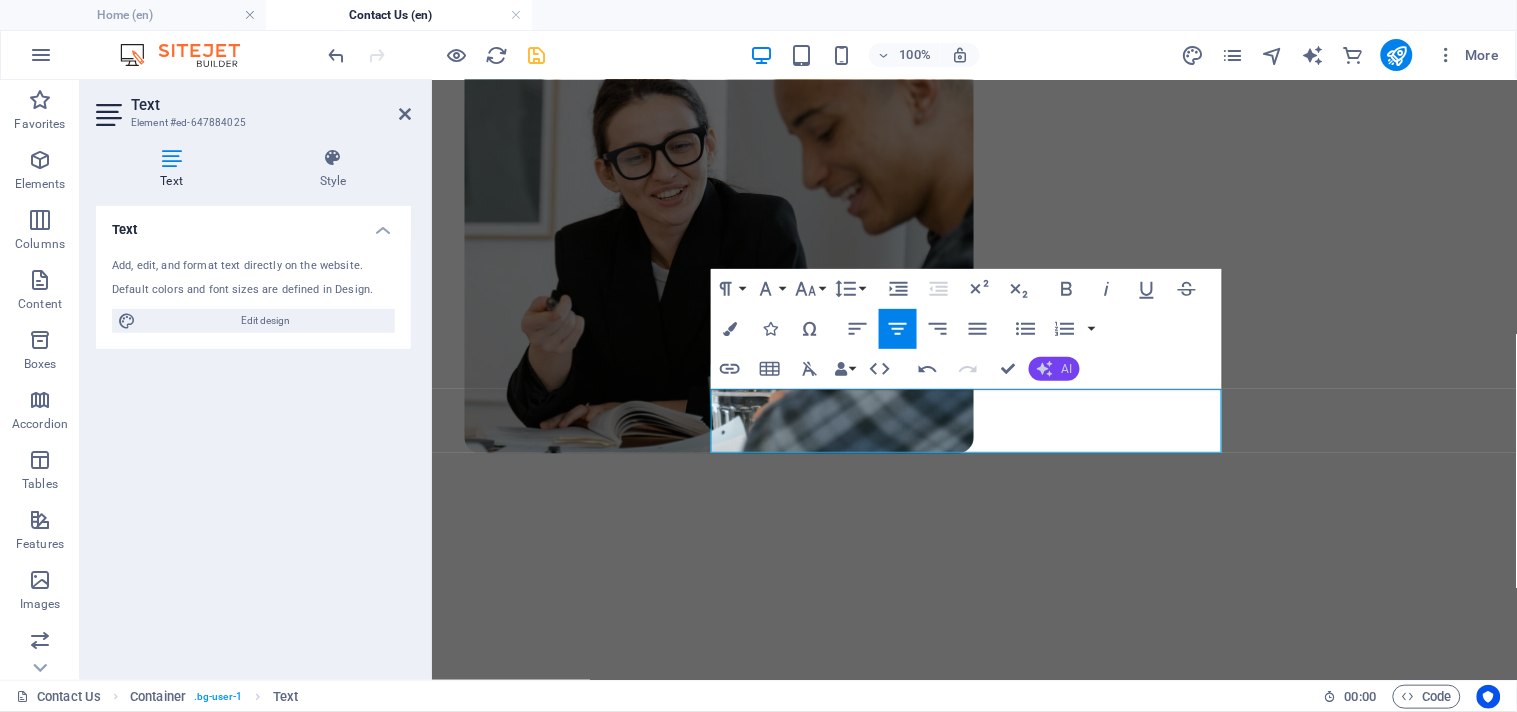 click on "AI" at bounding box center (1054, 369) 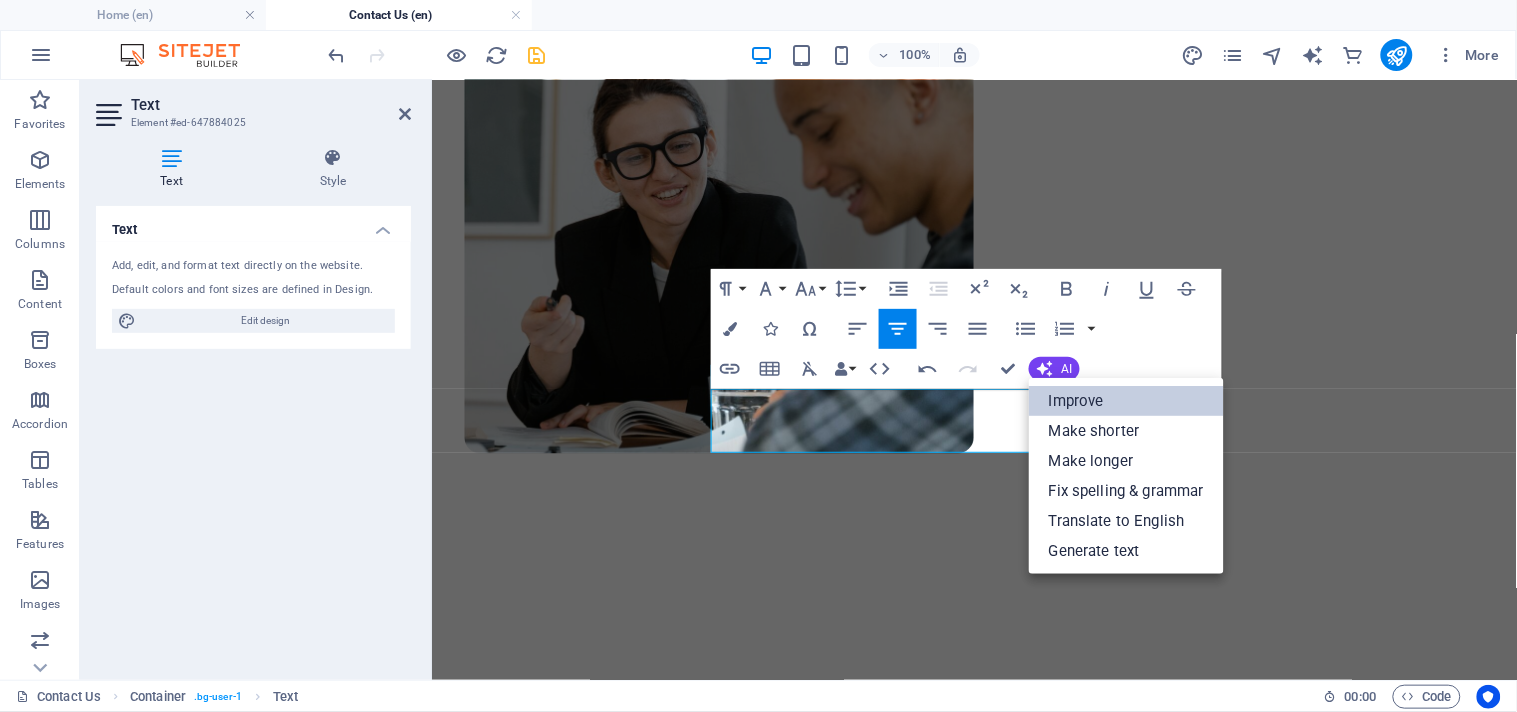 click on "Improve" at bounding box center [1126, 401] 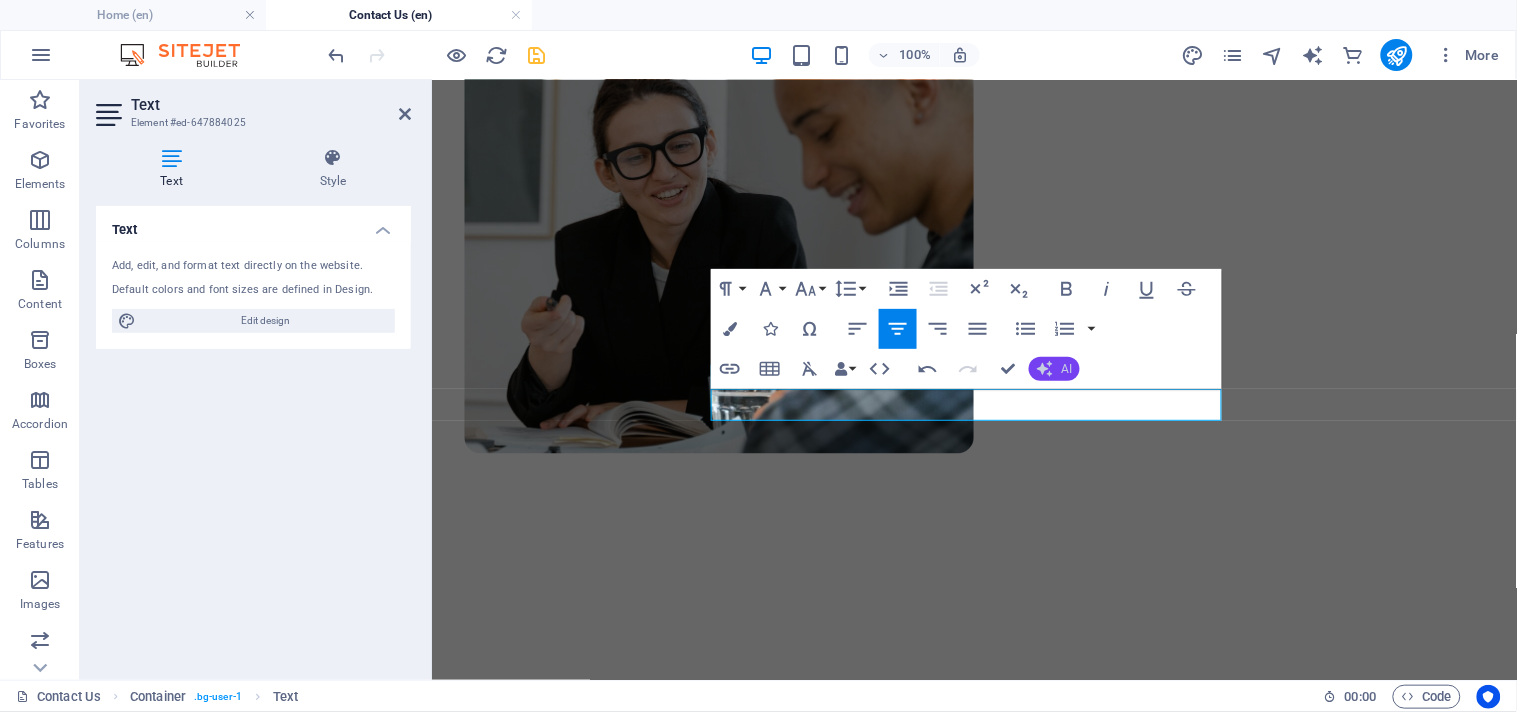 click 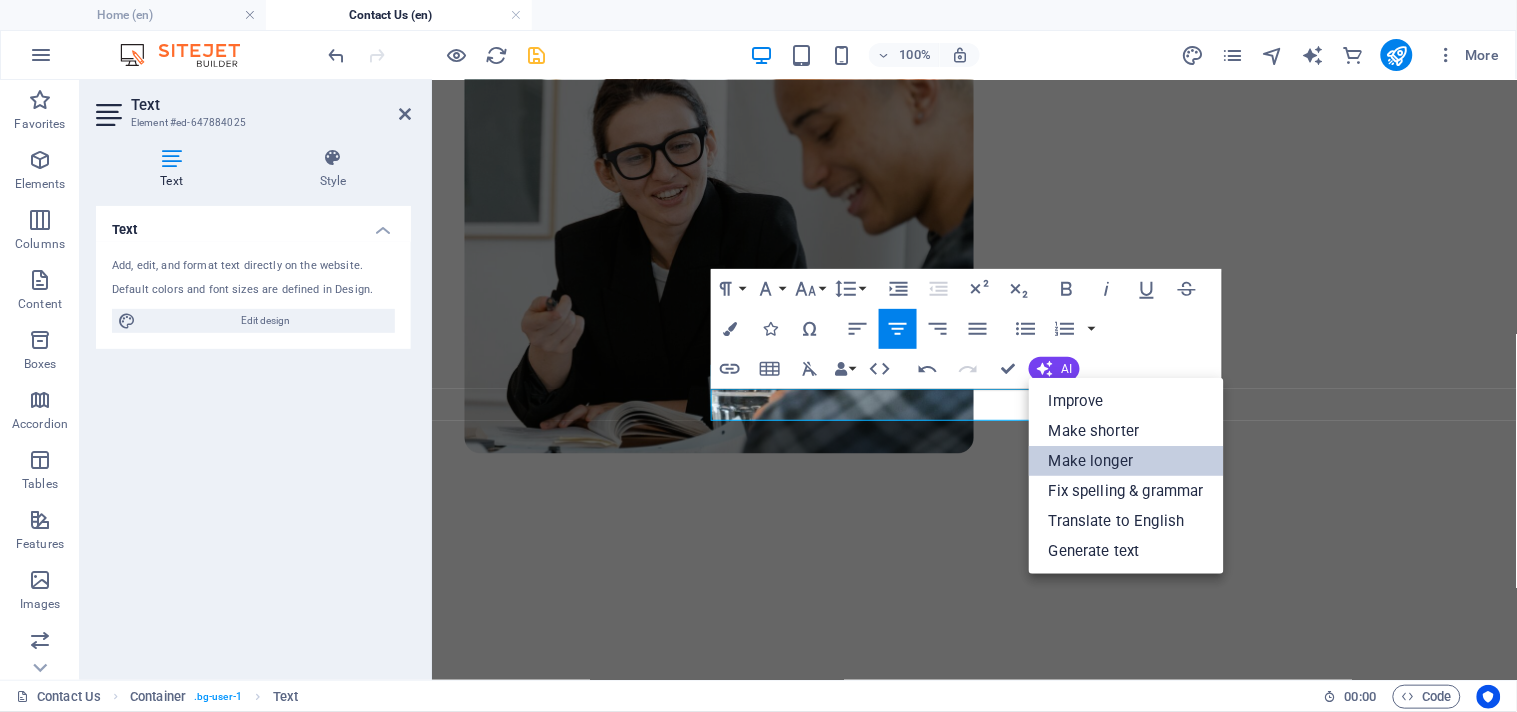 click on "Make longer" at bounding box center (1126, 461) 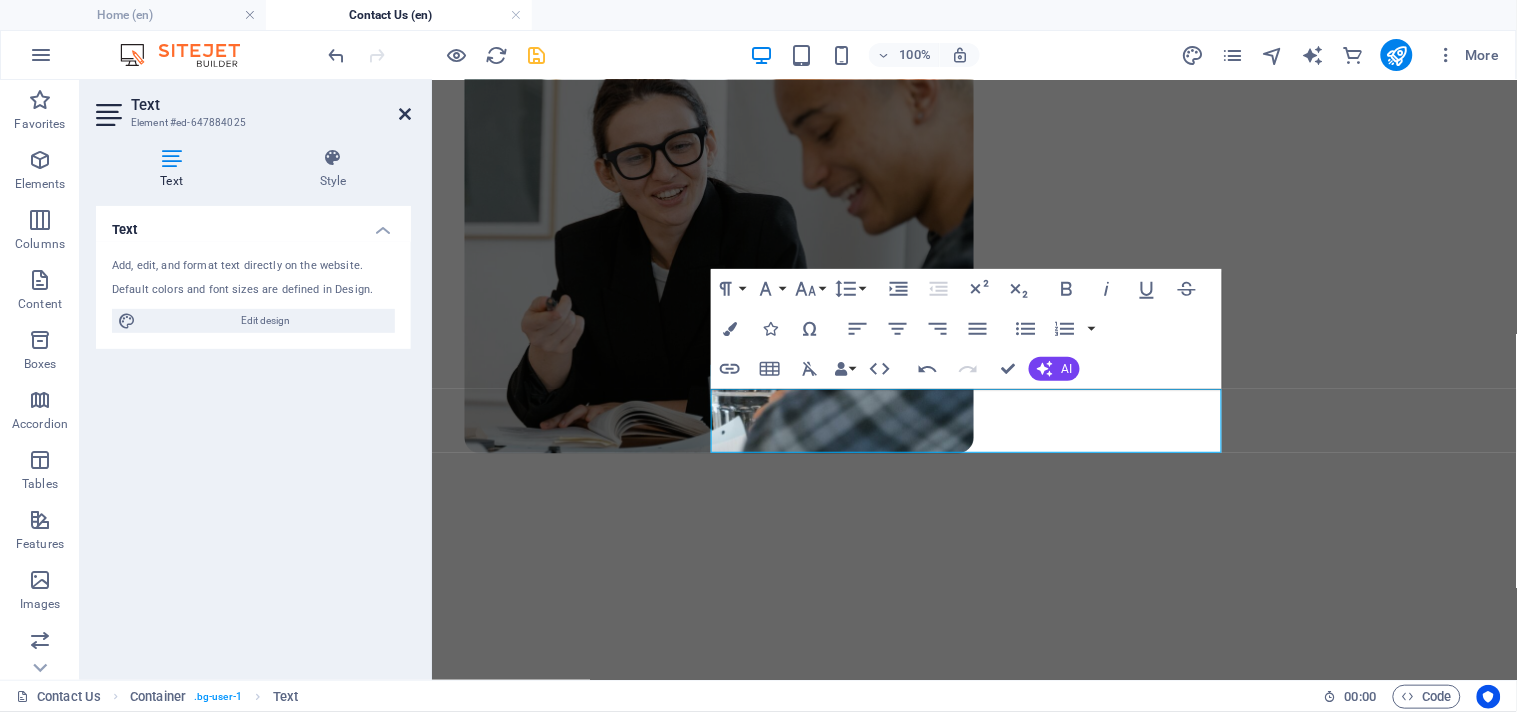 drag, startPoint x: 280, startPoint y: 115, endPoint x: 406, endPoint y: 107, distance: 126.253716 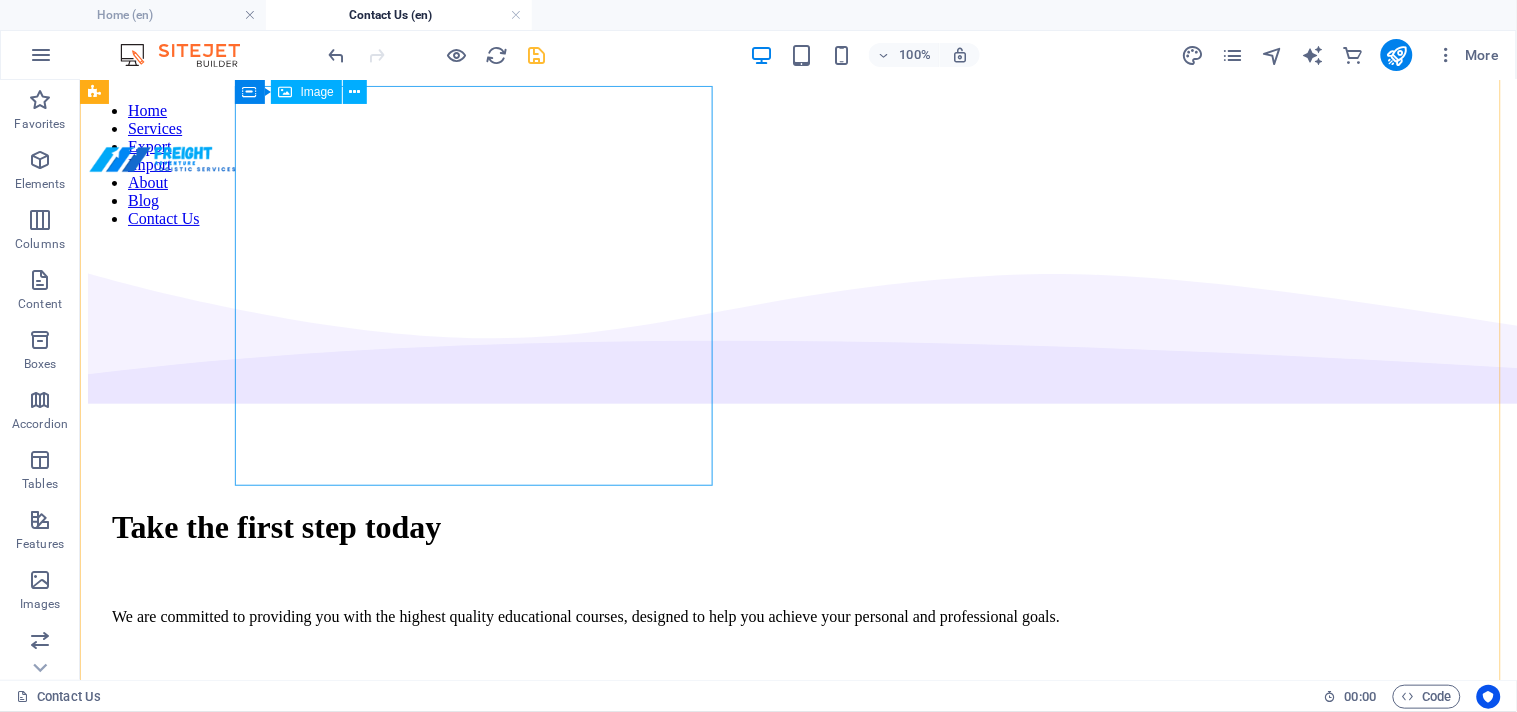 scroll, scrollTop: 0, scrollLeft: 0, axis: both 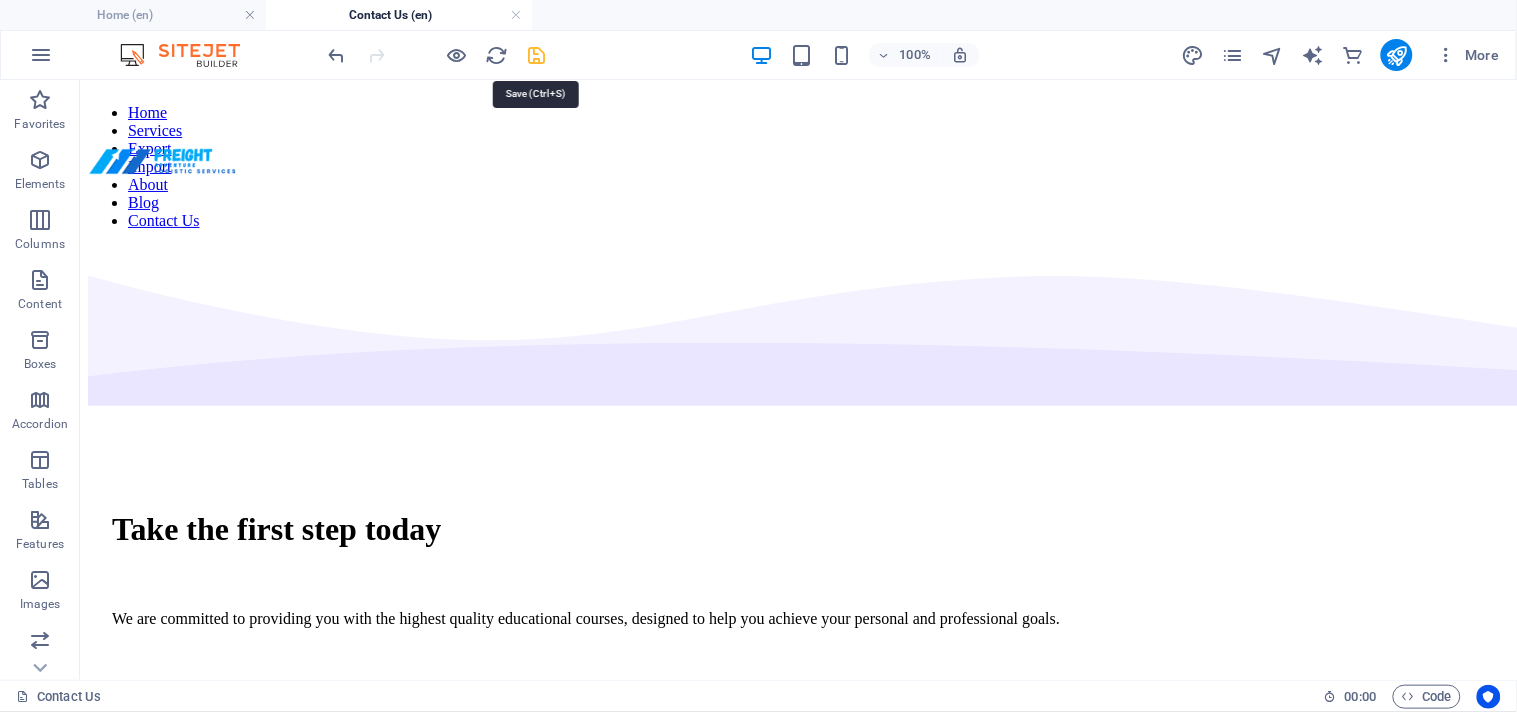 click at bounding box center (537, 55) 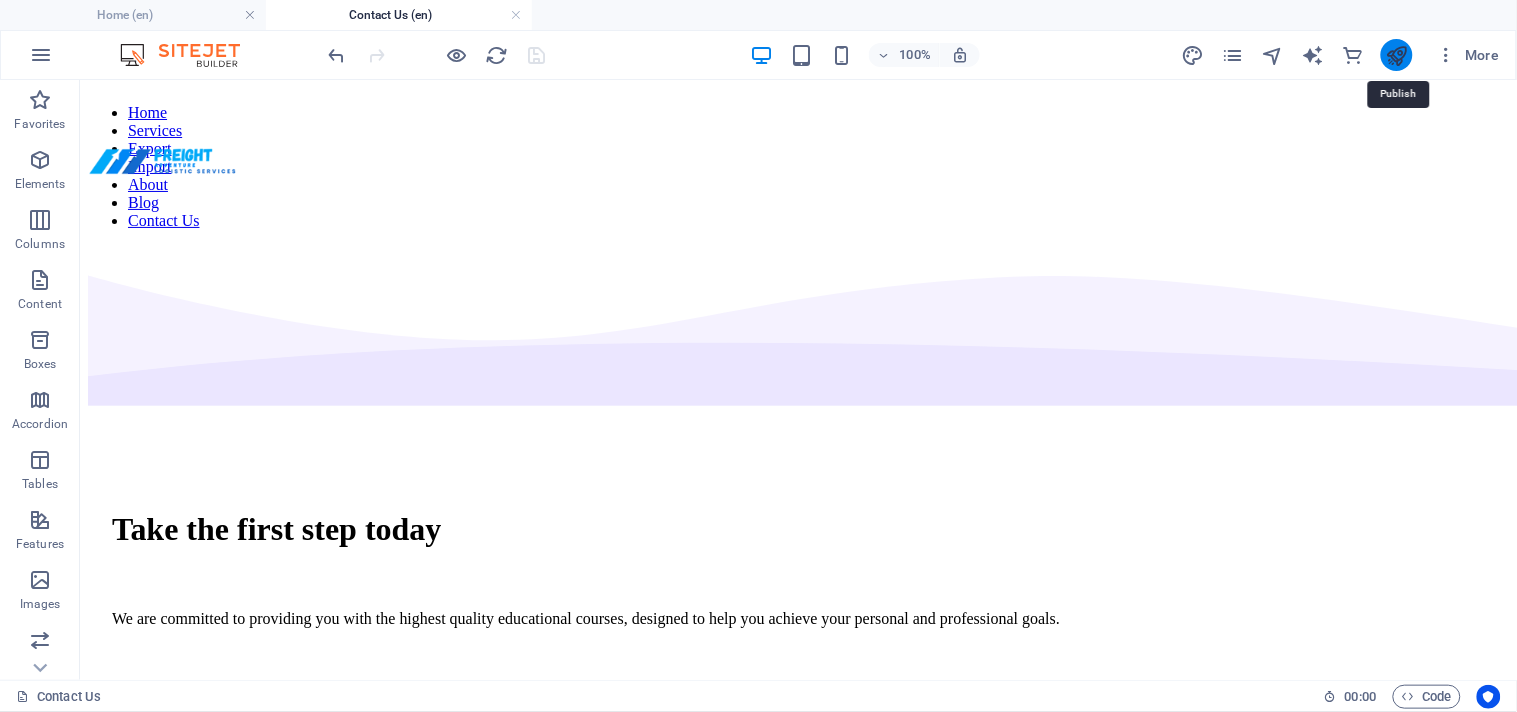 click at bounding box center (1396, 55) 